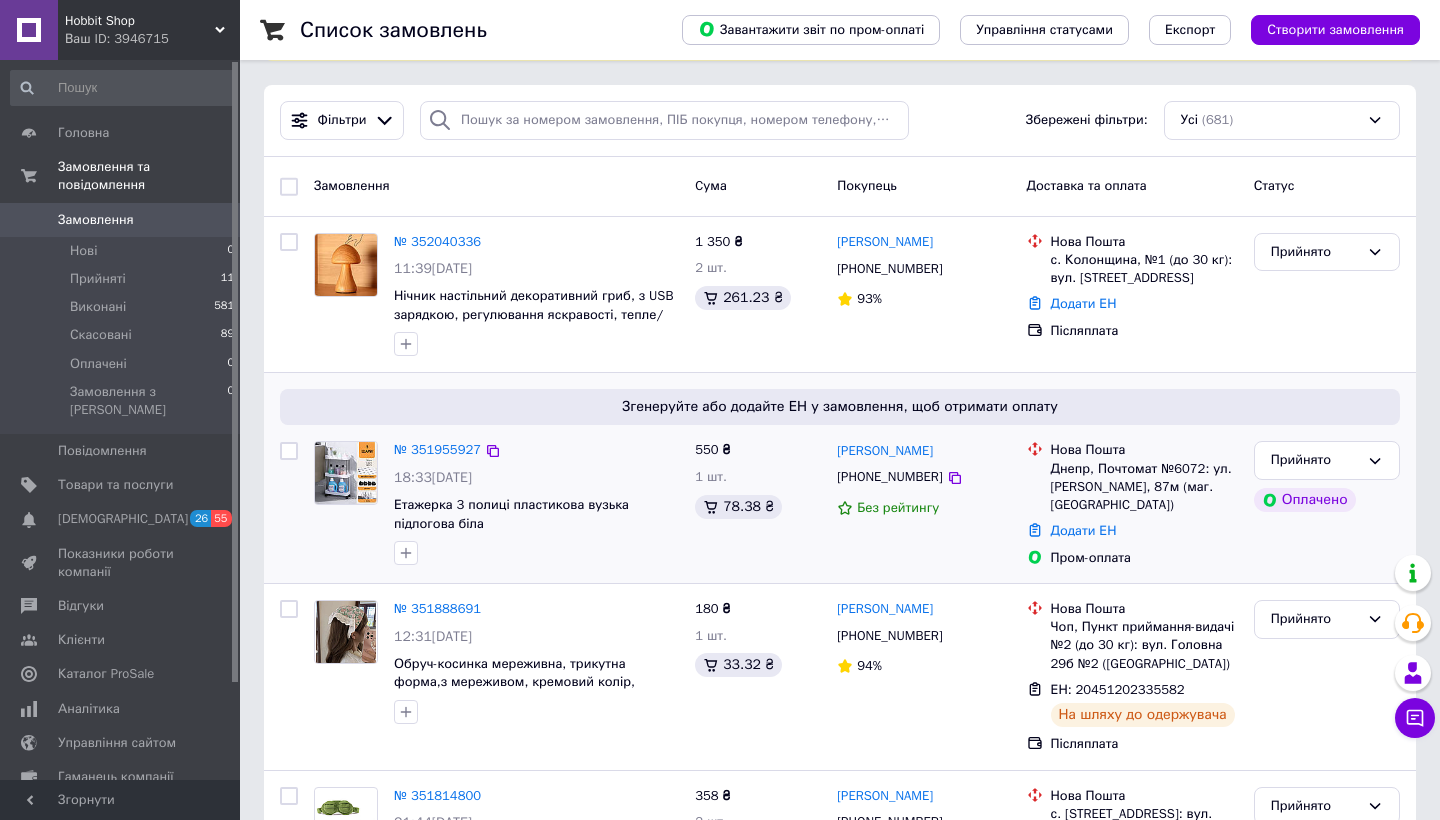 scroll, scrollTop: 103, scrollLeft: 0, axis: vertical 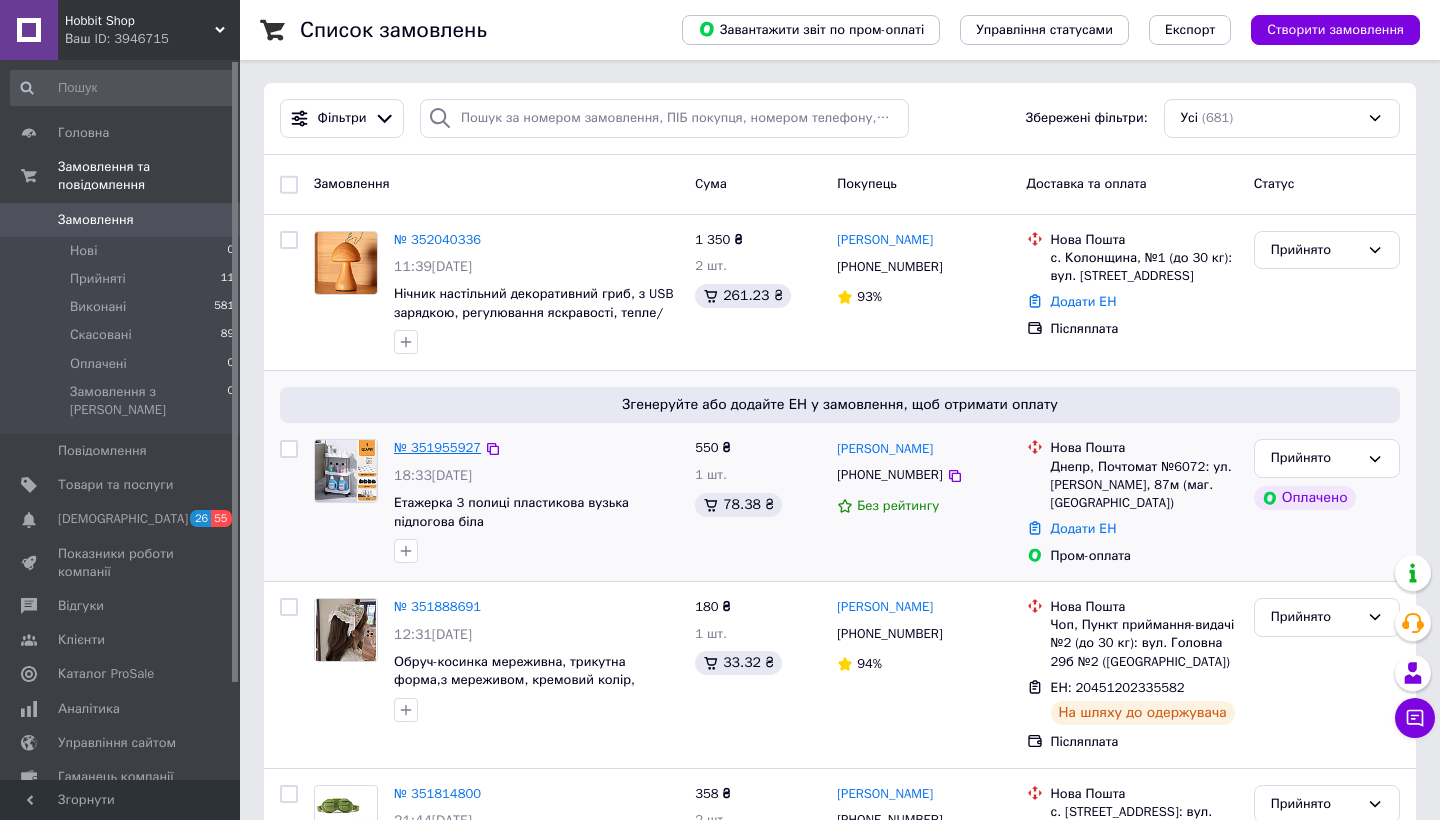 click on "№ 351955927" at bounding box center [437, 447] 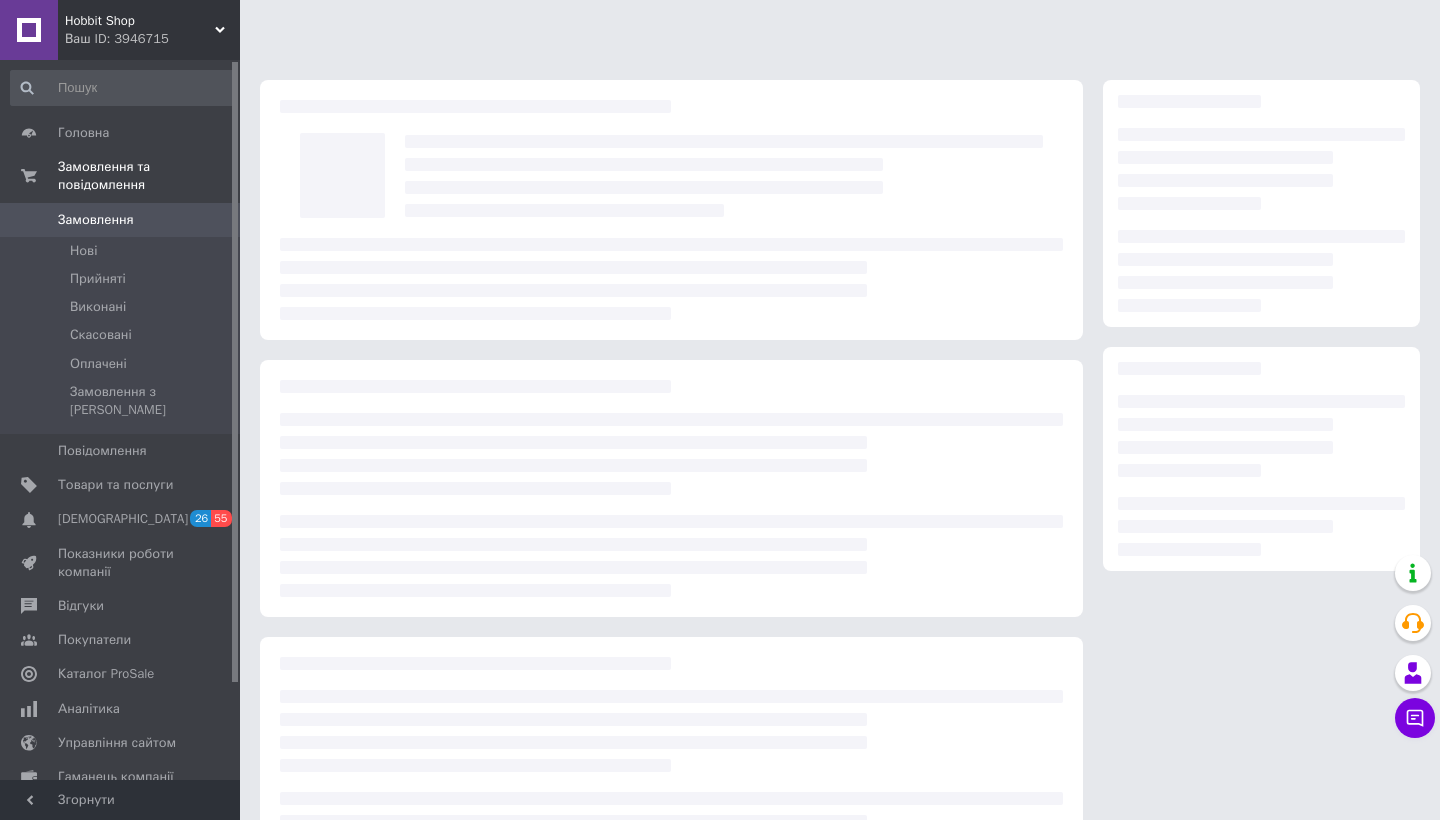 scroll, scrollTop: 94, scrollLeft: 0, axis: vertical 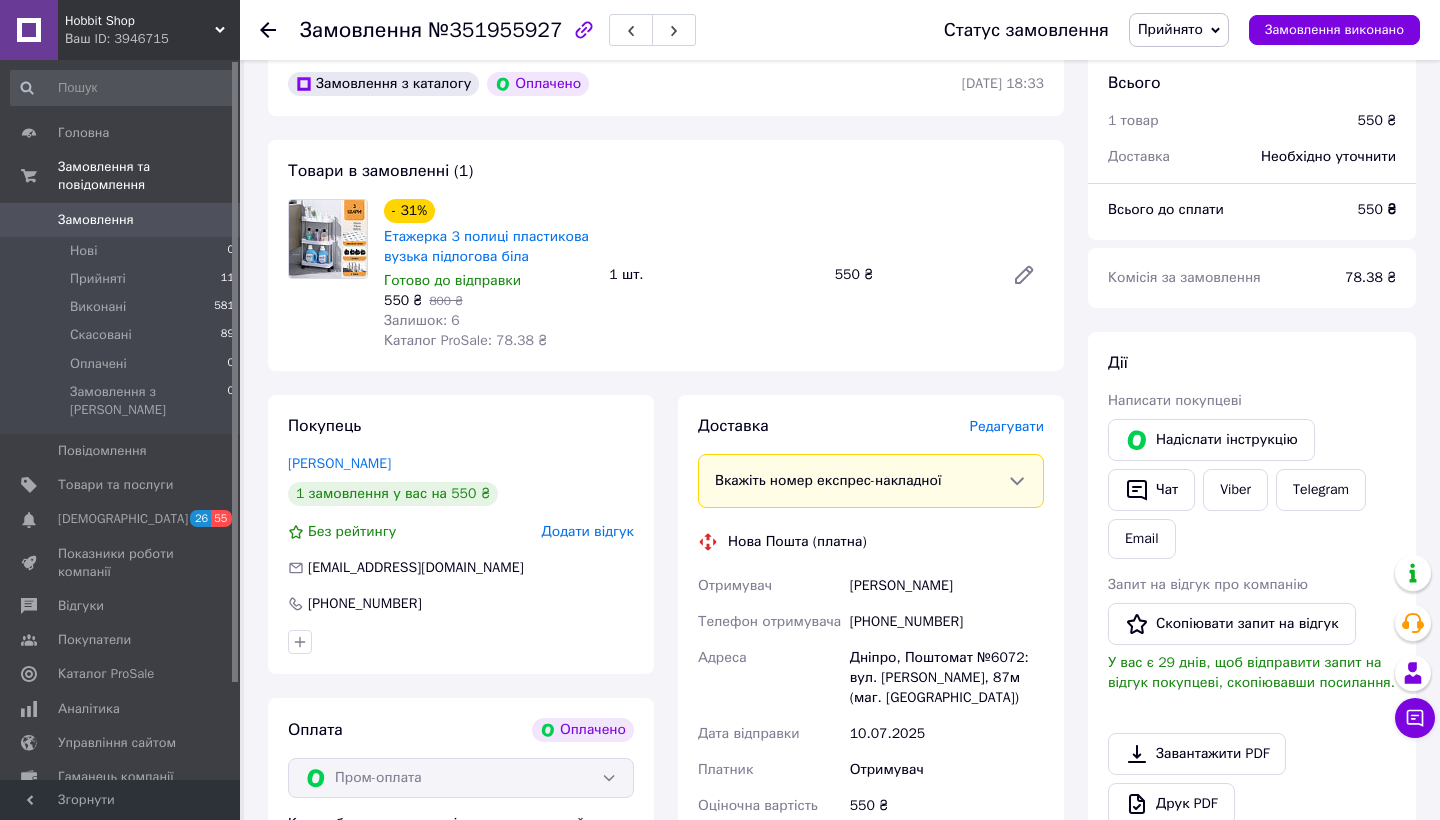 click on "Редагувати" at bounding box center [1007, 426] 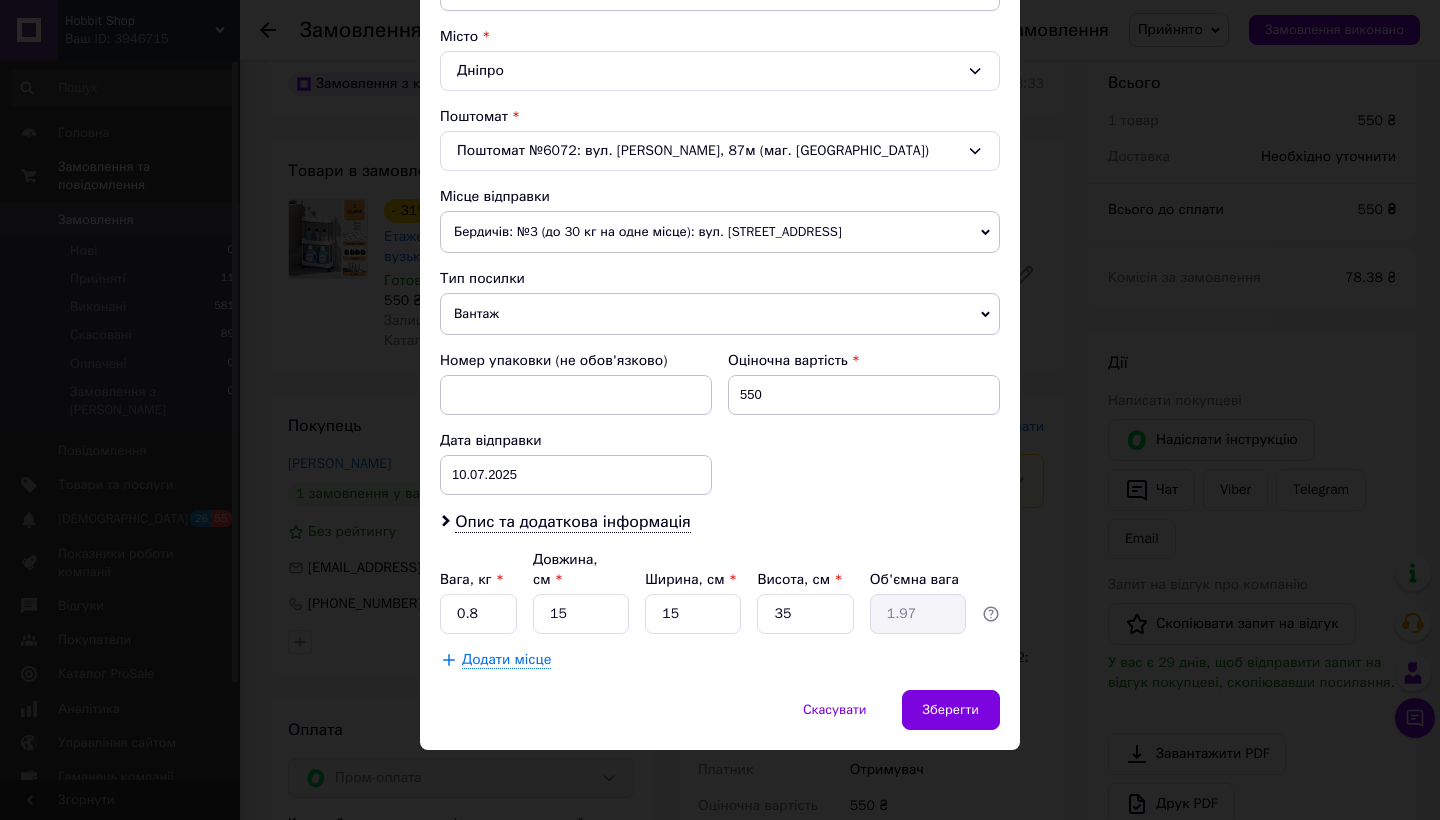 scroll, scrollTop: 527, scrollLeft: 0, axis: vertical 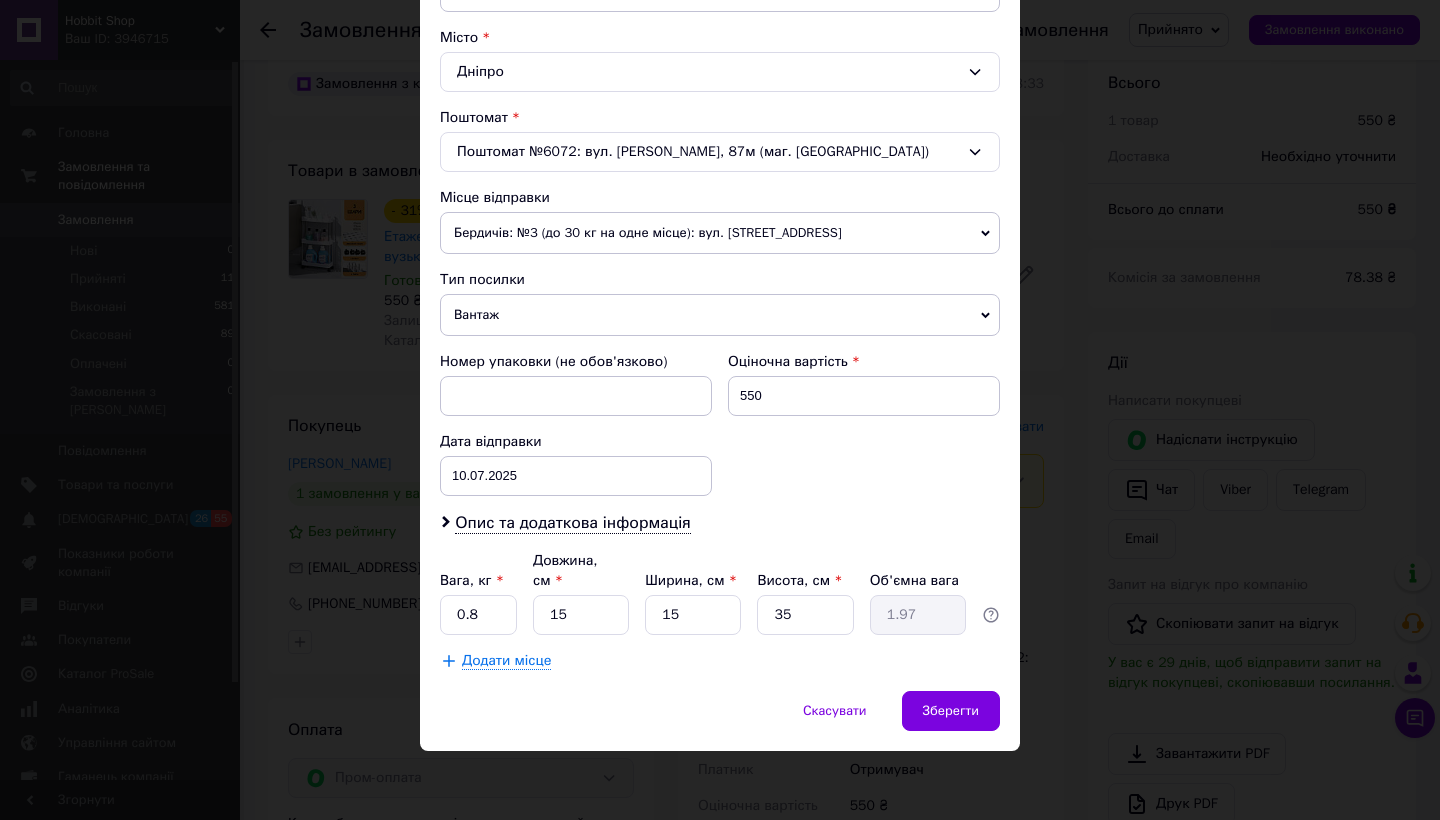 click on "Бердичів: №3 (до 30 кг на одне місце): вул. Європейська, 56" at bounding box center [720, 233] 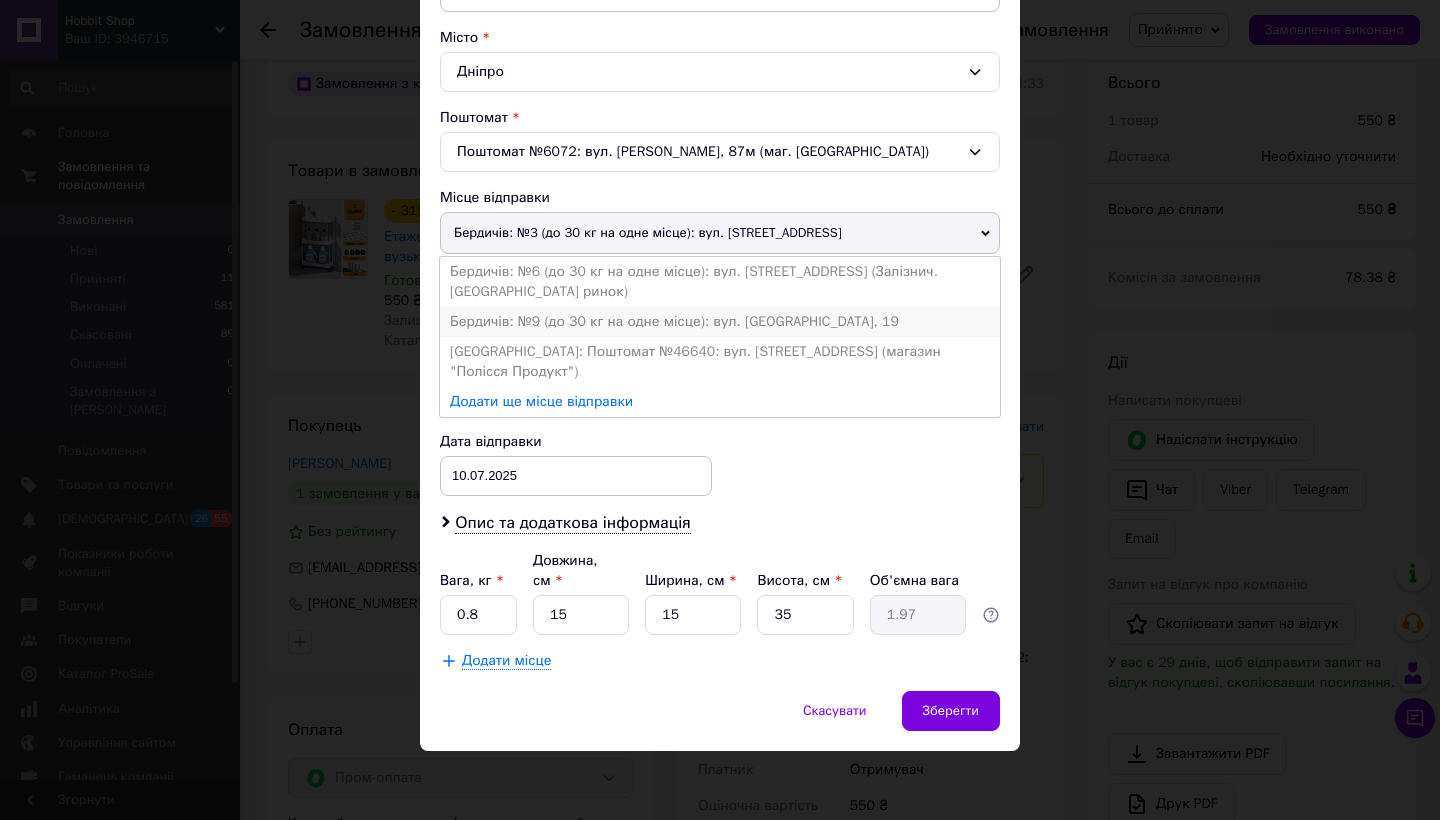 click on "Бердичів: №9 (до 30 кг на одне місце): вул. Вінницька, 19" at bounding box center (720, 322) 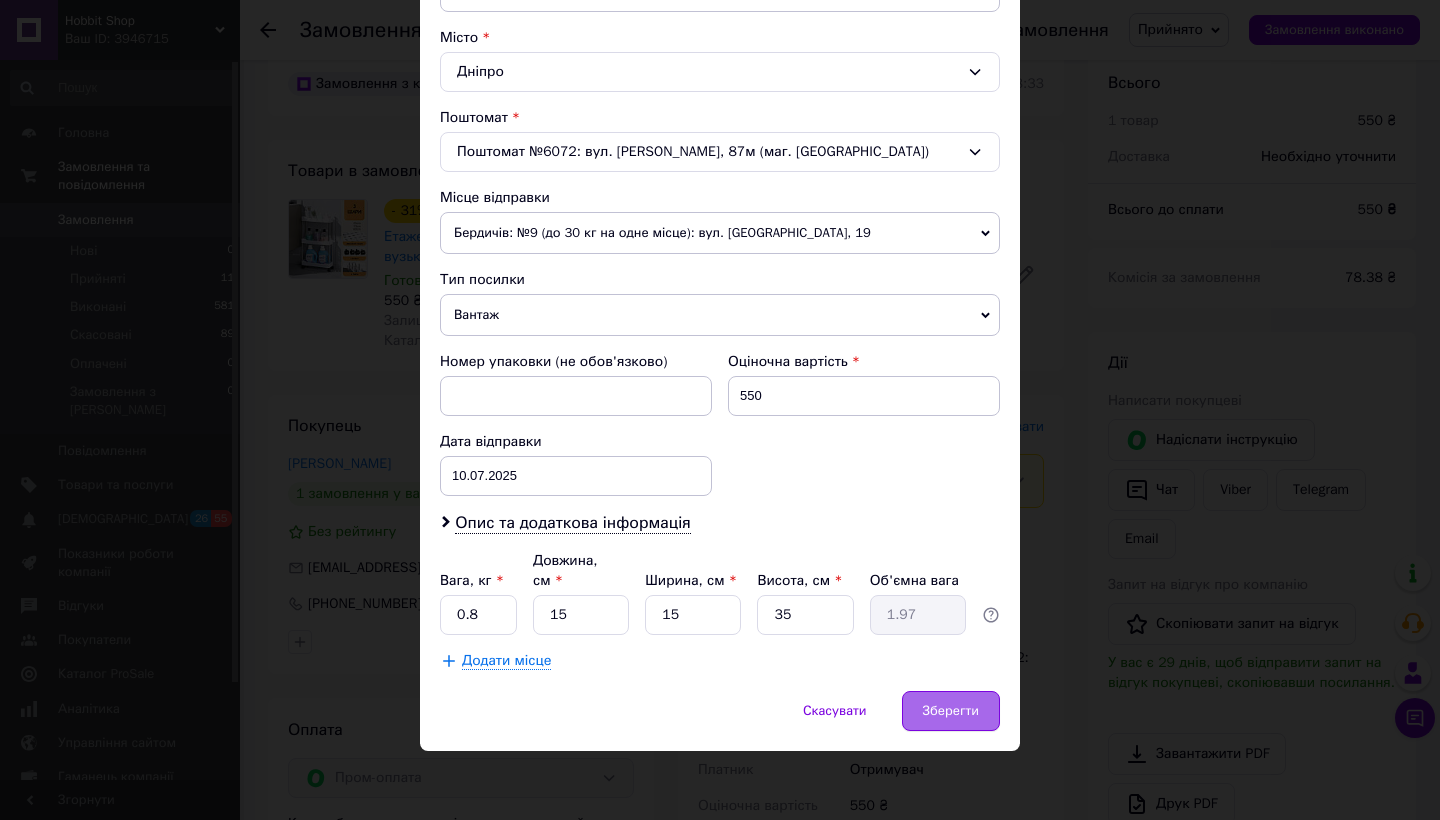 click on "Зберегти" at bounding box center [951, 711] 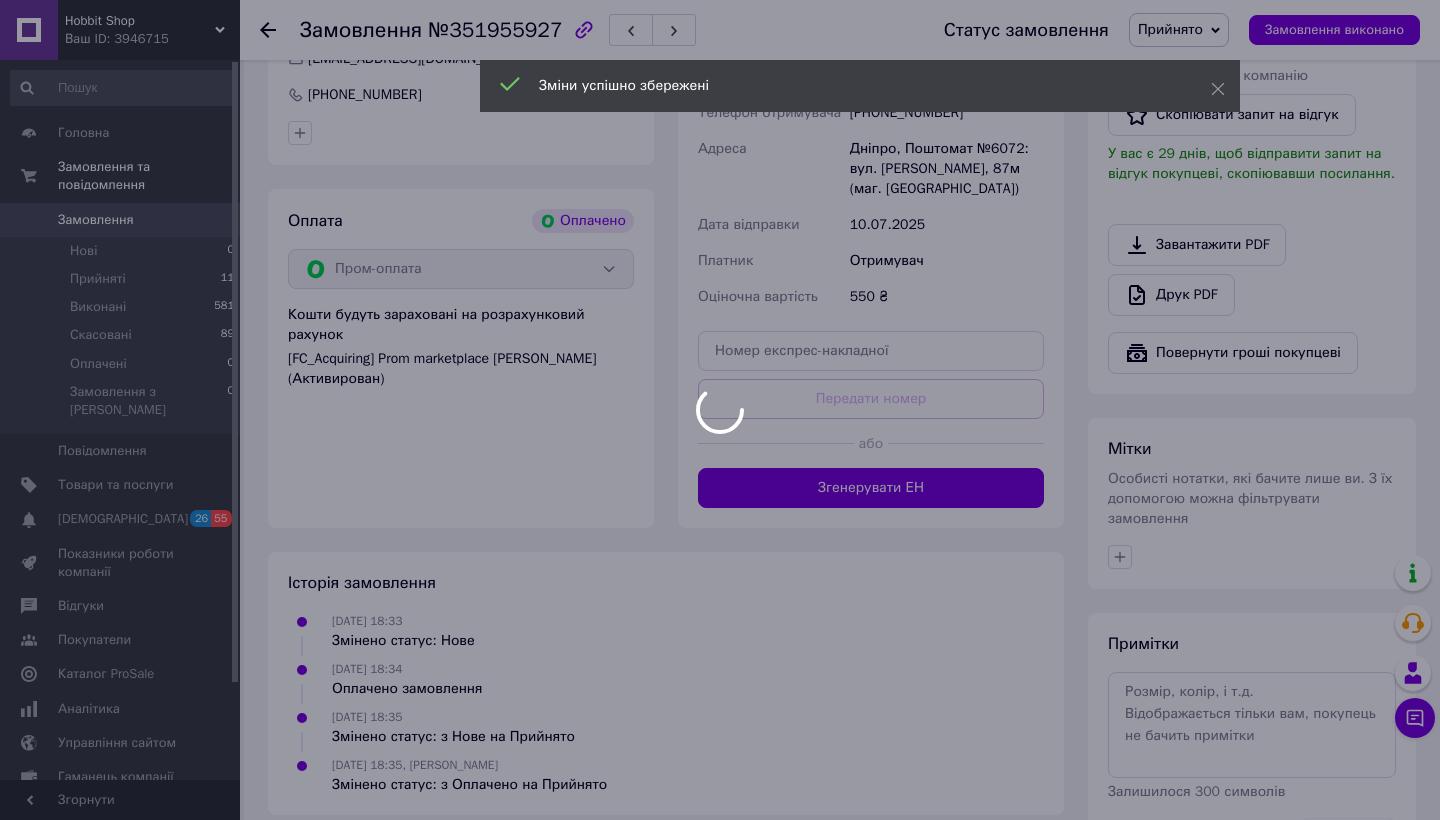 scroll, scrollTop: 605, scrollLeft: 0, axis: vertical 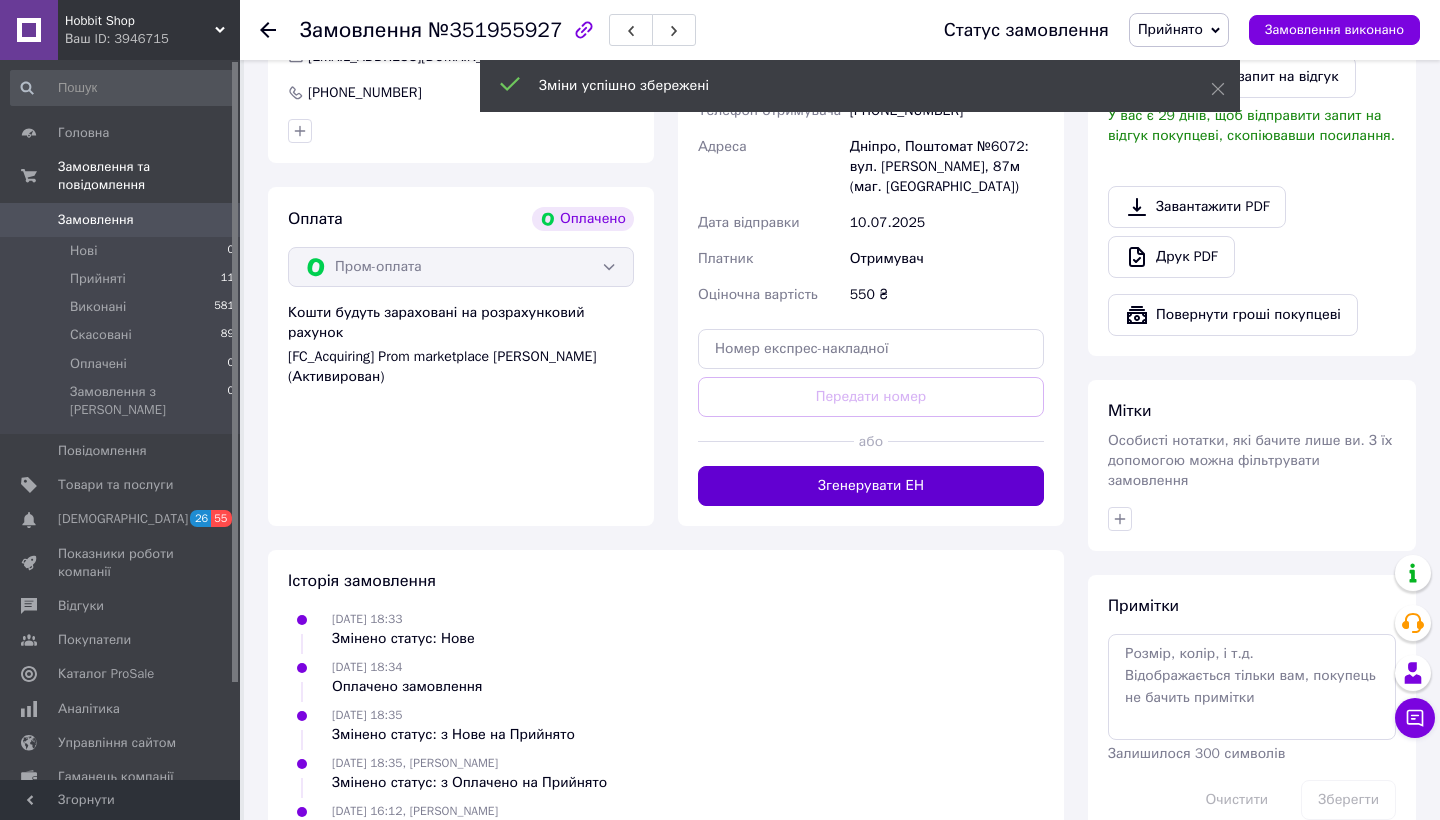 click on "Згенерувати ЕН" at bounding box center (871, 486) 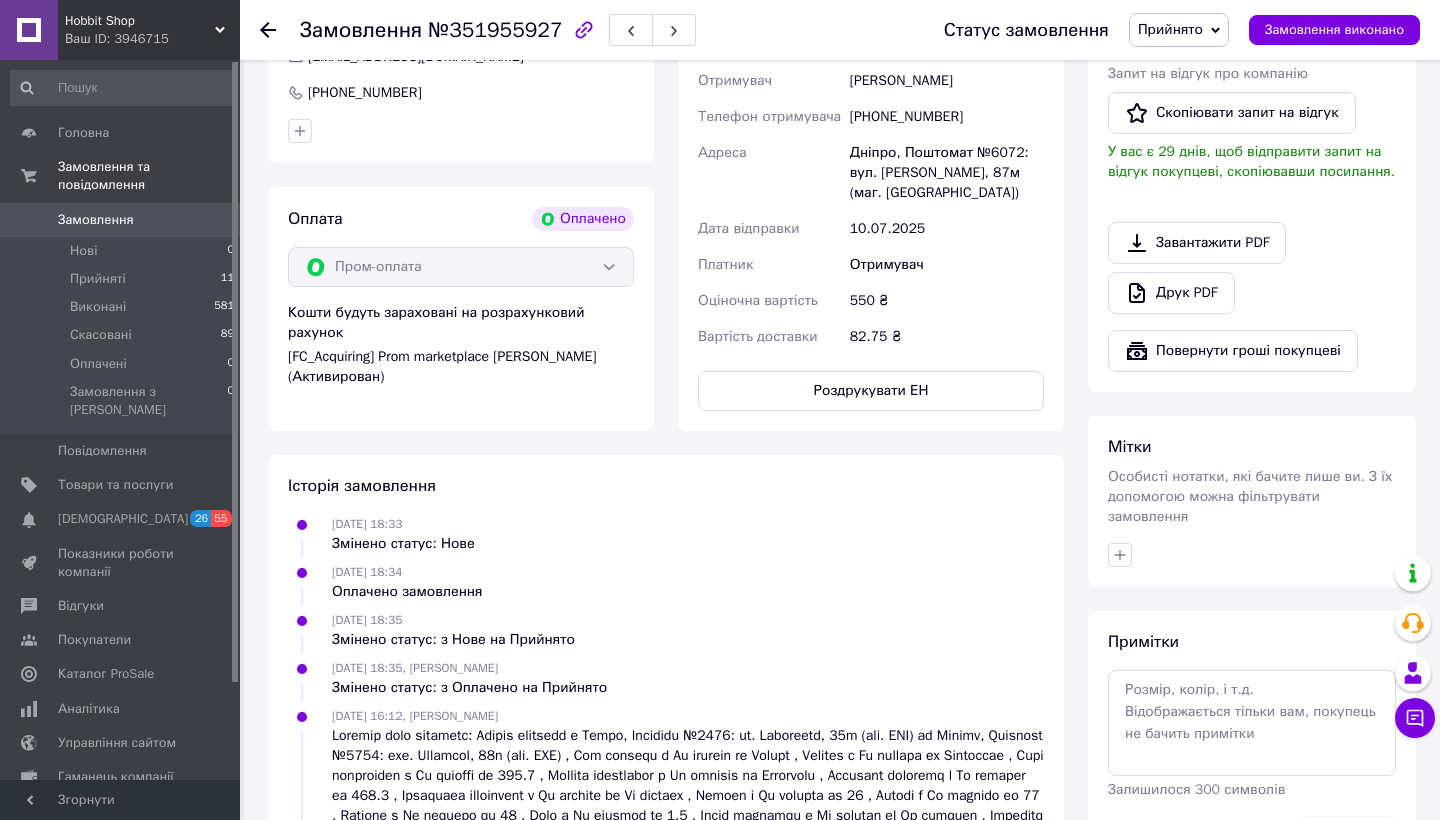 click on "Роздрукувати ЕН" at bounding box center (871, 391) 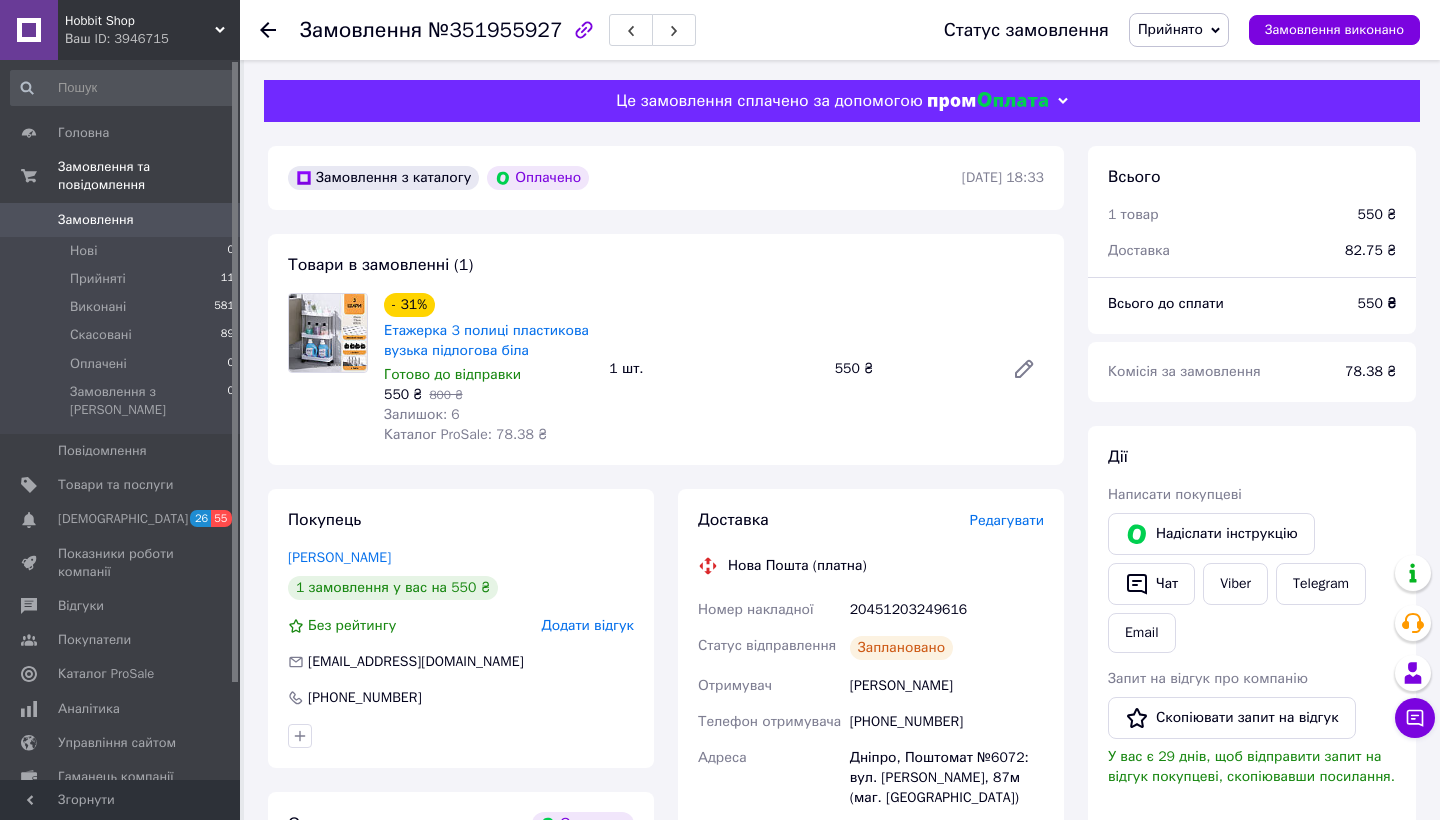 scroll, scrollTop: -1, scrollLeft: 0, axis: vertical 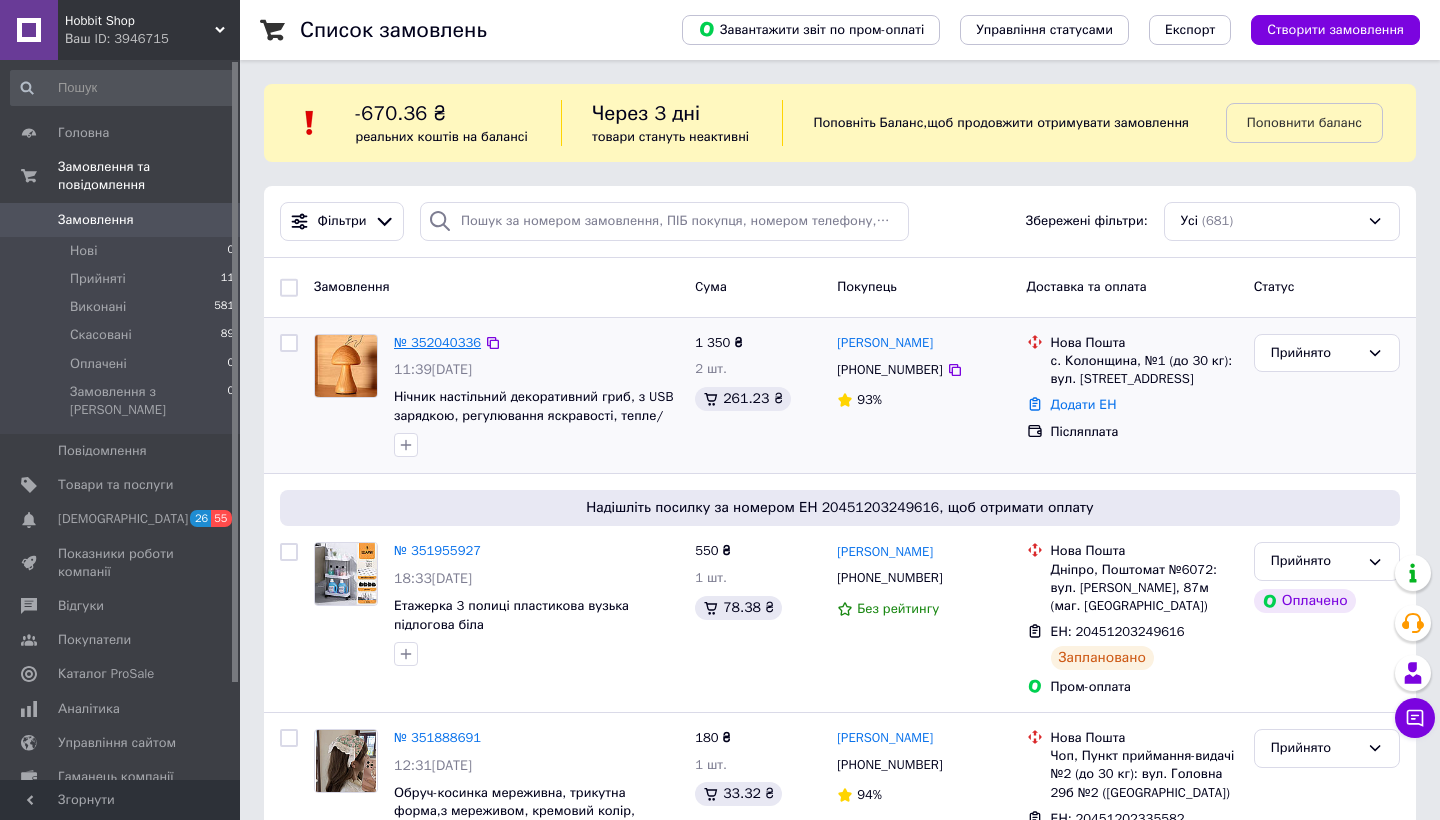 click on "№ 352040336" at bounding box center (437, 342) 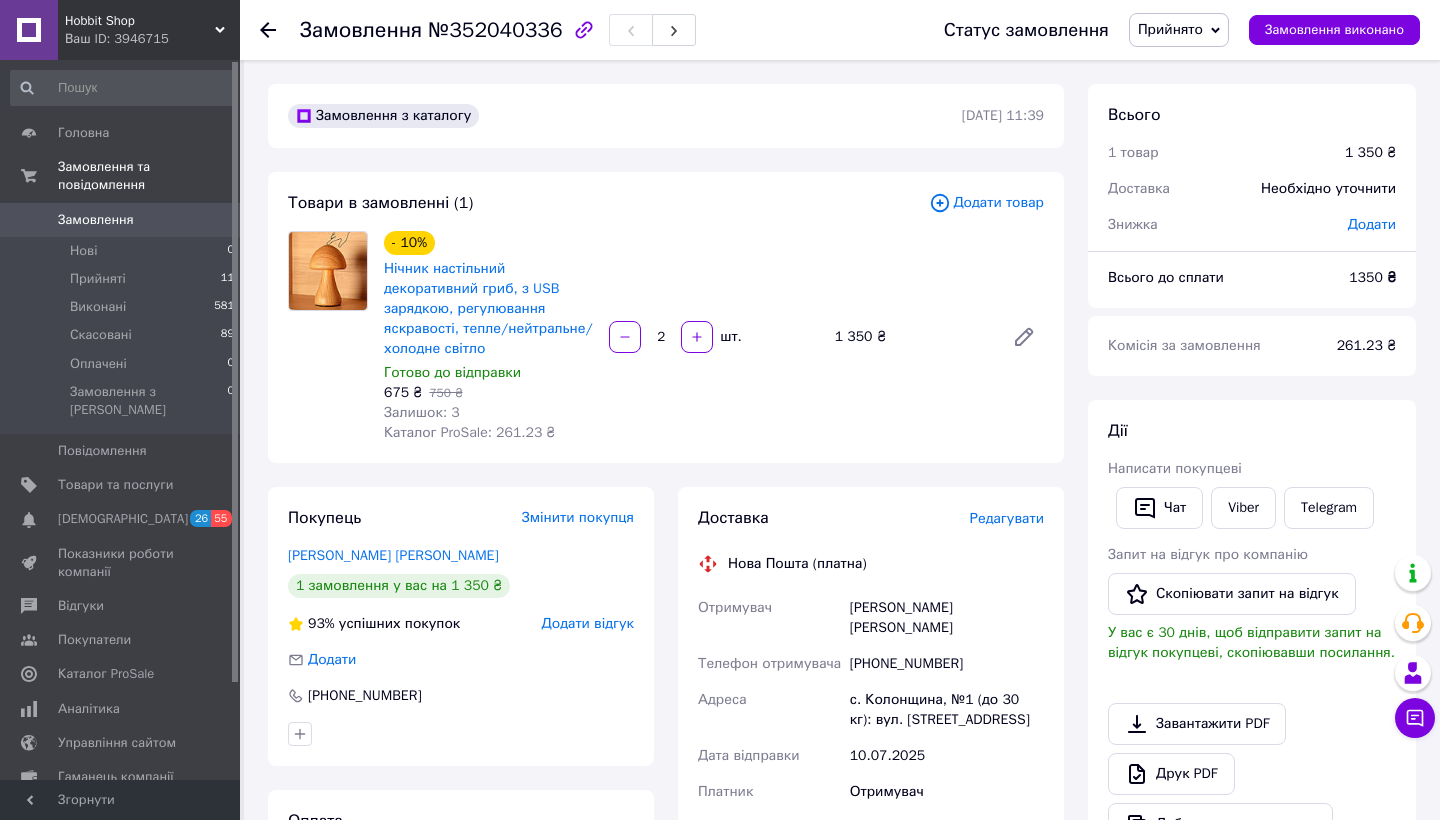 click on "Редагувати" at bounding box center [1007, 518] 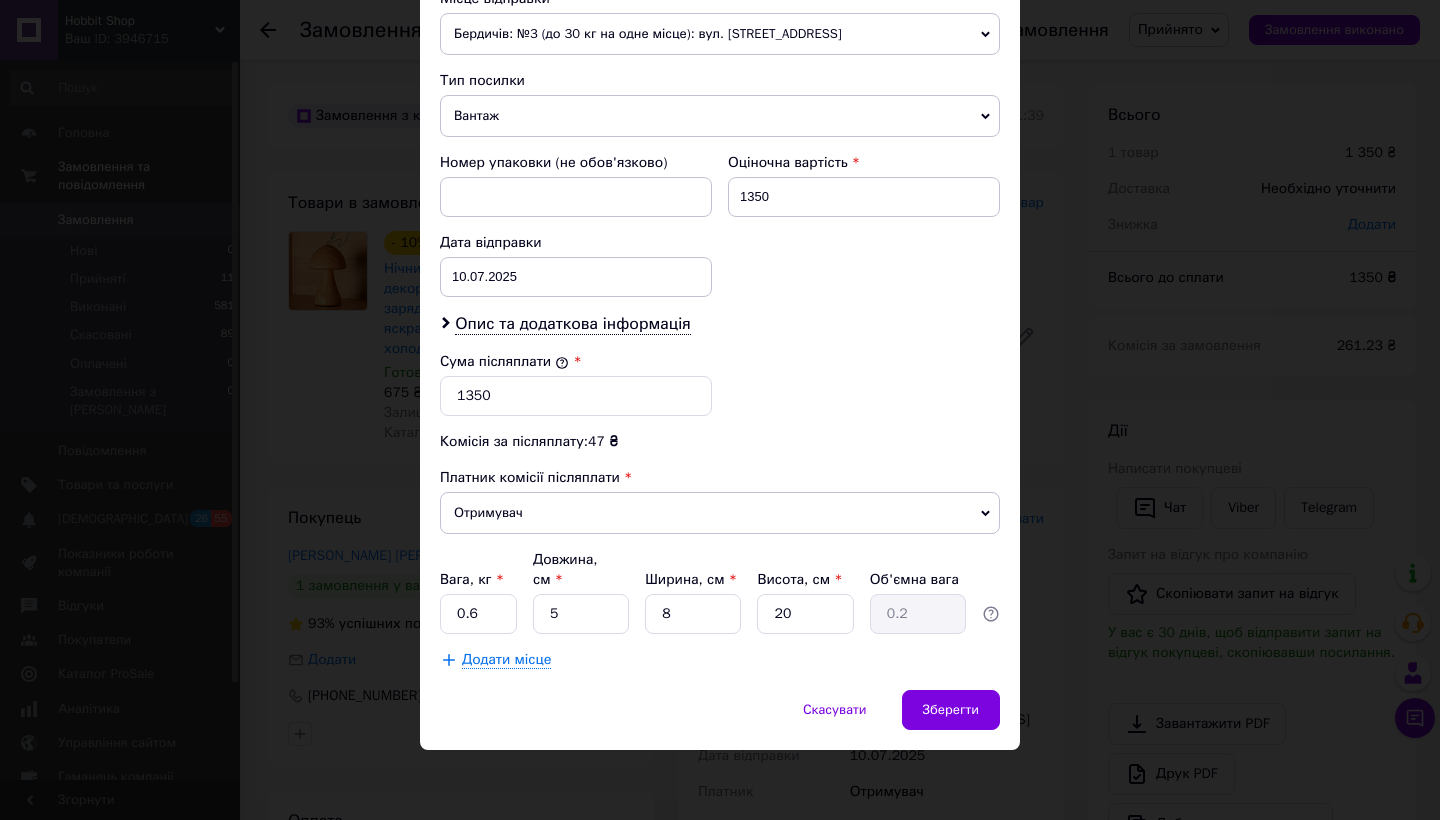 scroll, scrollTop: 725, scrollLeft: 0, axis: vertical 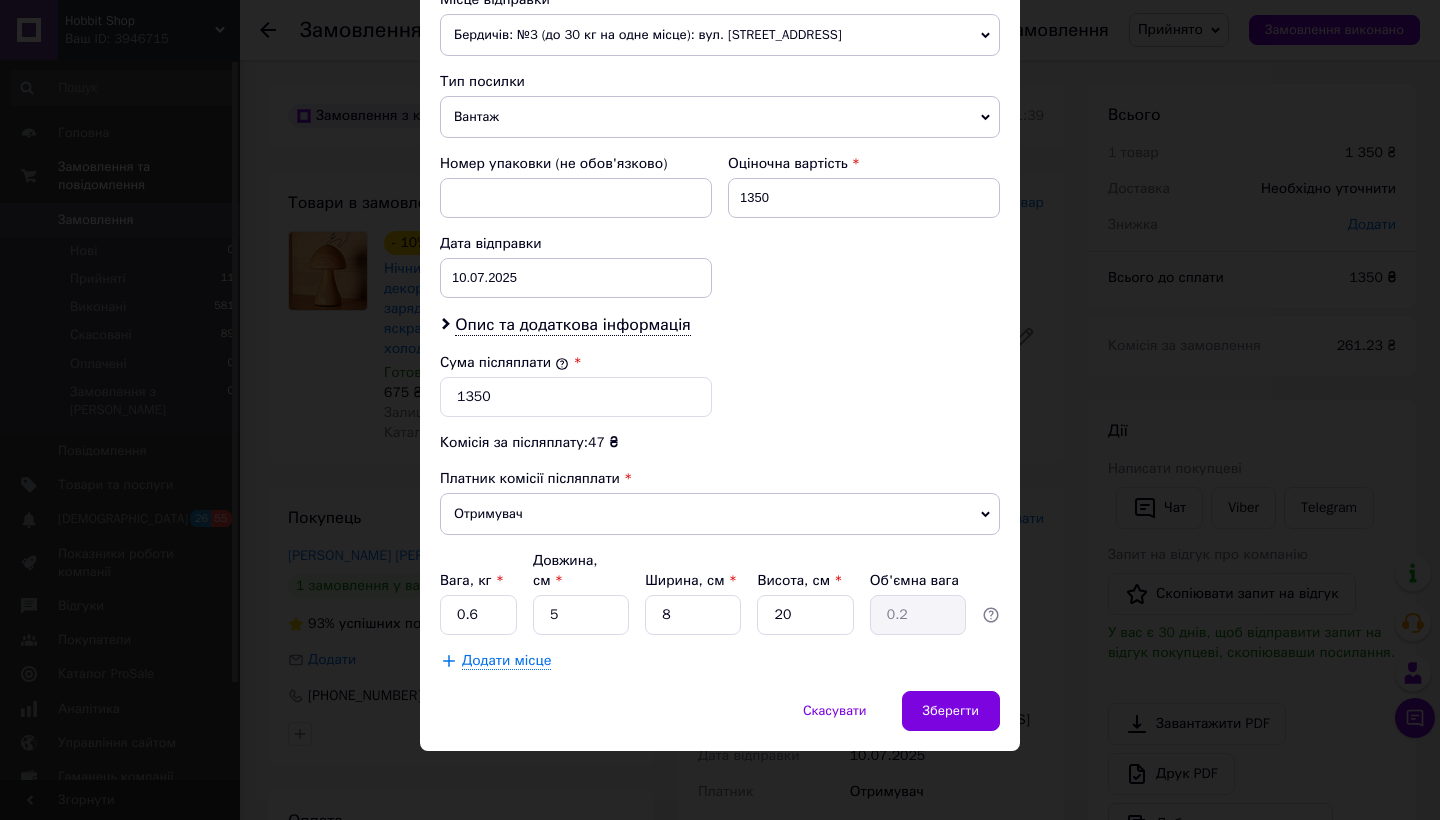 click on "Бердичів: №3 (до 30 кг на одне місце): вул. Європейська, 56" at bounding box center [720, 35] 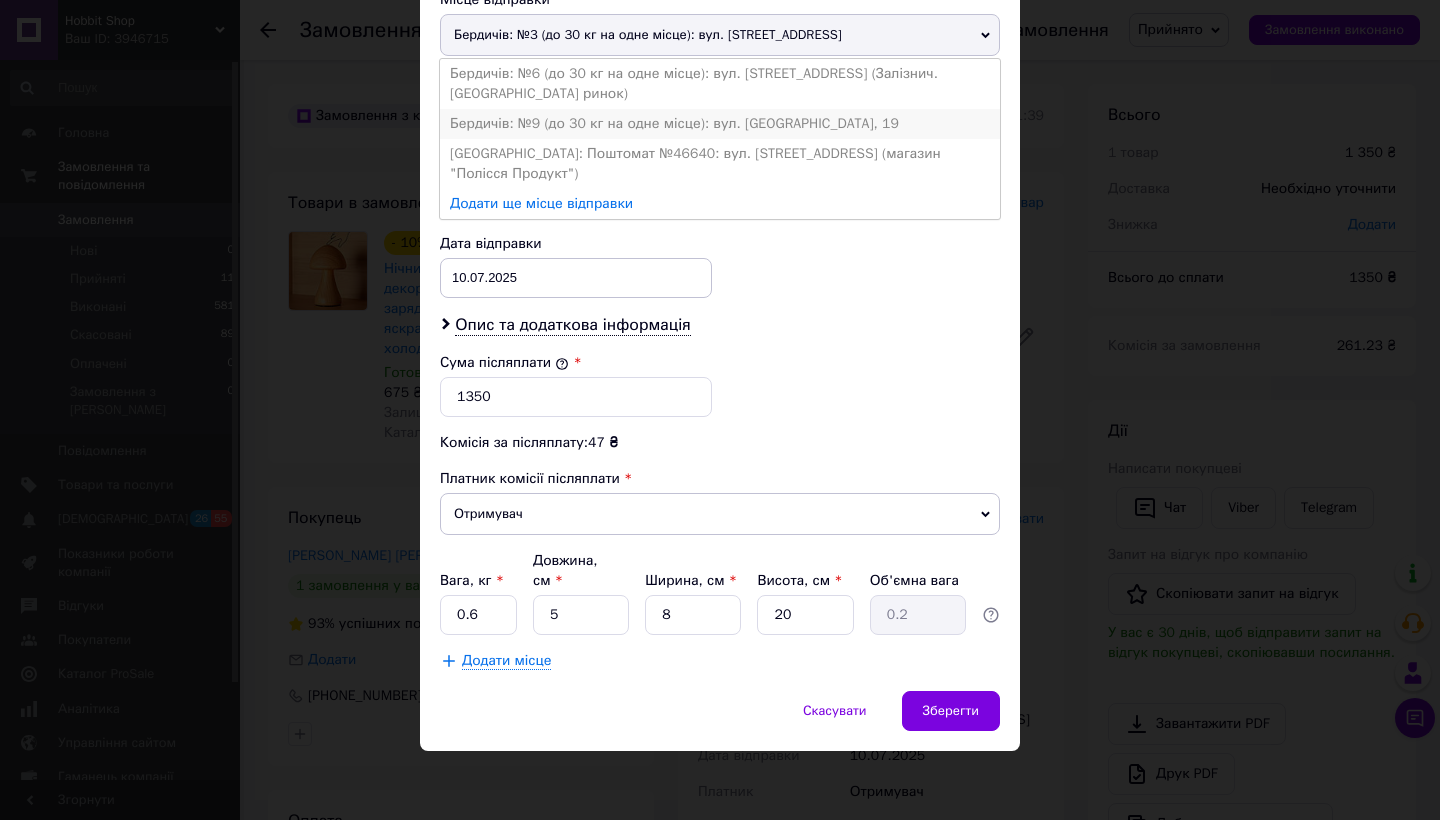 click on "Бердичів: №9 (до 30 кг на одне місце): вул. Вінницька, 19" at bounding box center (720, 124) 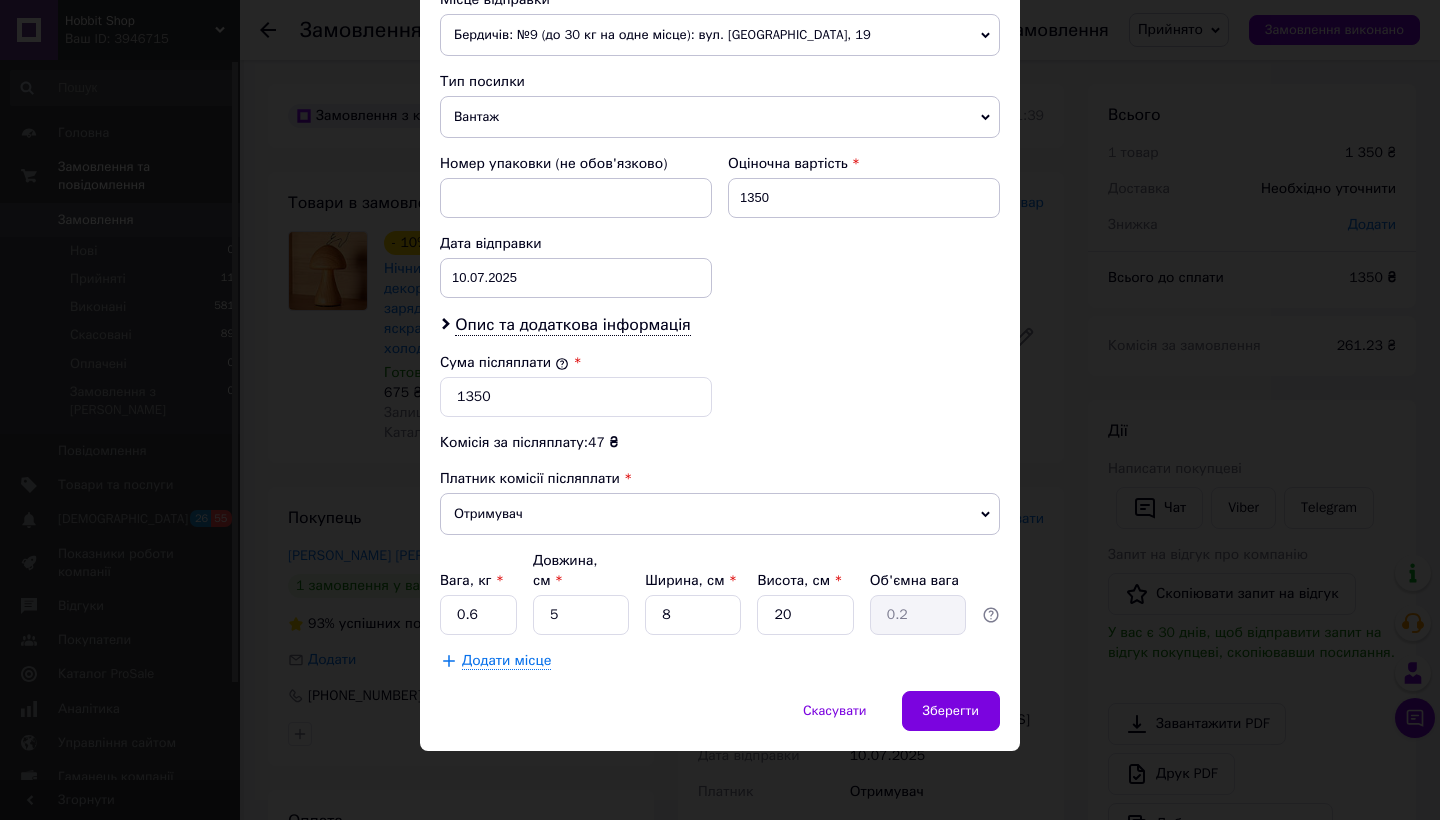 click on "Спосіб доставки Нова Пошта (платна) Платник Отримувач Відправник Прізвище отримувача Золотченко Ім'я отримувача Олег По батькові отримувача Телефон отримувача +380681190199 Тип доставки У відділенні Кур'єром В поштоматі Місто с. Колонщина Відділення №1 (до 30 кг): вул. Київська, 26 Місце відправки Бердичів: №9 (до 30 кг на одне місце): вул. Вінницька, 19 Бердичів: №3 (до 30 кг на одне місце): вул. Європейська, 56 Бердичів: №6 (до 30 кг на одне місце): вул. Європейська, 132 (Залізнич. вокзал - Привокз. ринок) Бердичів: Поштомат №46640: вул. Вінницька, 71 (магазин "Полісся Продукт") Вантаж" at bounding box center (720, 48) 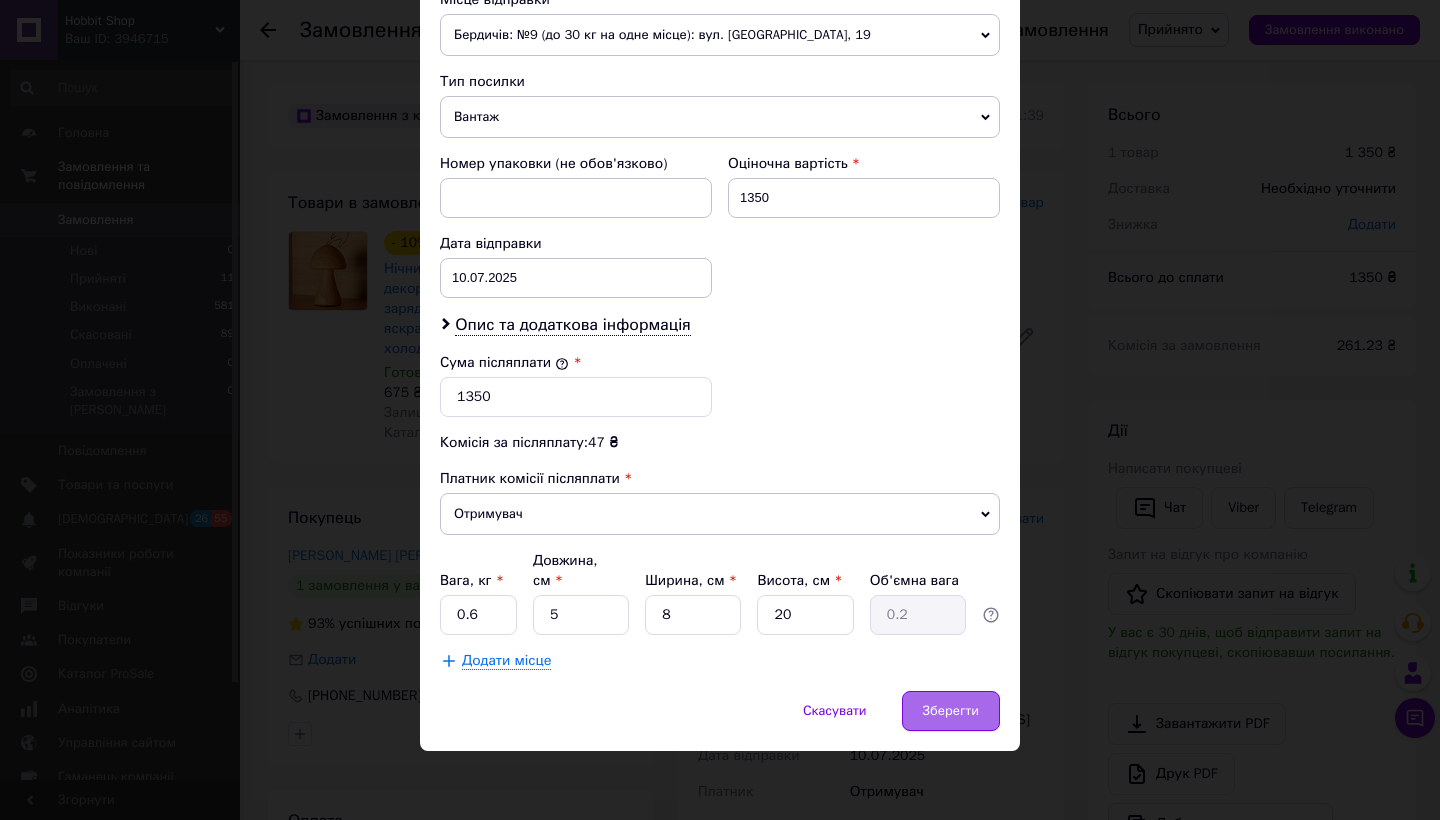 click on "Зберегти" at bounding box center [951, 711] 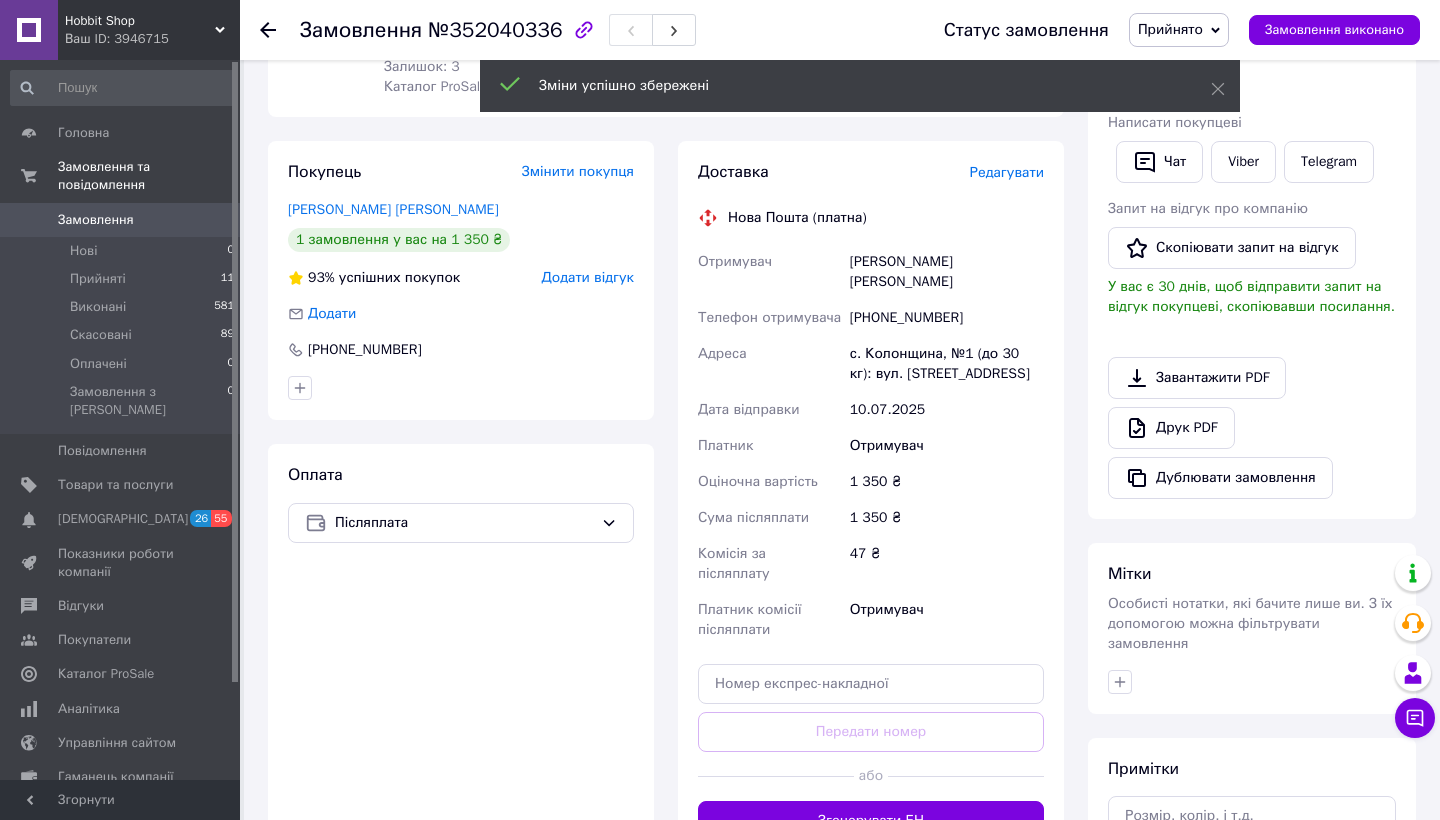 scroll, scrollTop: 640, scrollLeft: 0, axis: vertical 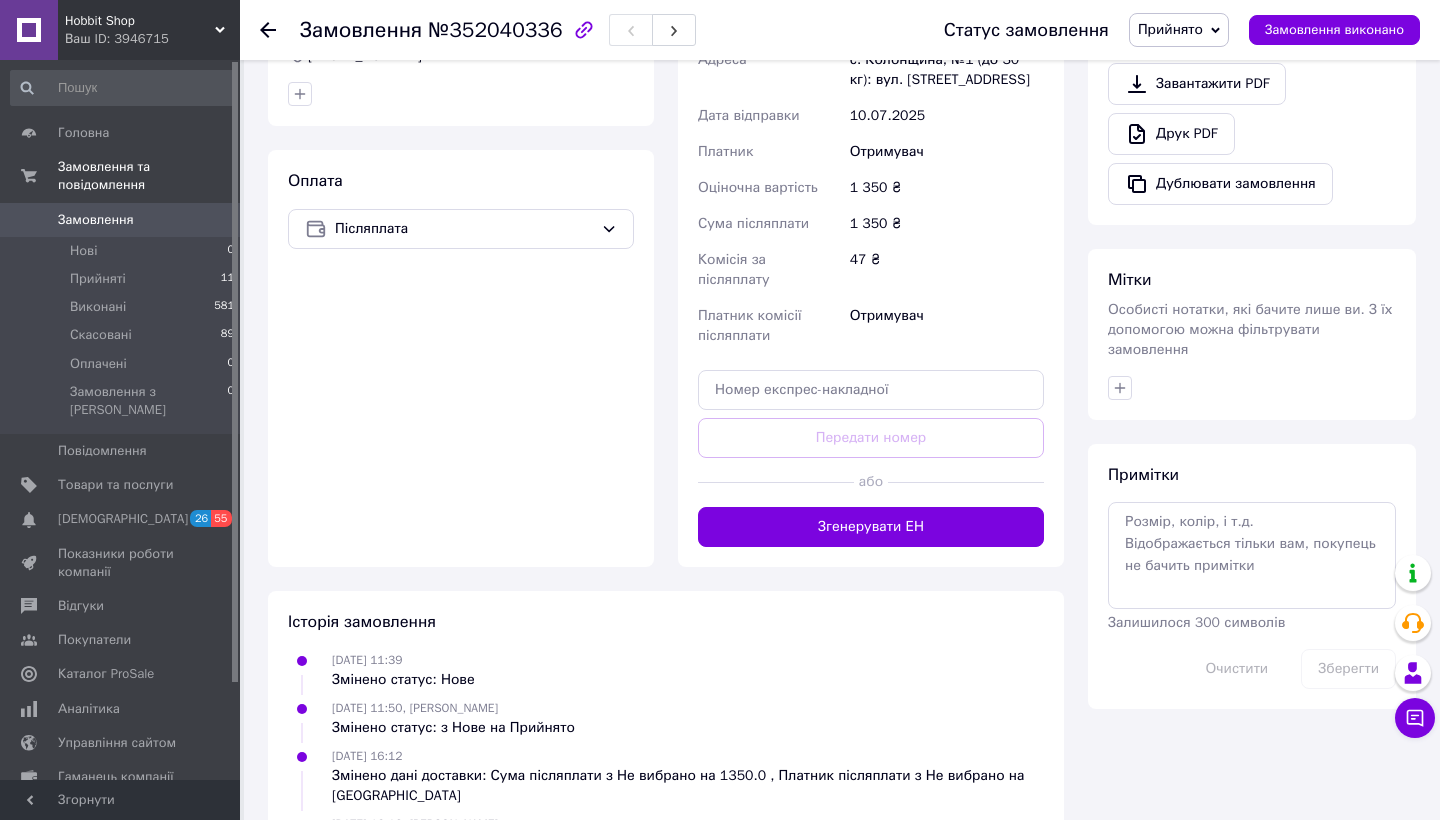 click on "Згенерувати ЕН" at bounding box center (871, 527) 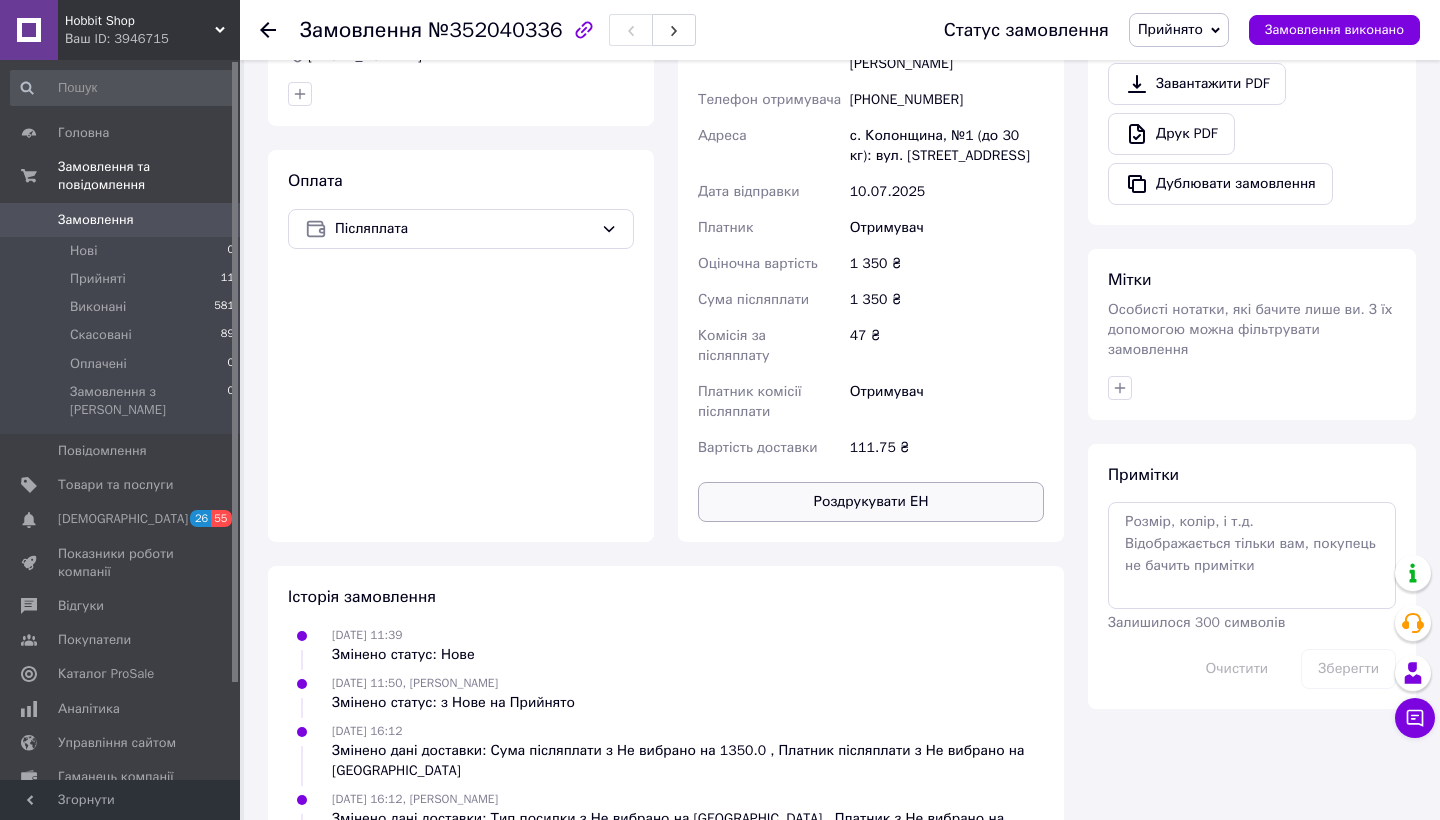 click on "Роздрукувати ЕН" at bounding box center [871, 502] 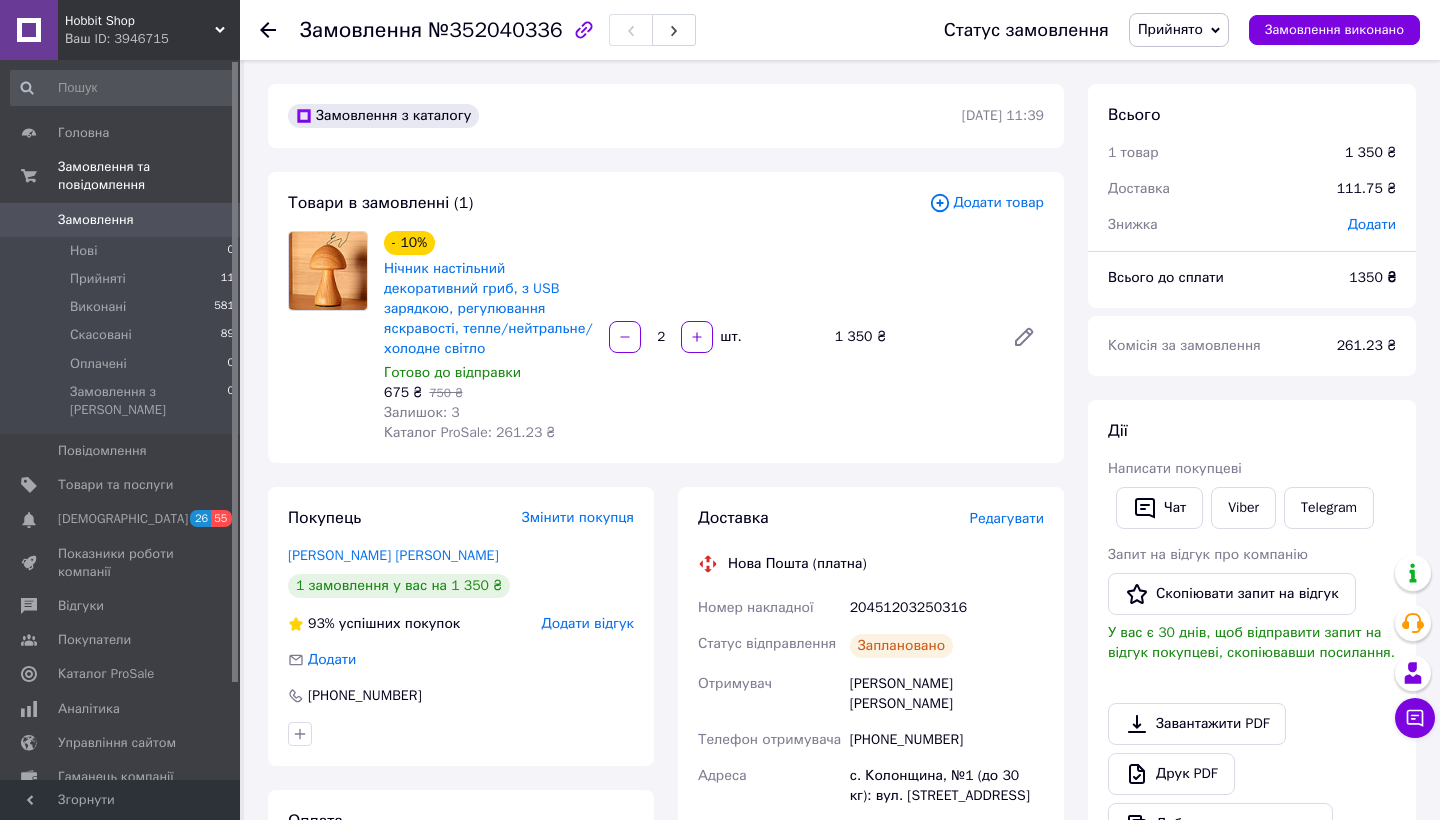 scroll, scrollTop: 0, scrollLeft: 0, axis: both 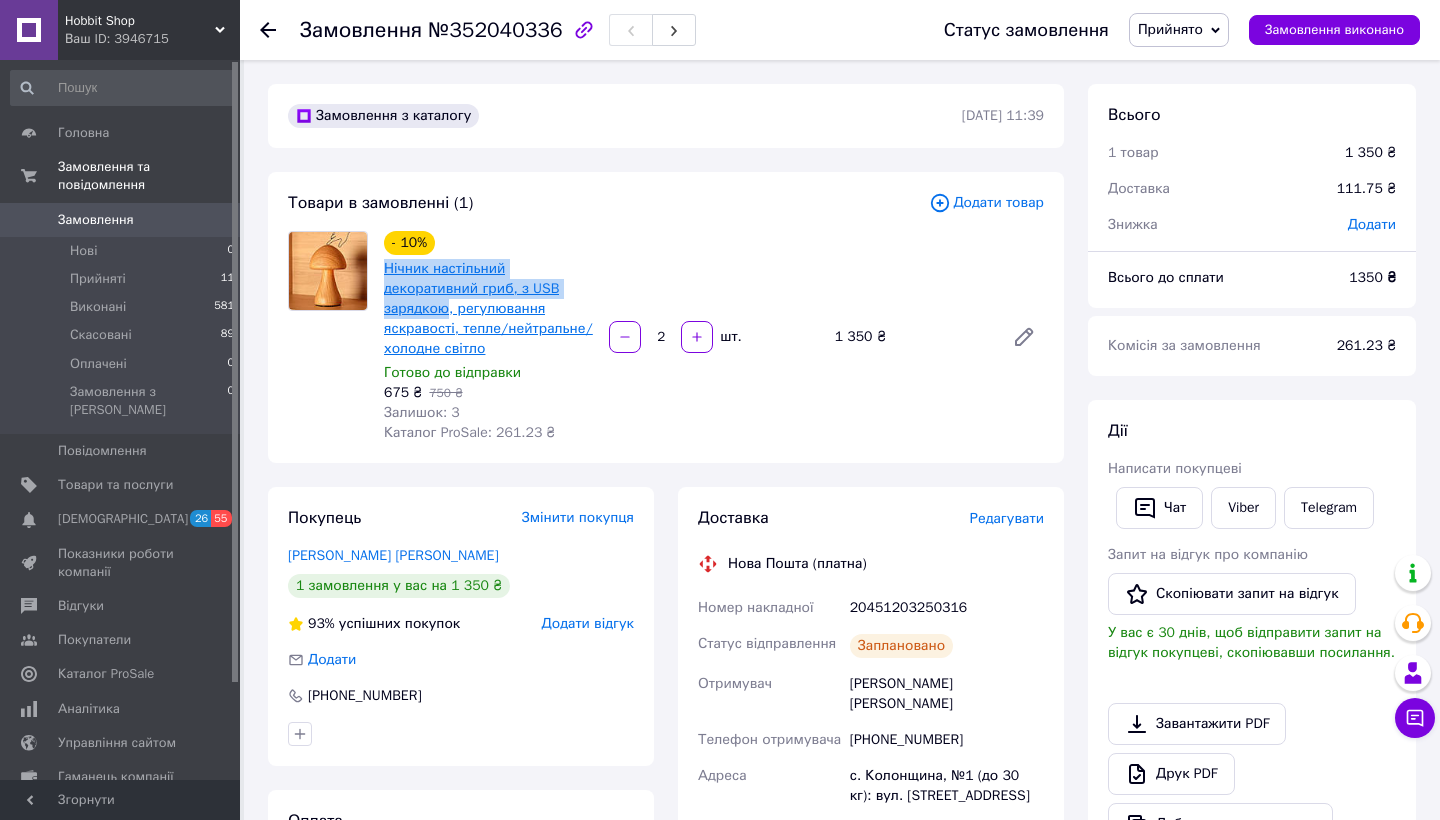 drag, startPoint x: 376, startPoint y: 262, endPoint x: 559, endPoint y: 291, distance: 185.28357 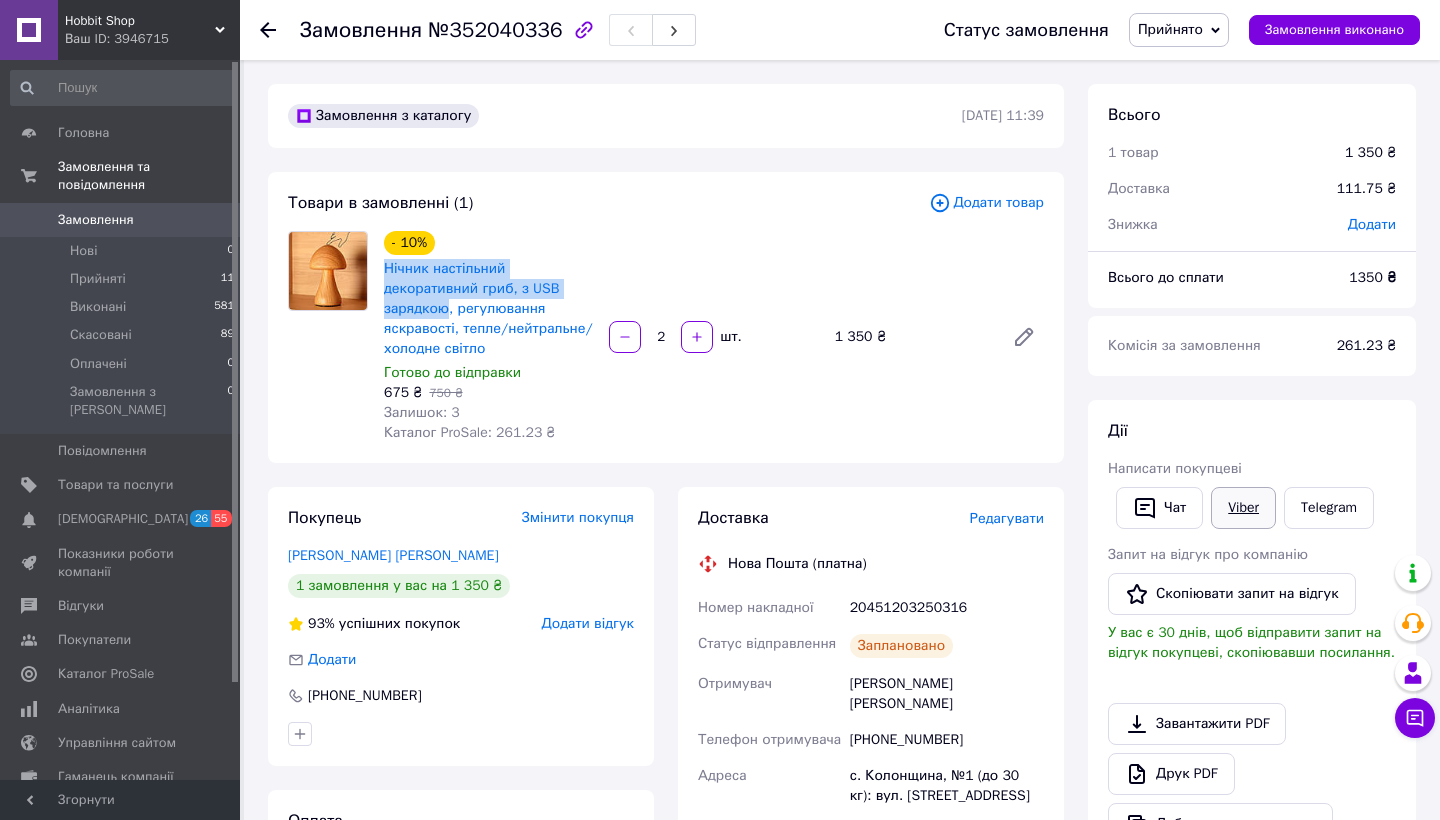 click on "Viber" at bounding box center [1243, 508] 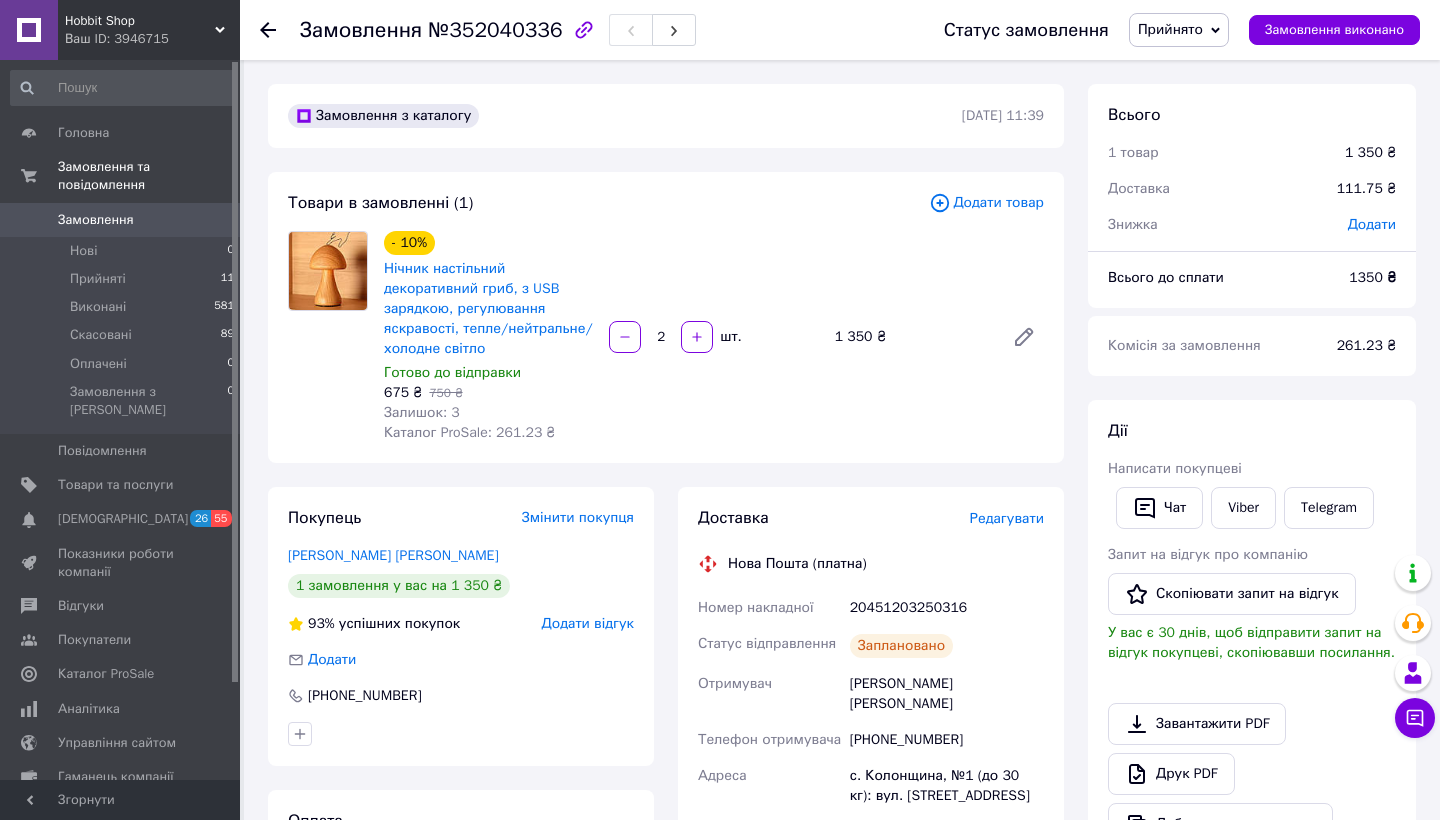 click on "20451203250316" at bounding box center (947, 608) 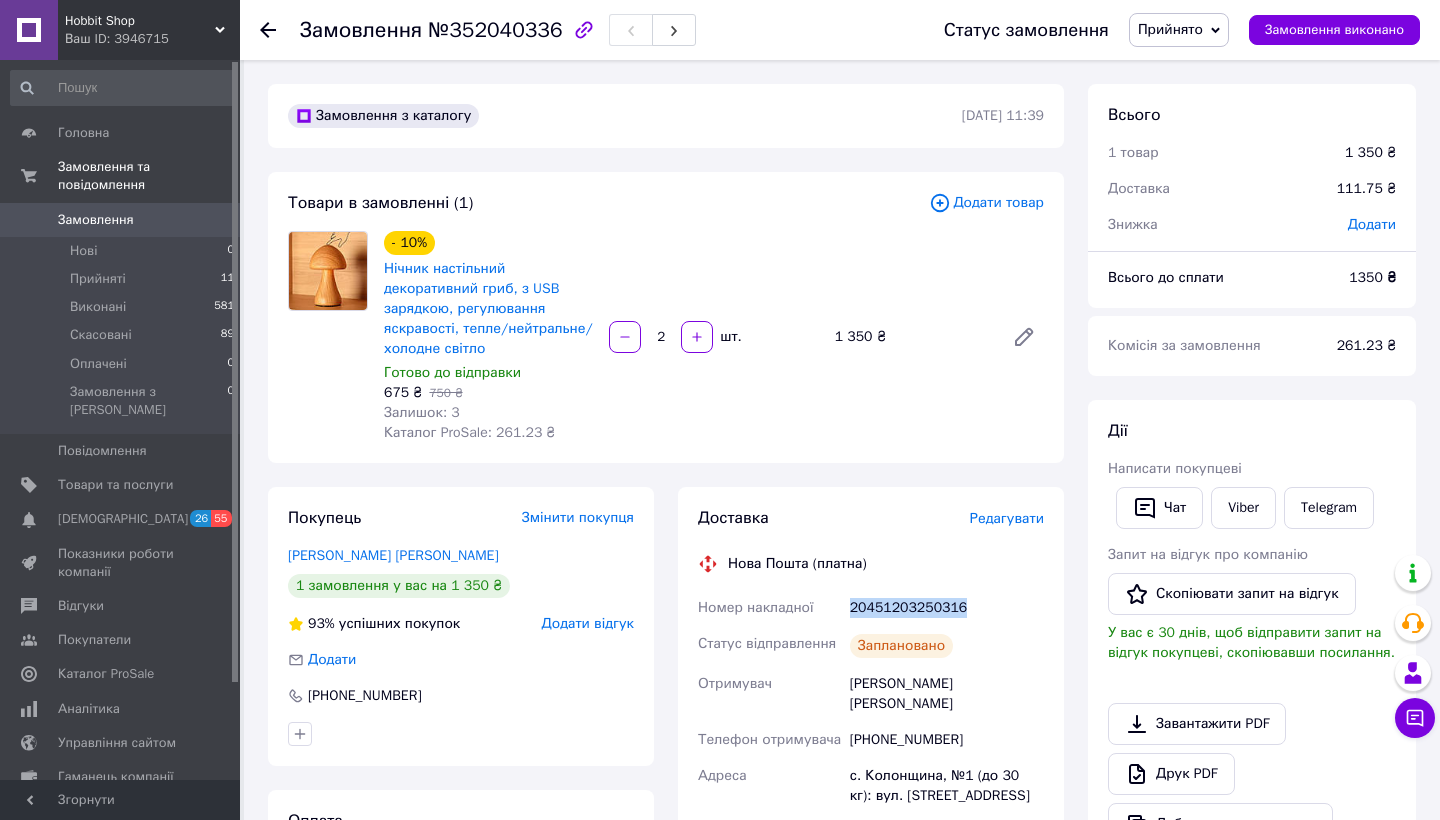 click on "20451203250316" at bounding box center [947, 608] 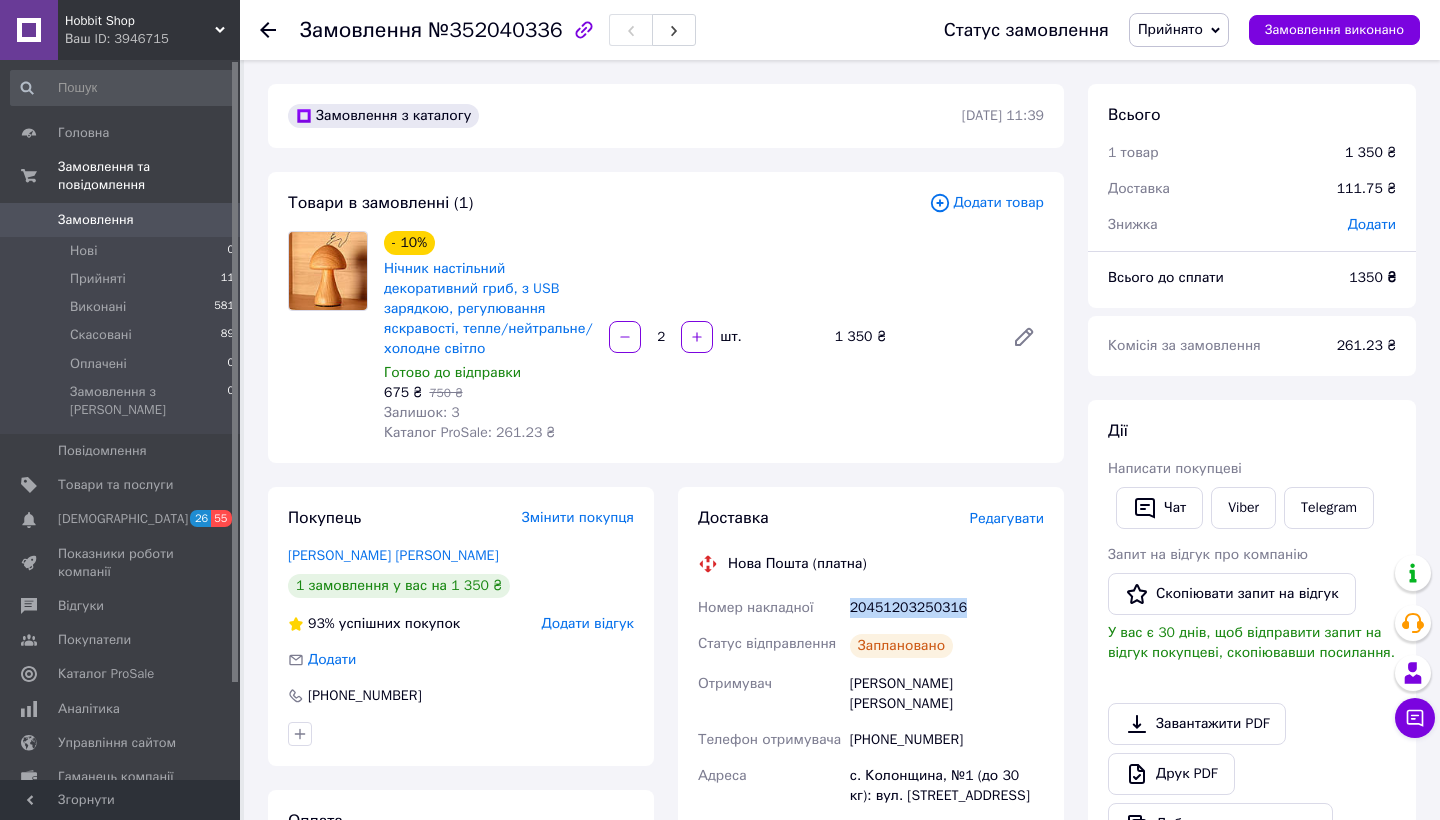 click on "0" at bounding box center [212, 220] 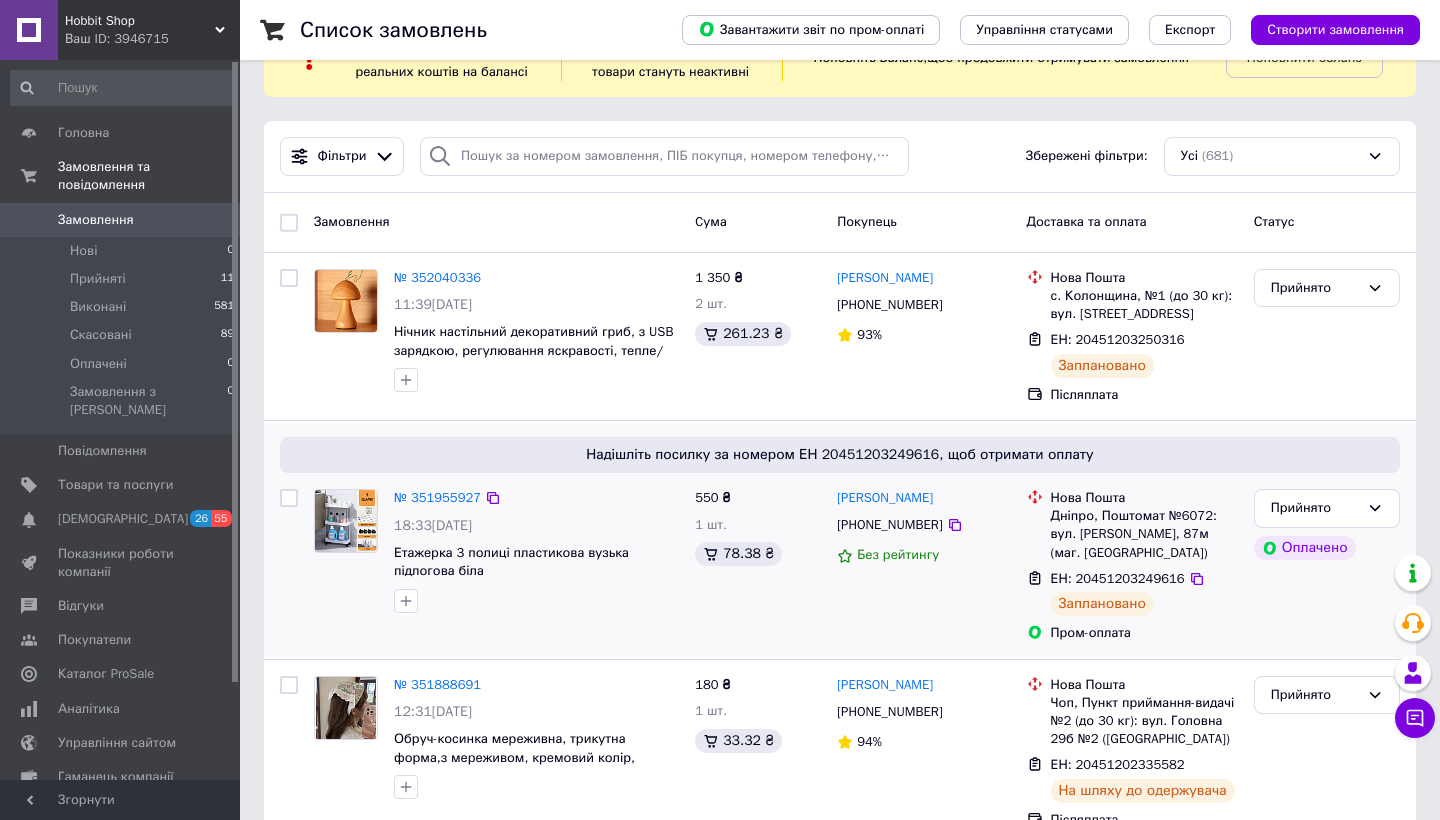scroll, scrollTop: 109, scrollLeft: 0, axis: vertical 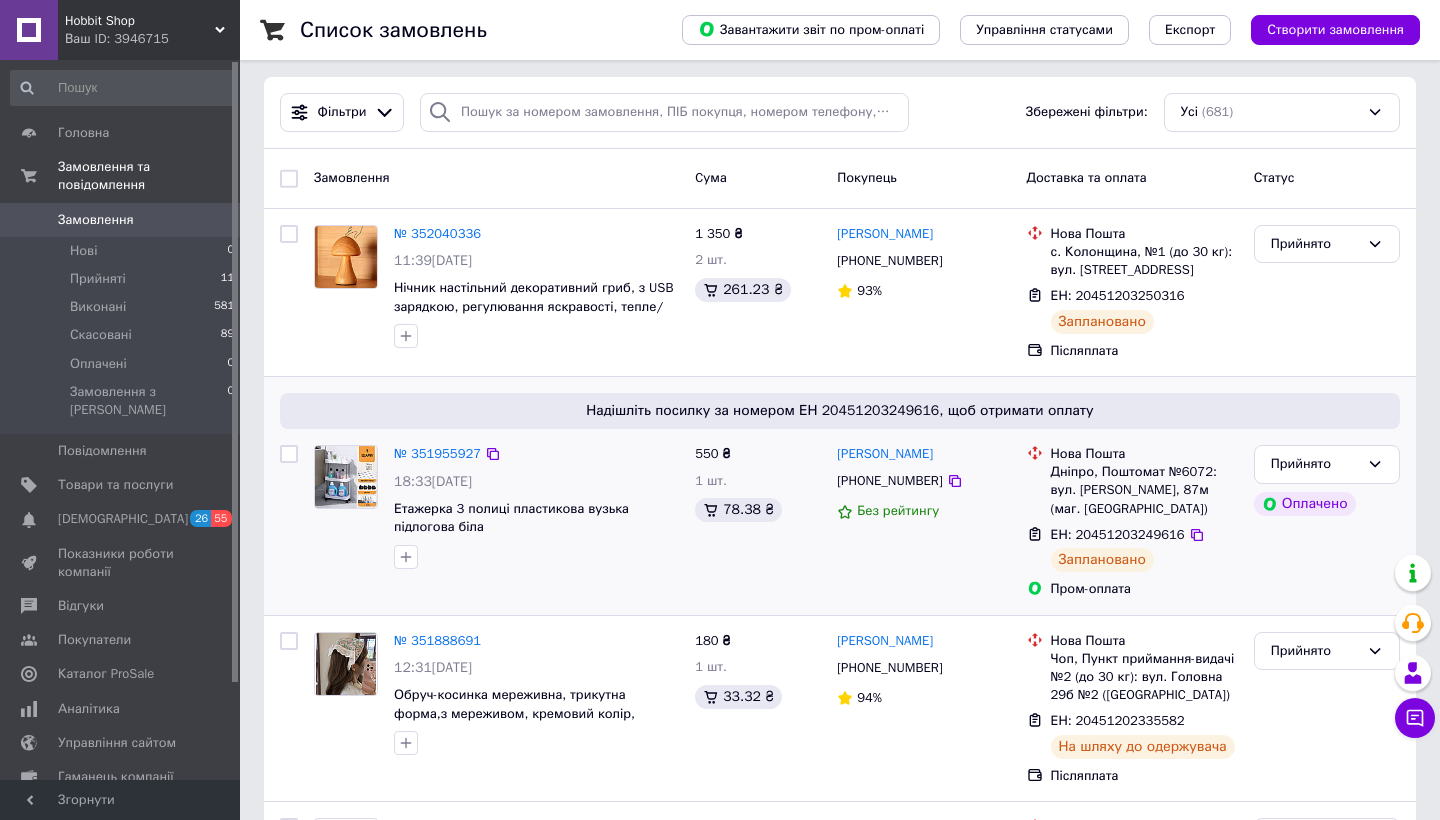 click on "№ 351955927 18:33, 09.07.2025 Етажерка 3 полиці  пластикова вузька підлогова  біла" at bounding box center (536, 507) 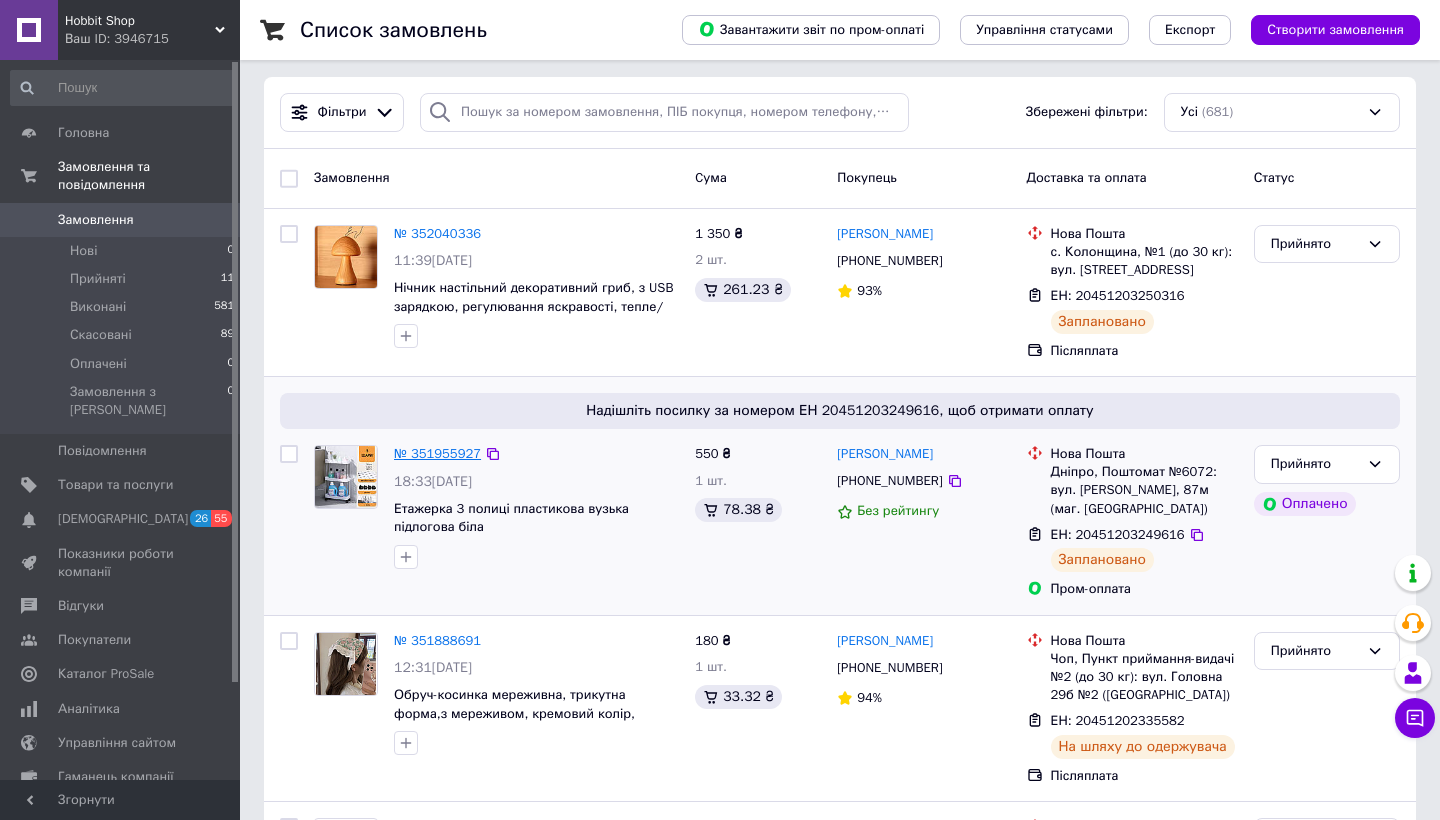 click on "№ 351955927" at bounding box center [437, 453] 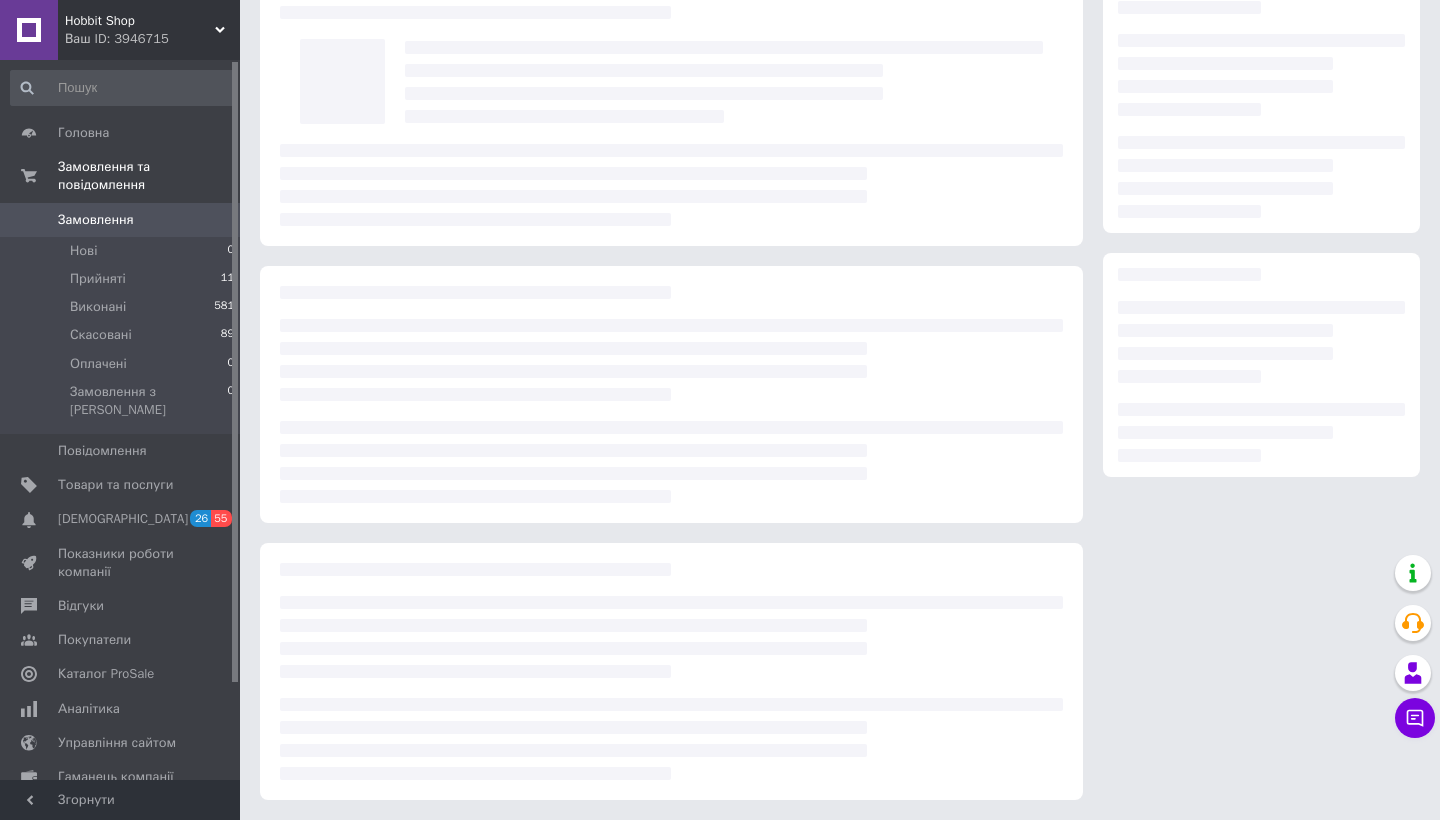 scroll, scrollTop: 94, scrollLeft: 0, axis: vertical 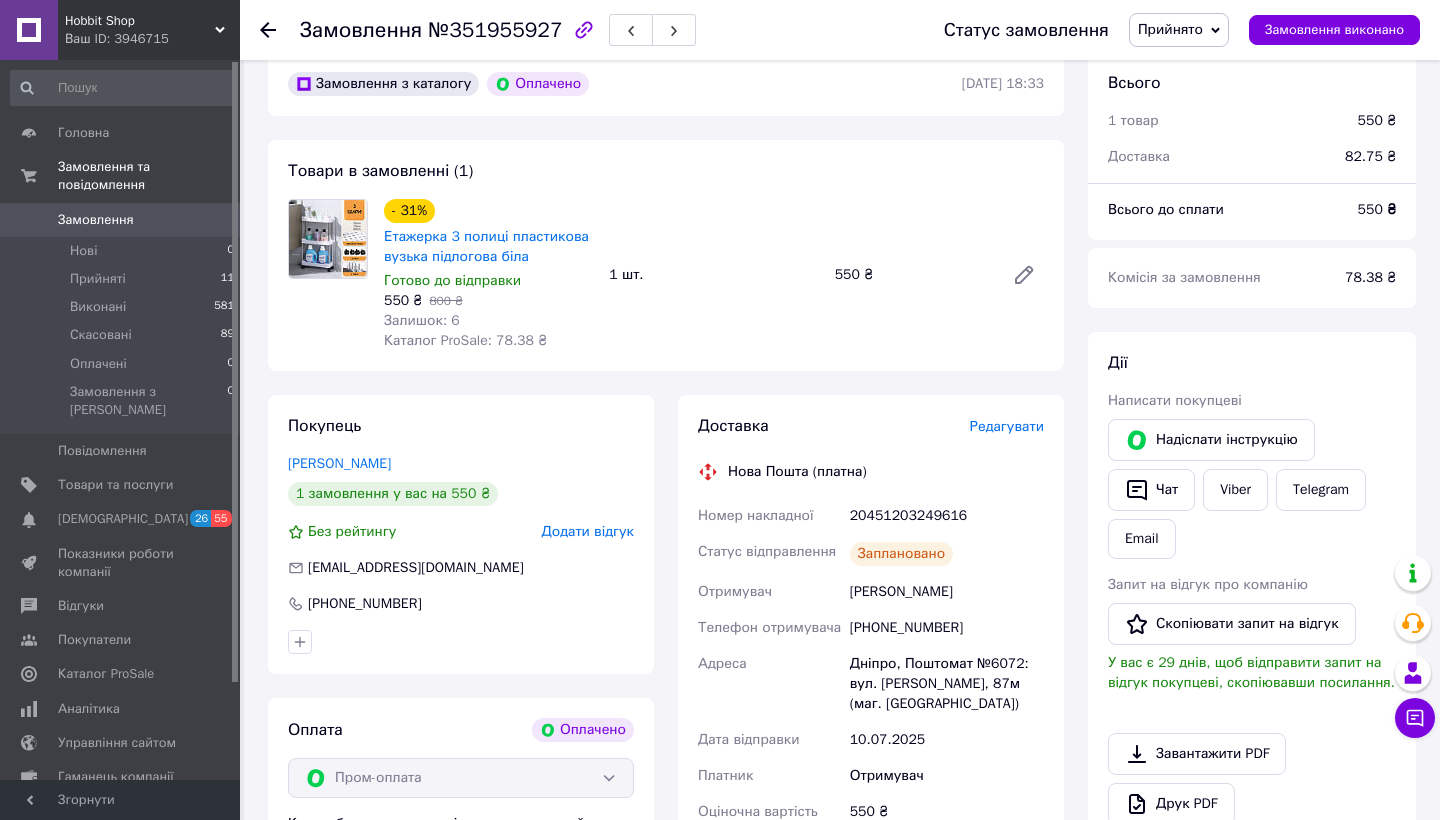 click on "20451203249616" at bounding box center [947, 516] 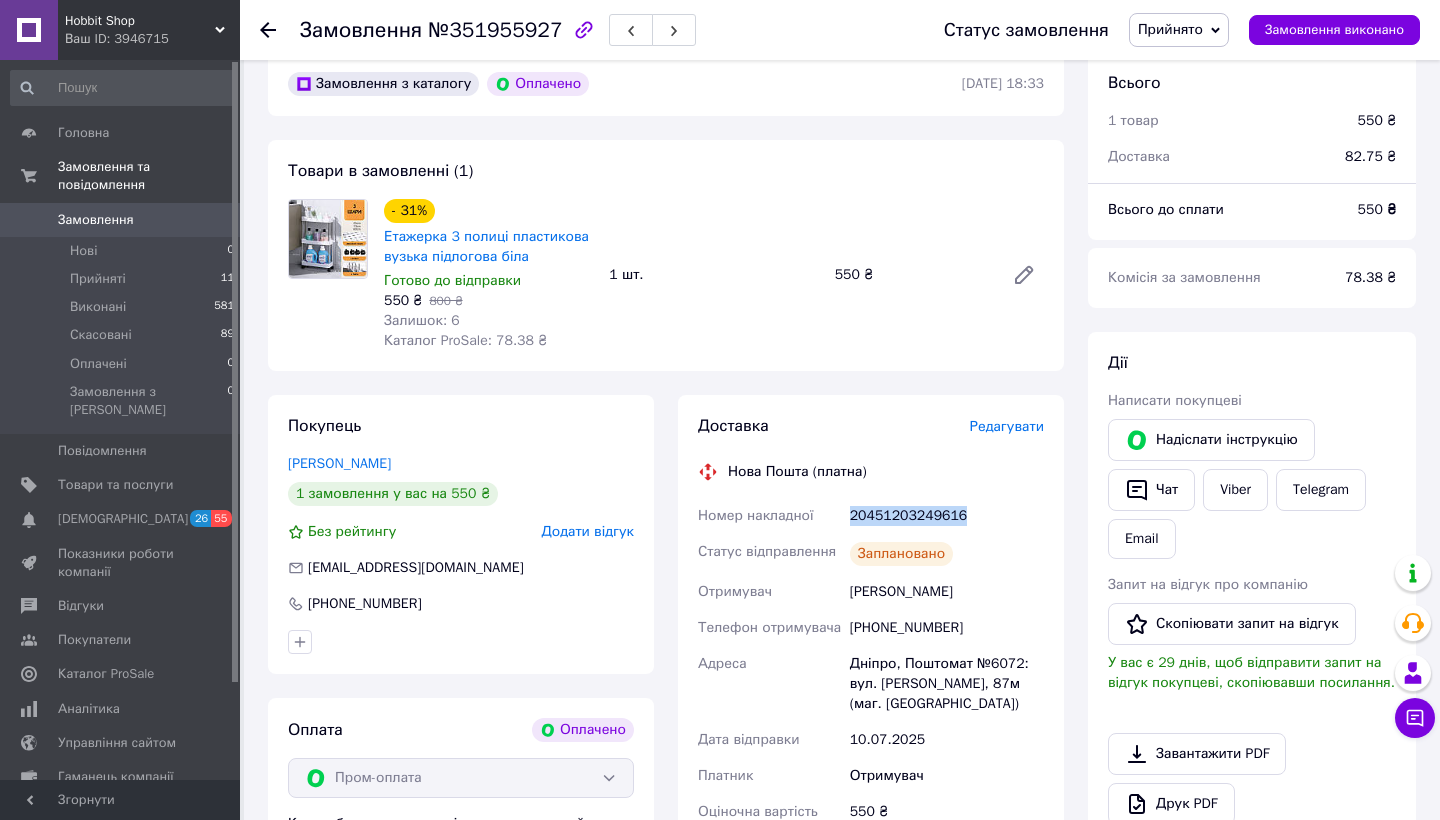 click on "20451203249616" at bounding box center (947, 516) 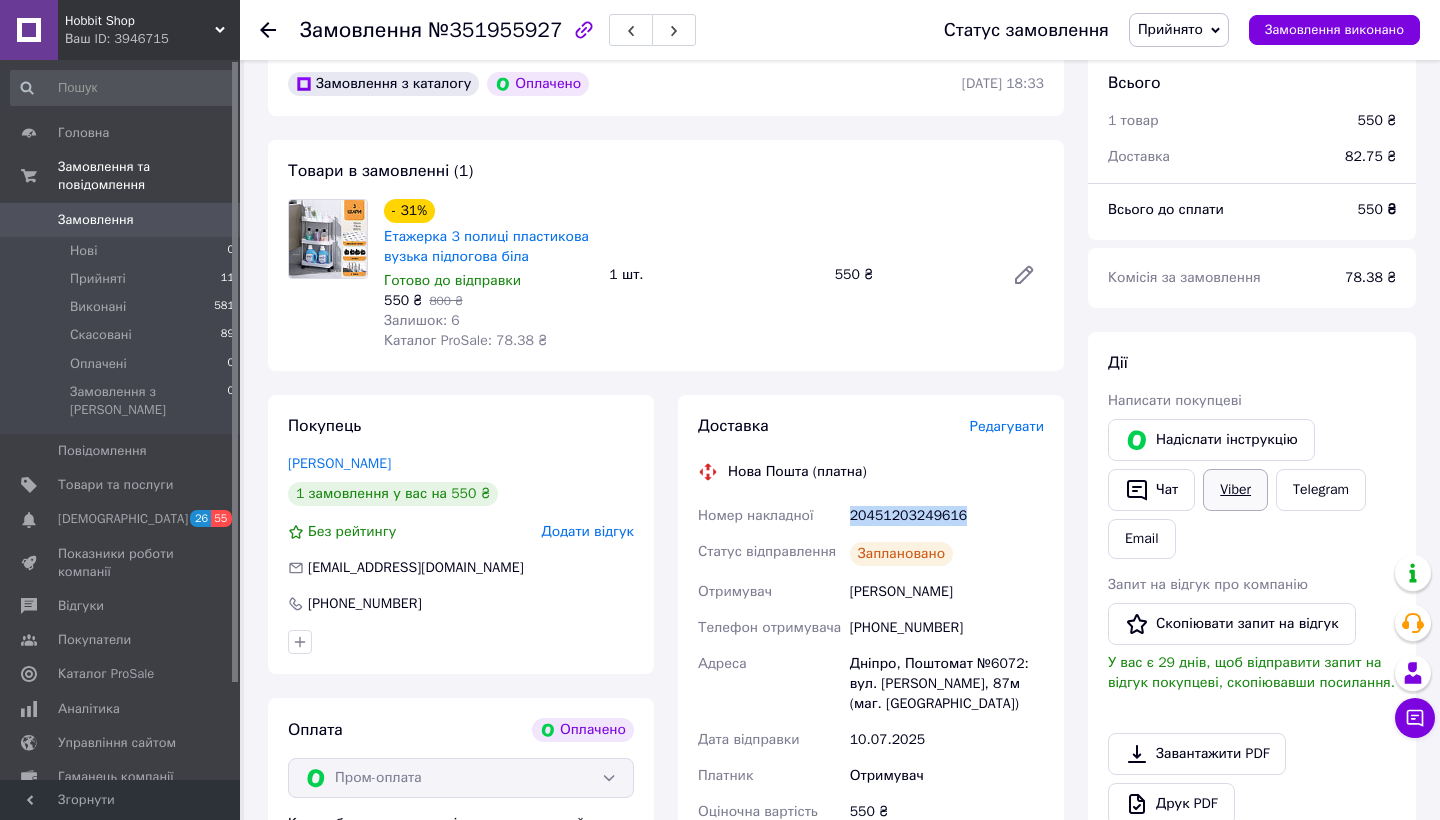 click on "Viber" at bounding box center [1235, 490] 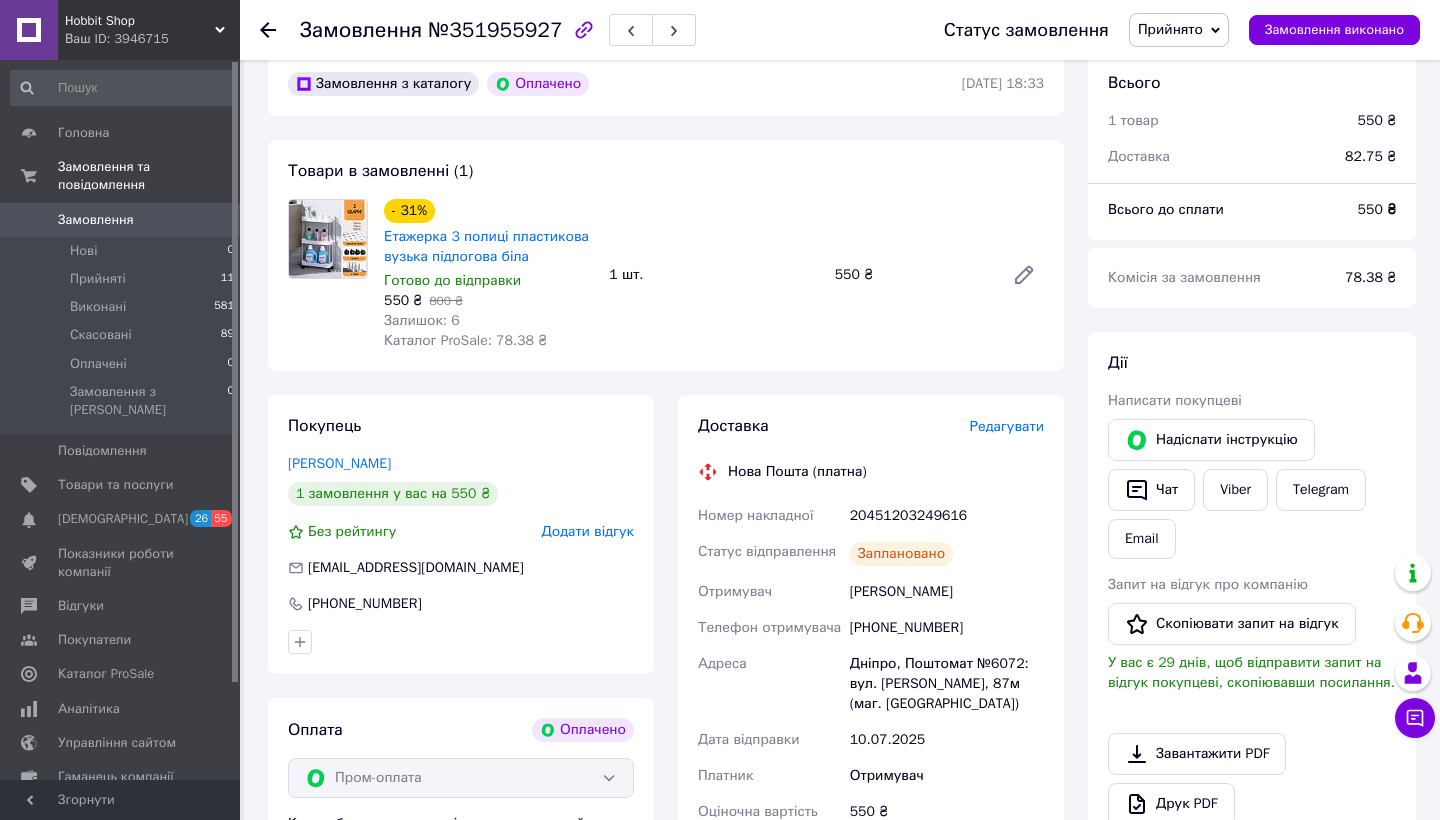 click on "Замовлення 0" at bounding box center [123, 220] 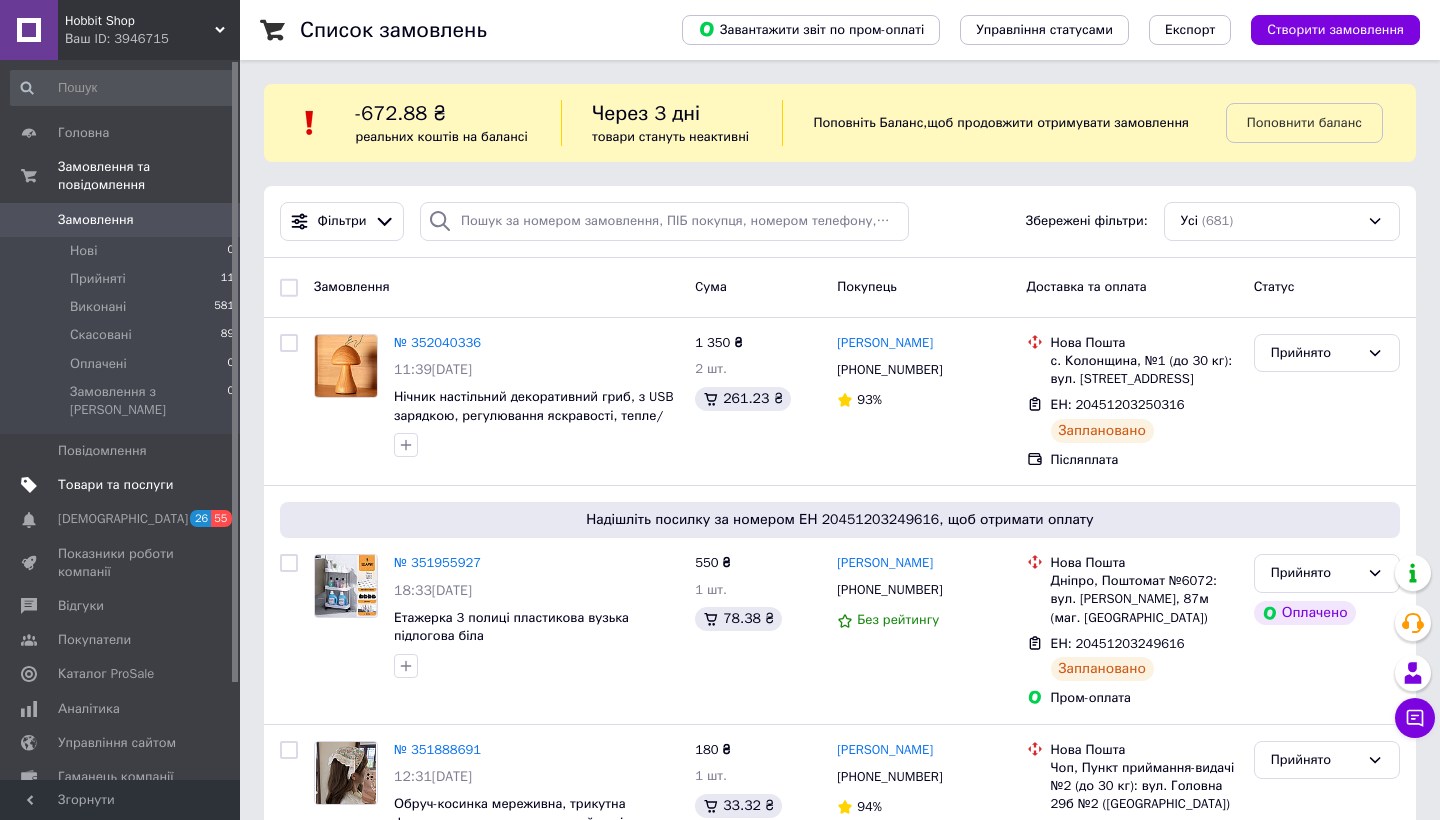 click on "Товари та послуги" at bounding box center [115, 485] 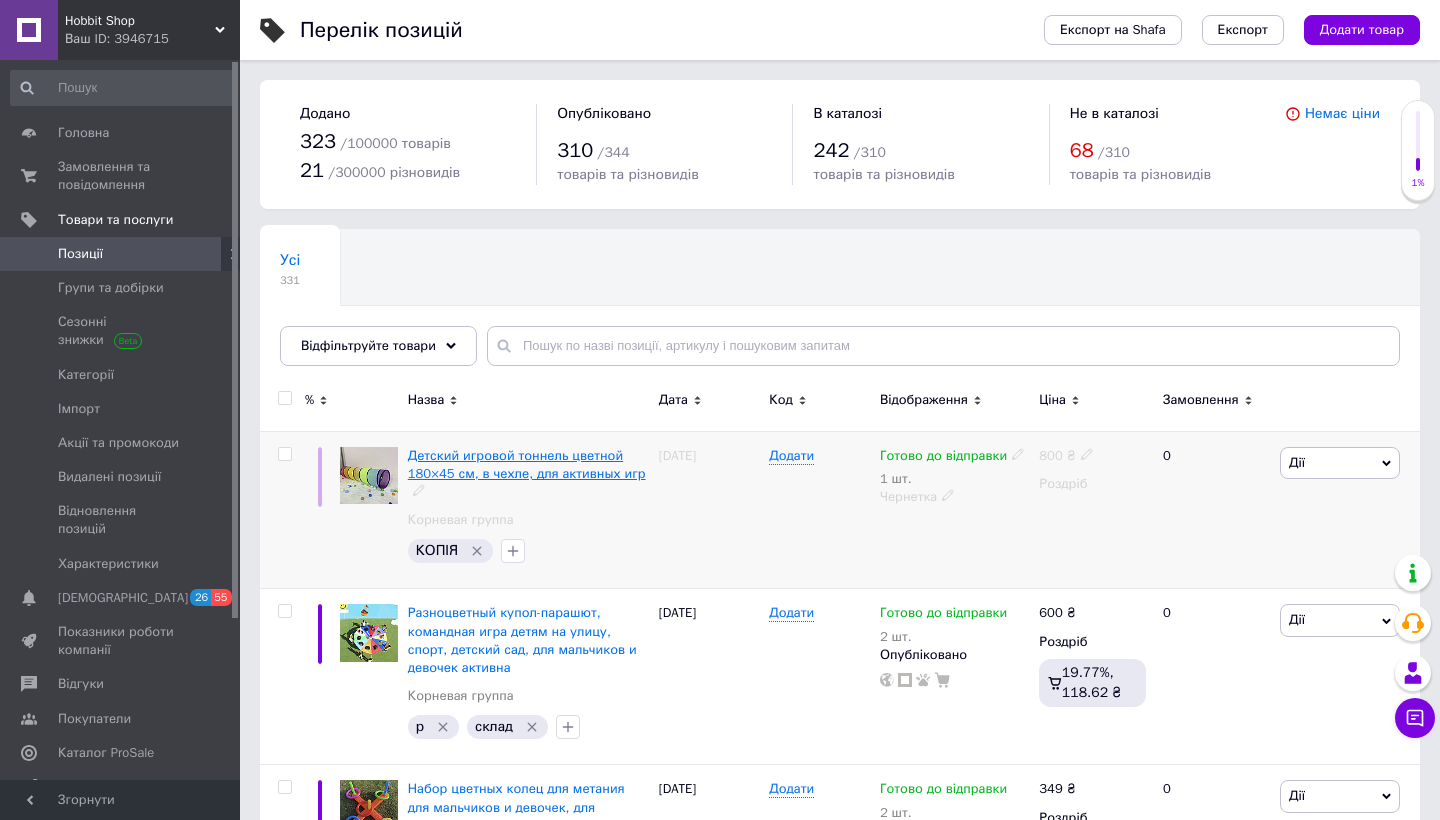 click on "Детский игровой тоннель цветной 180×45 см, в чехле, для активных игр" at bounding box center [527, 464] 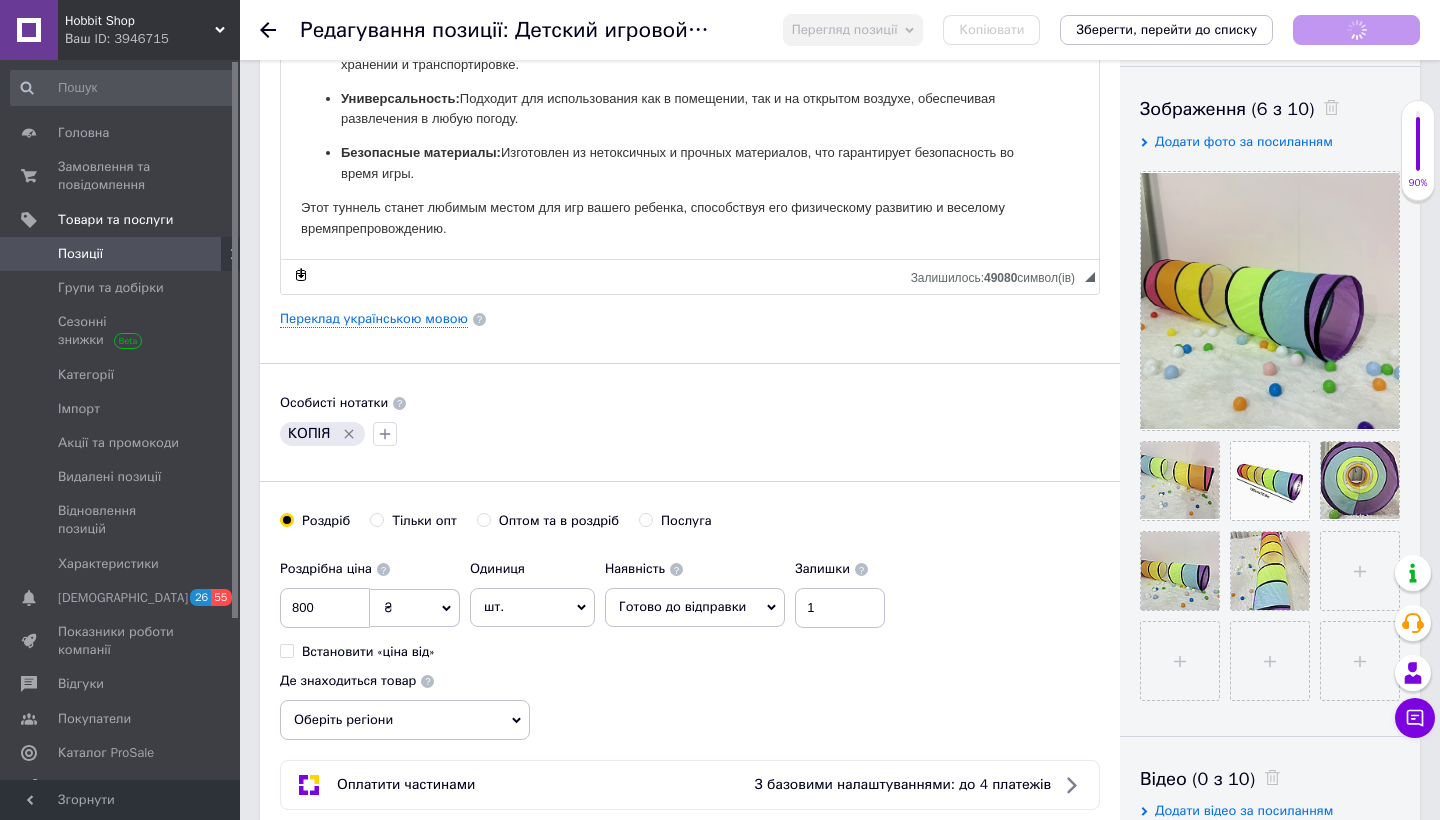 scroll, scrollTop: 345, scrollLeft: 0, axis: vertical 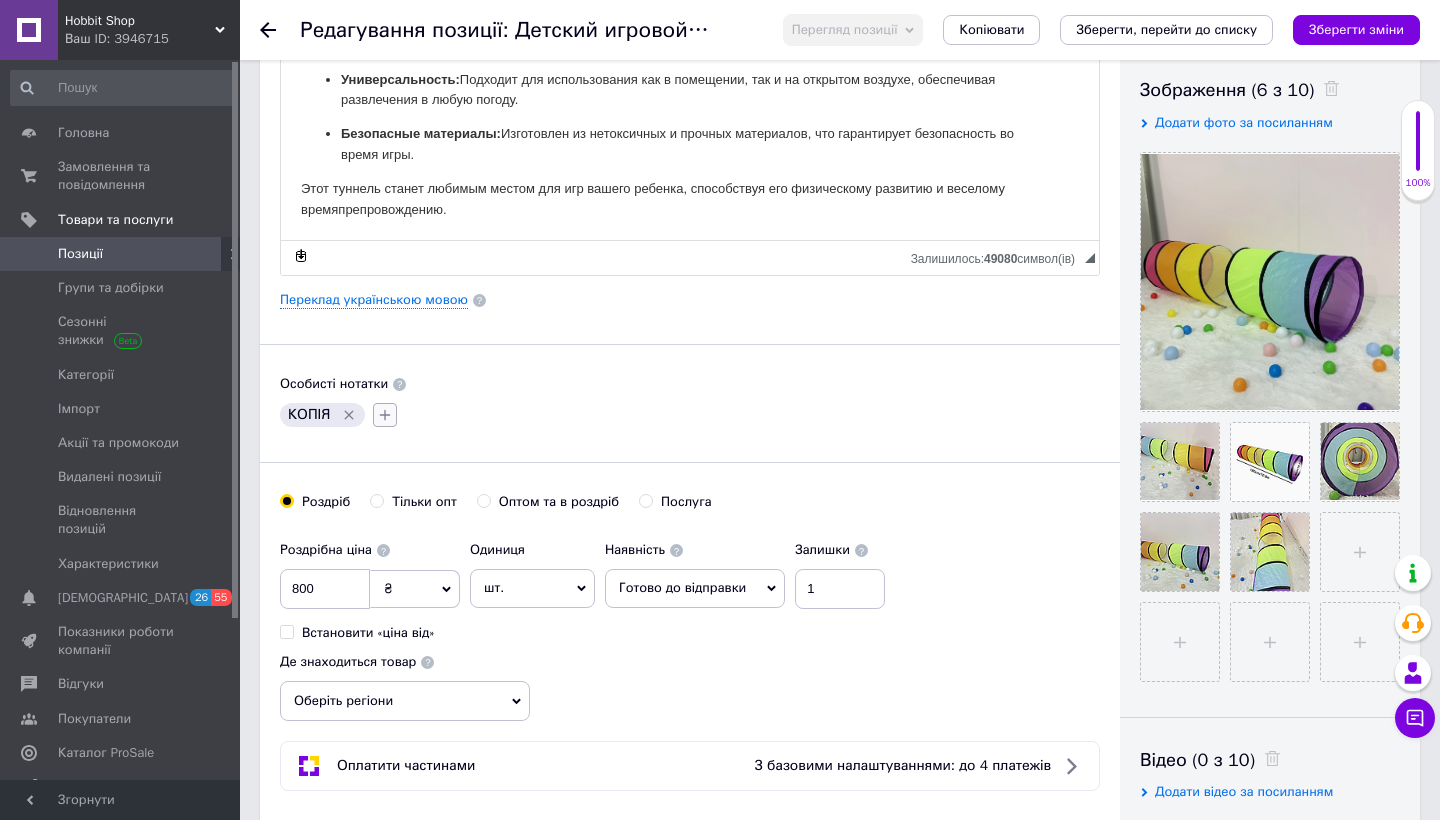 click 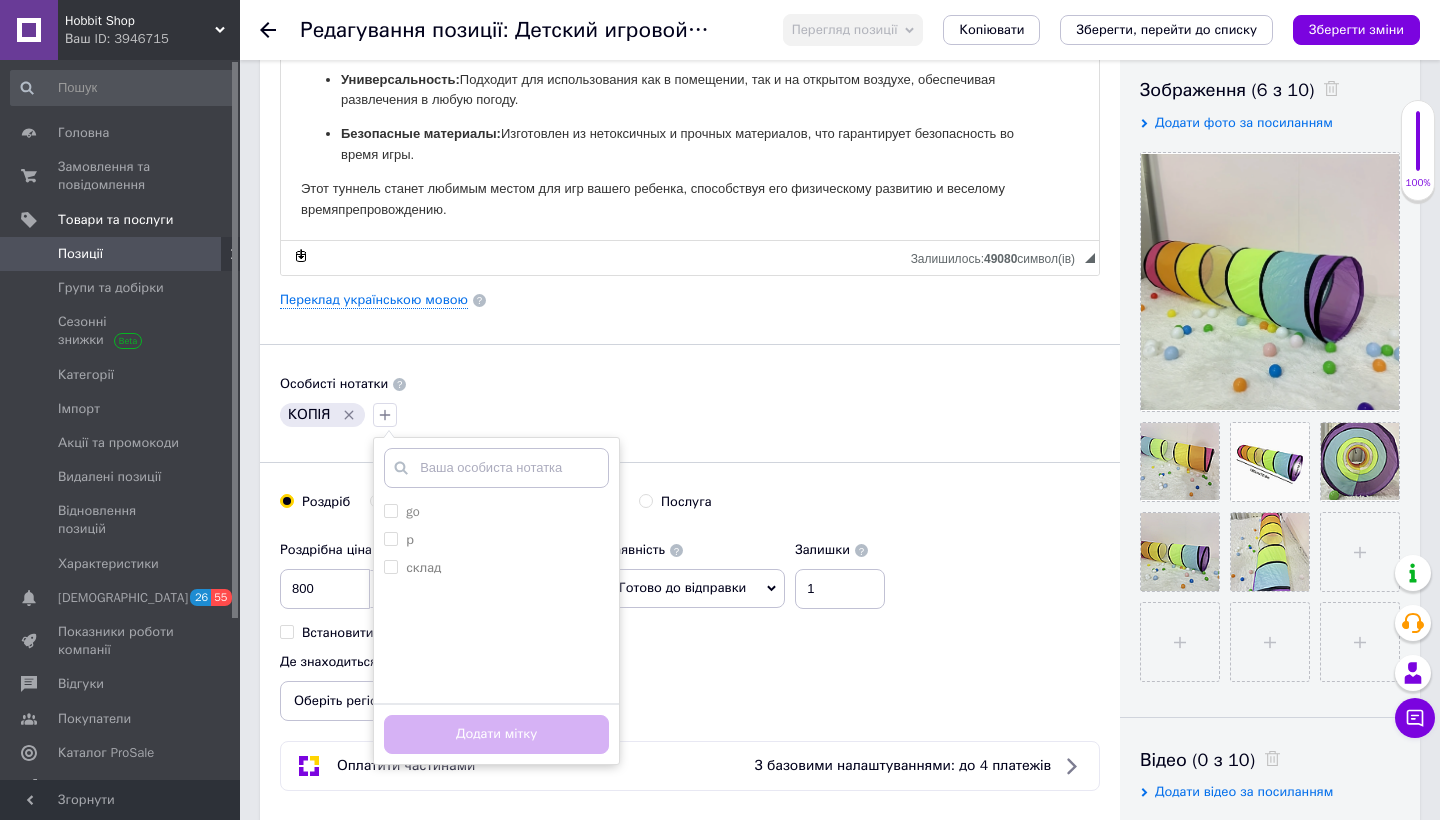 type on "2" 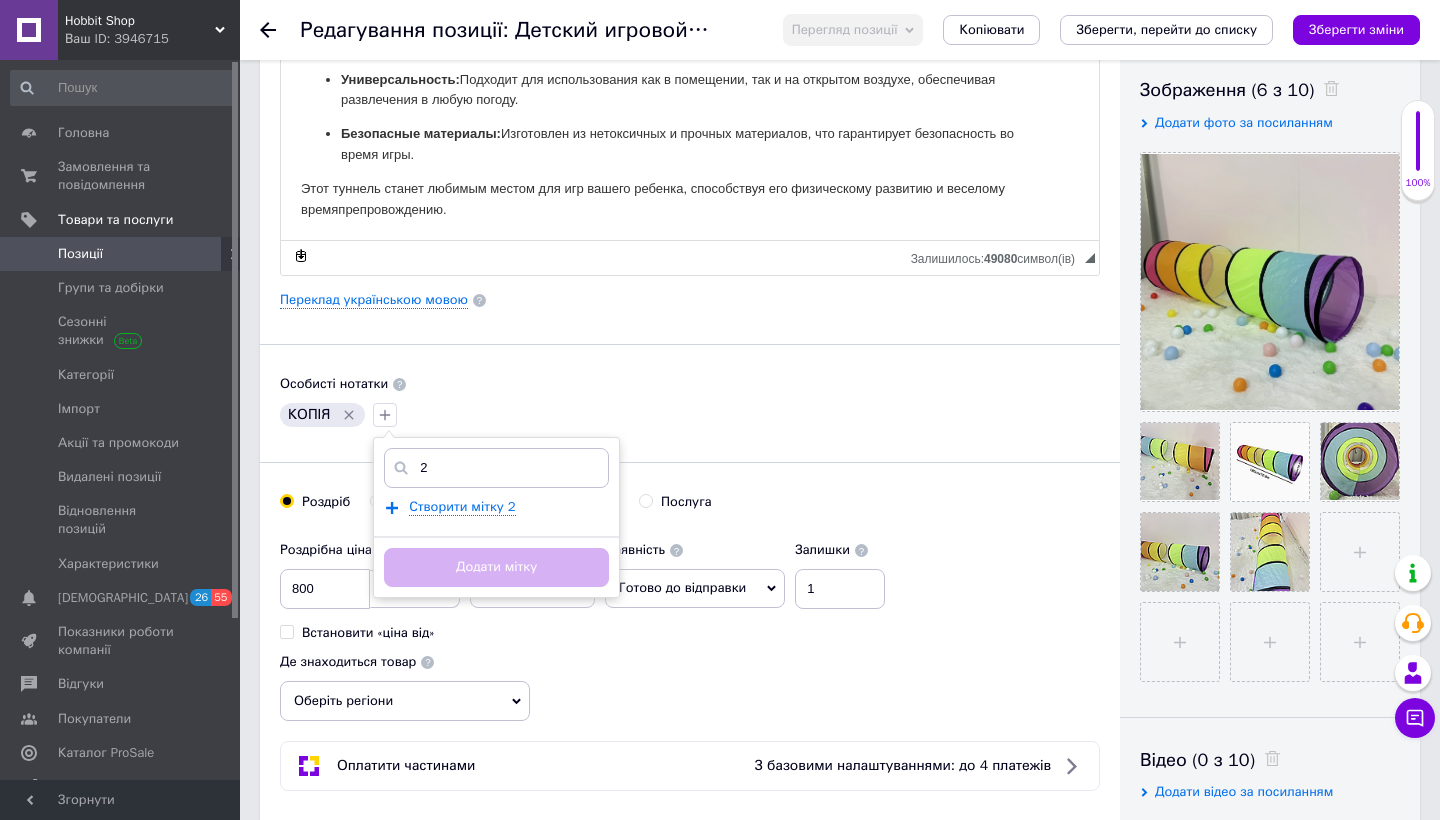 type 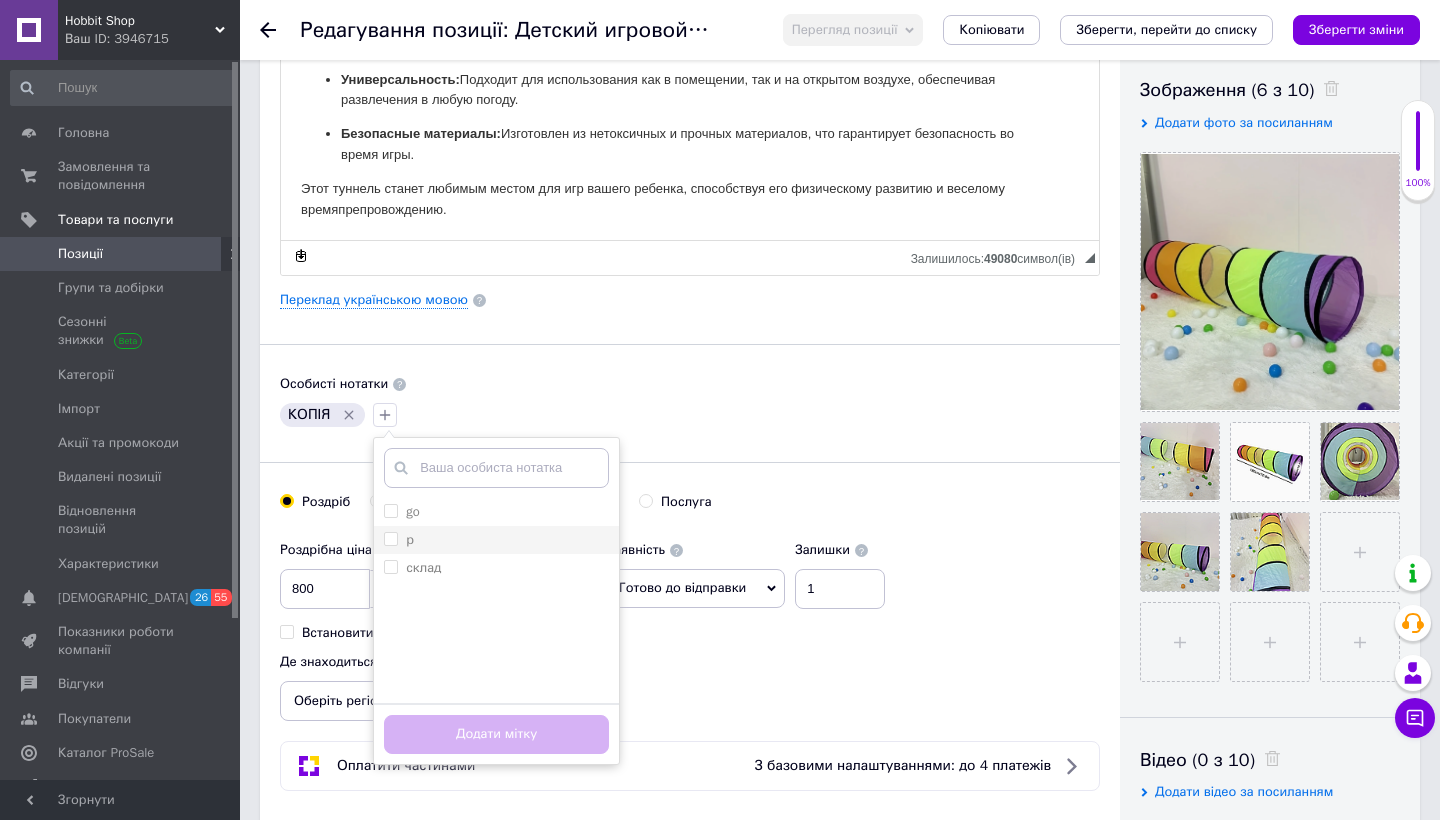 click on "р" at bounding box center (399, 540) 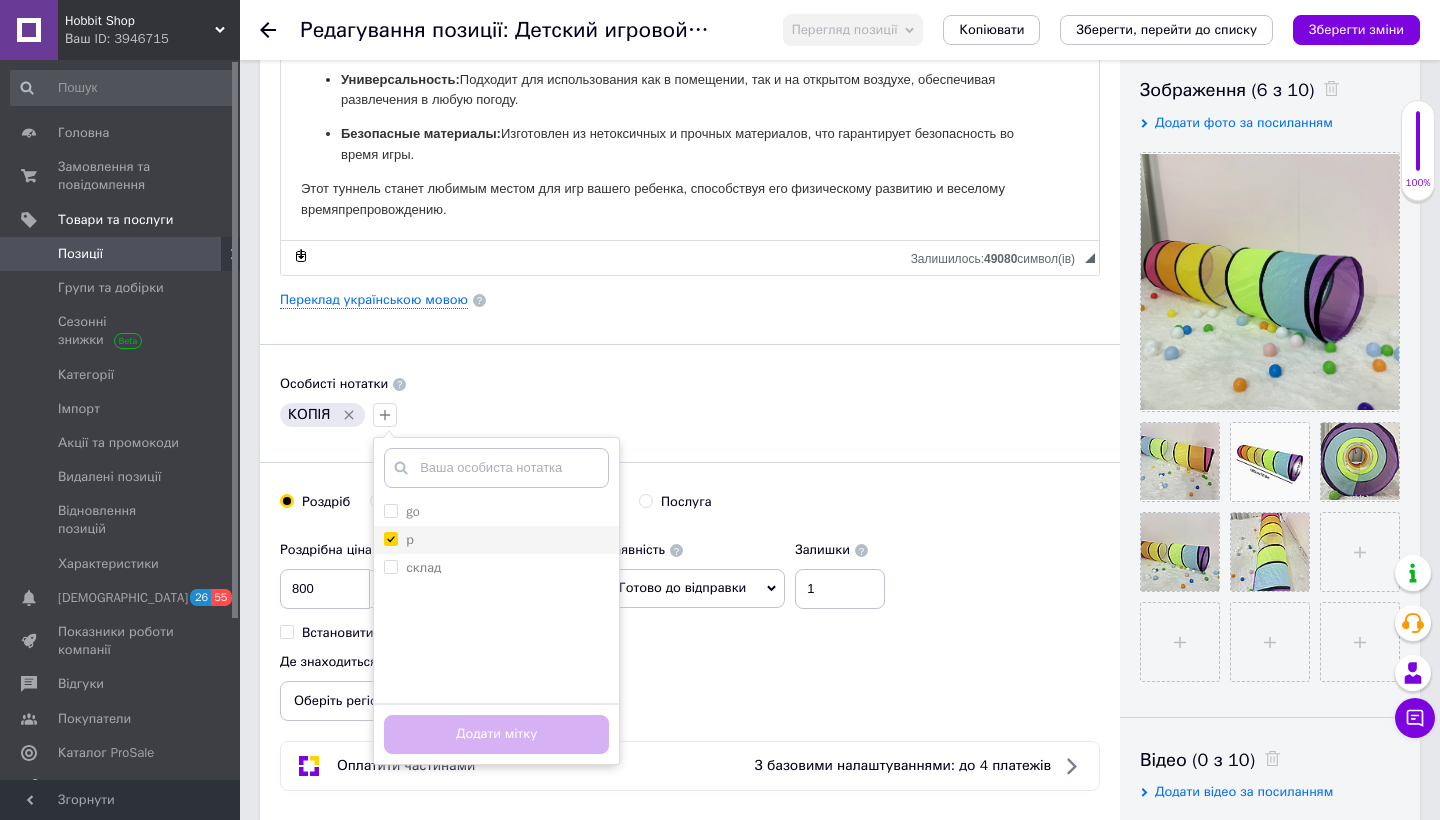 click on "р" at bounding box center [390, 538] 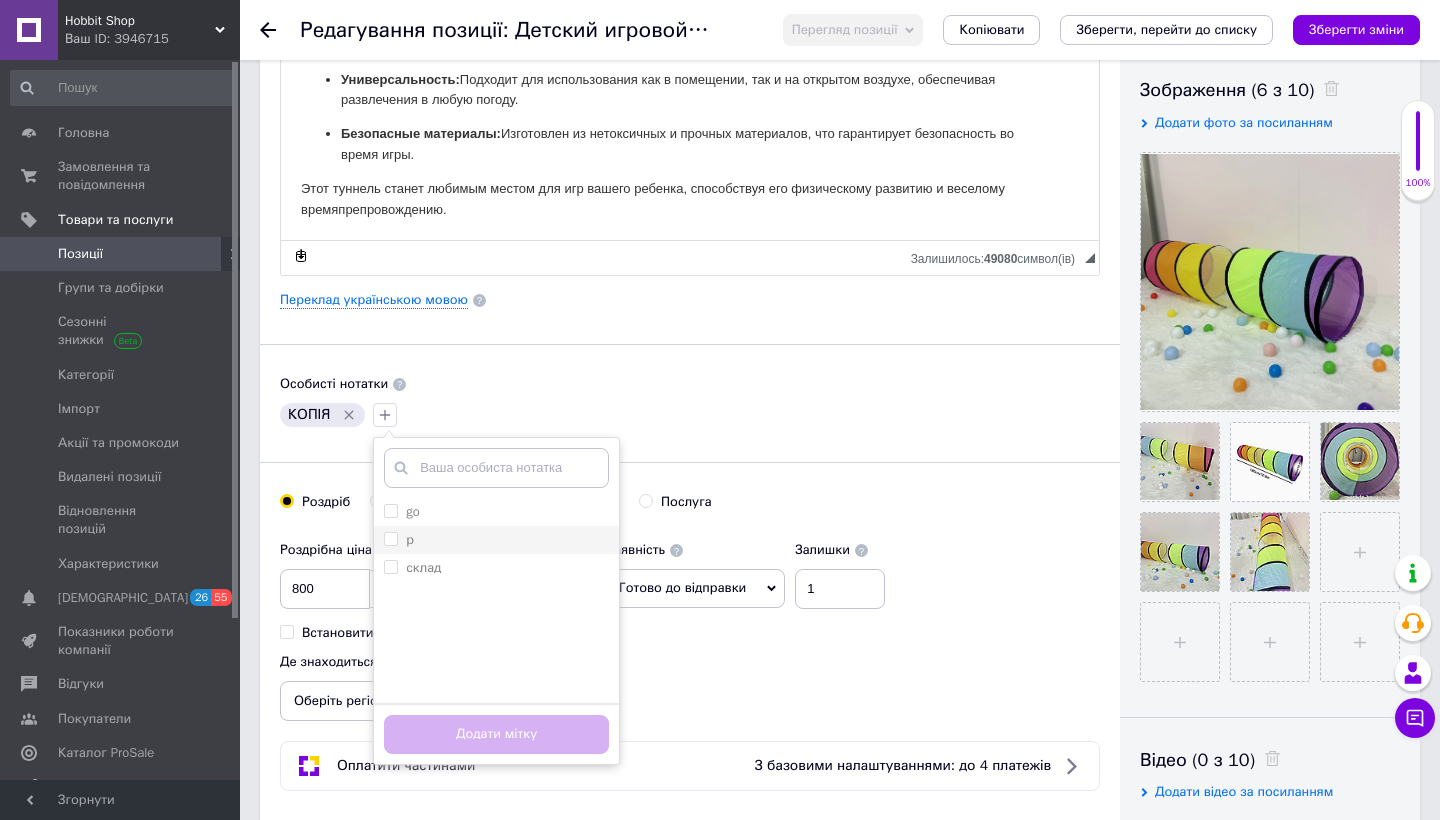 checkbox on "false" 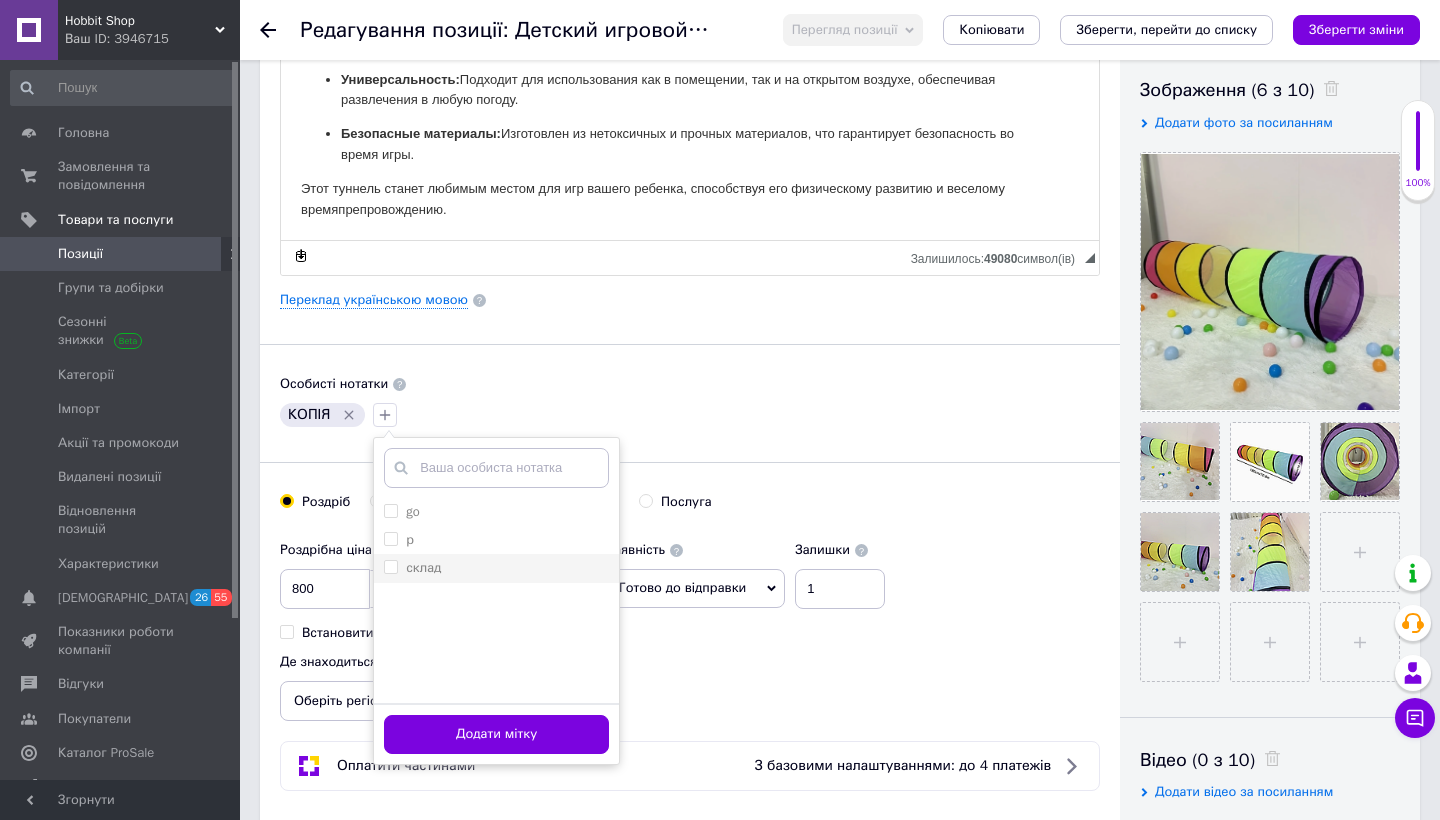 click on "склад" at bounding box center (496, 568) 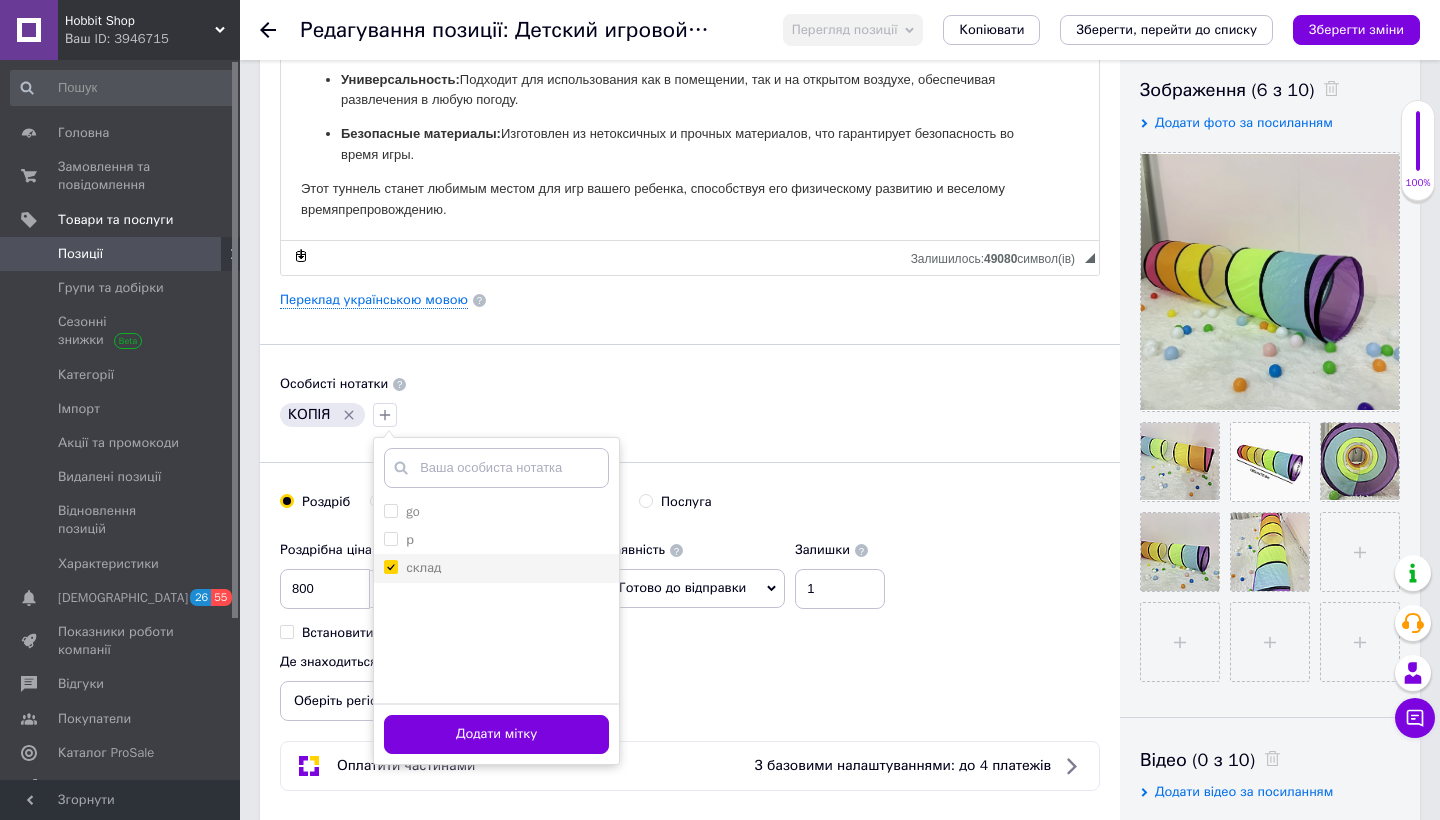 checkbox on "true" 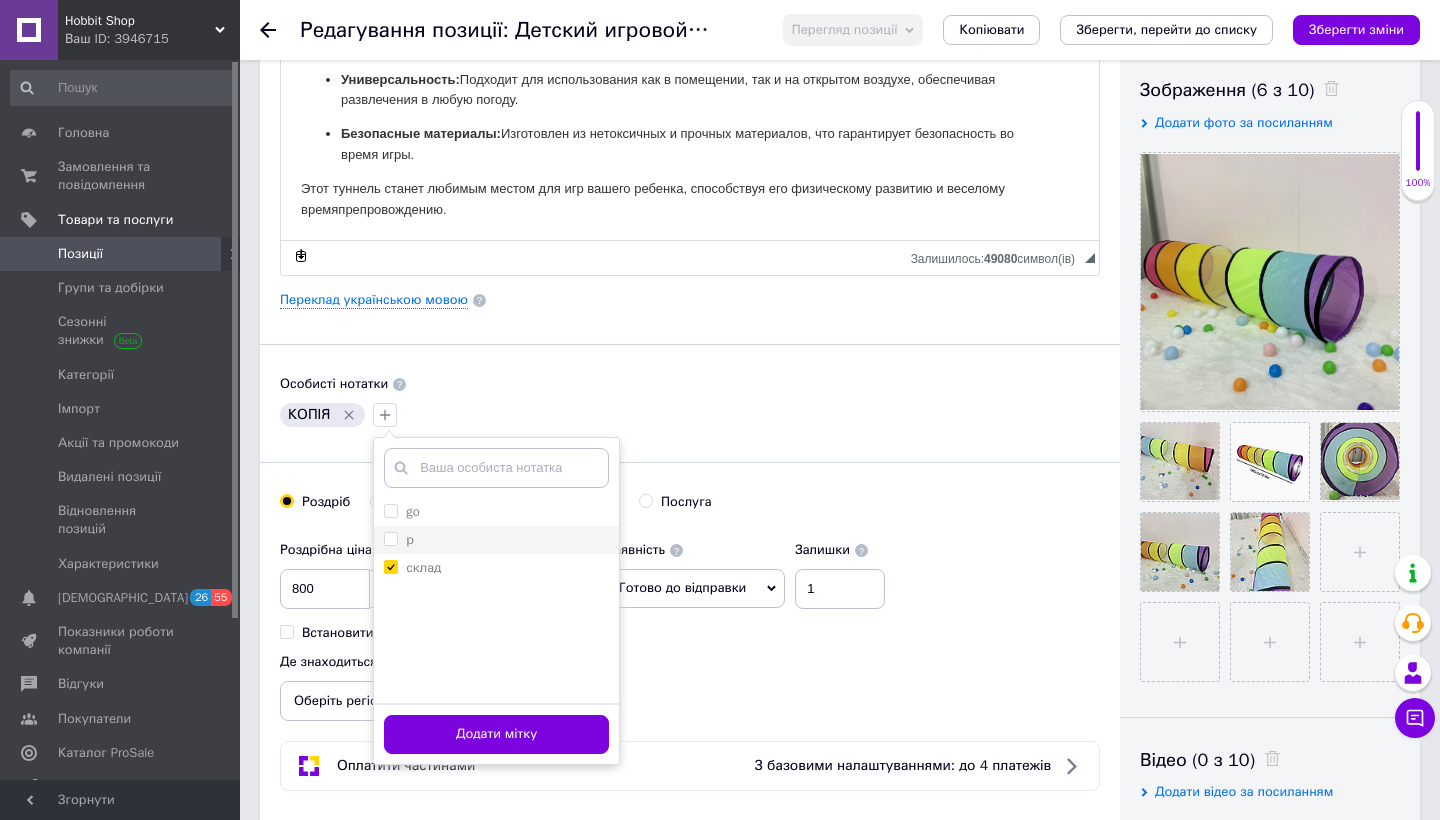 click at bounding box center (391, 539) 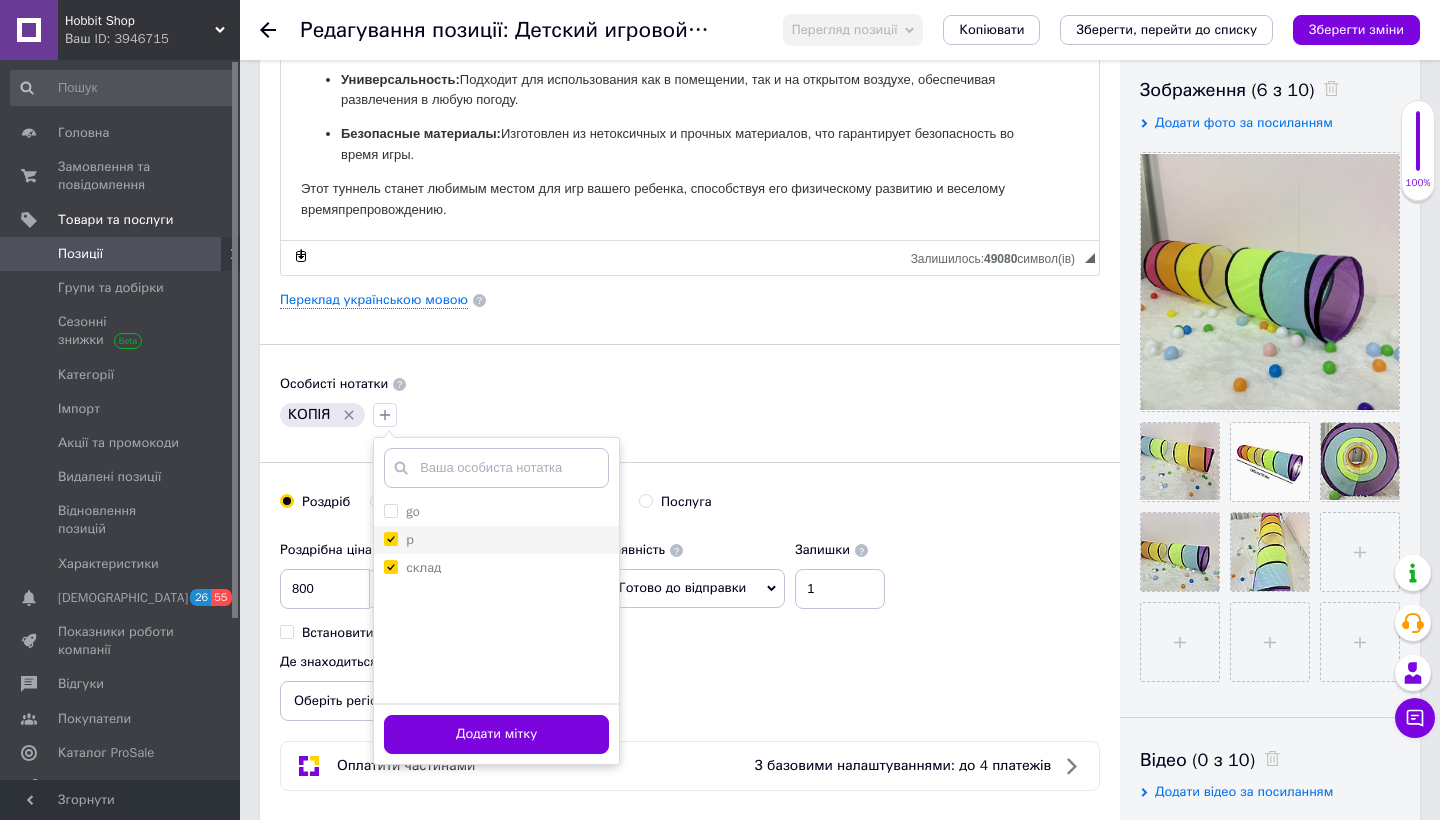 click on "р" at bounding box center [390, 538] 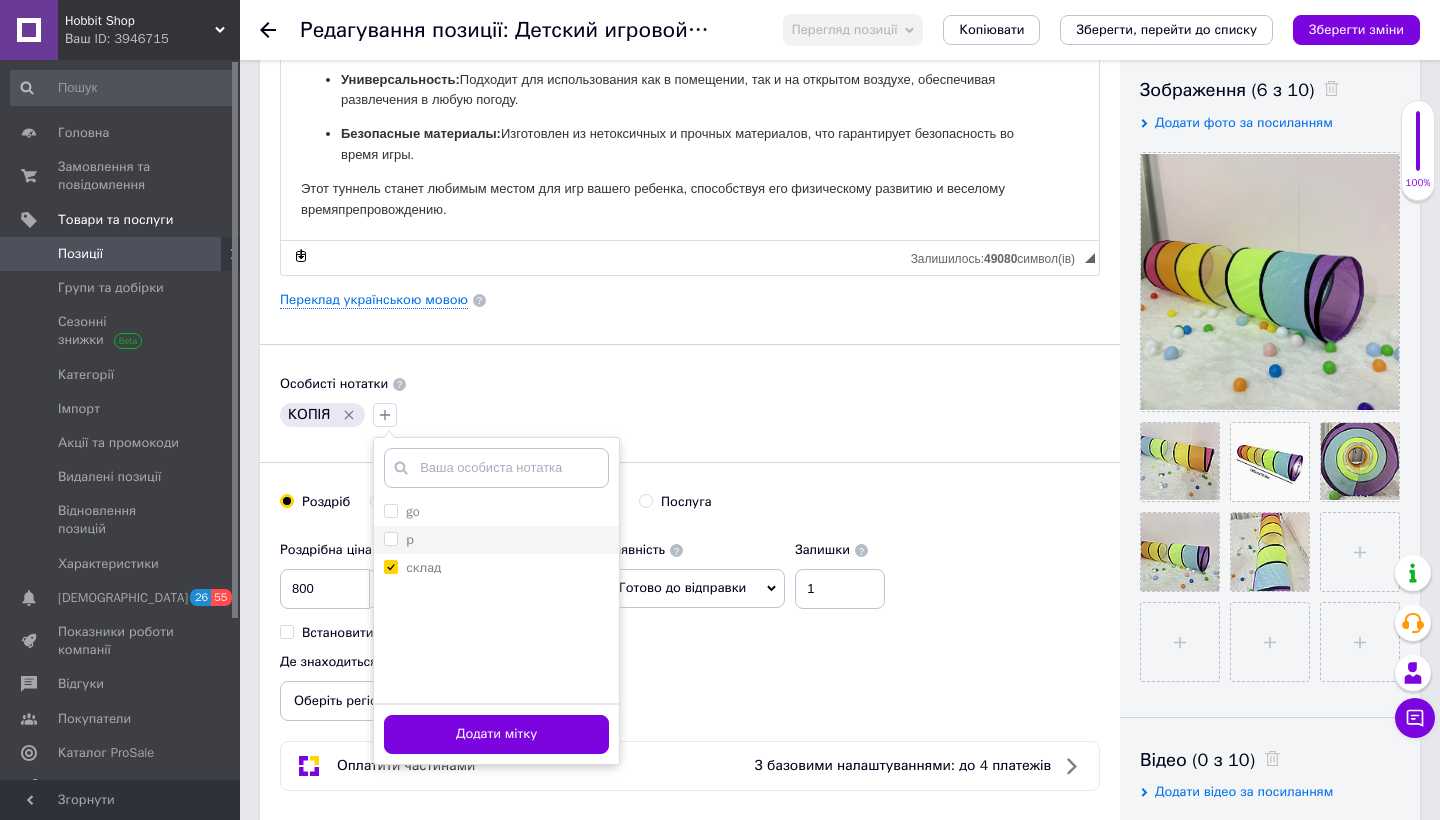 checkbox on "false" 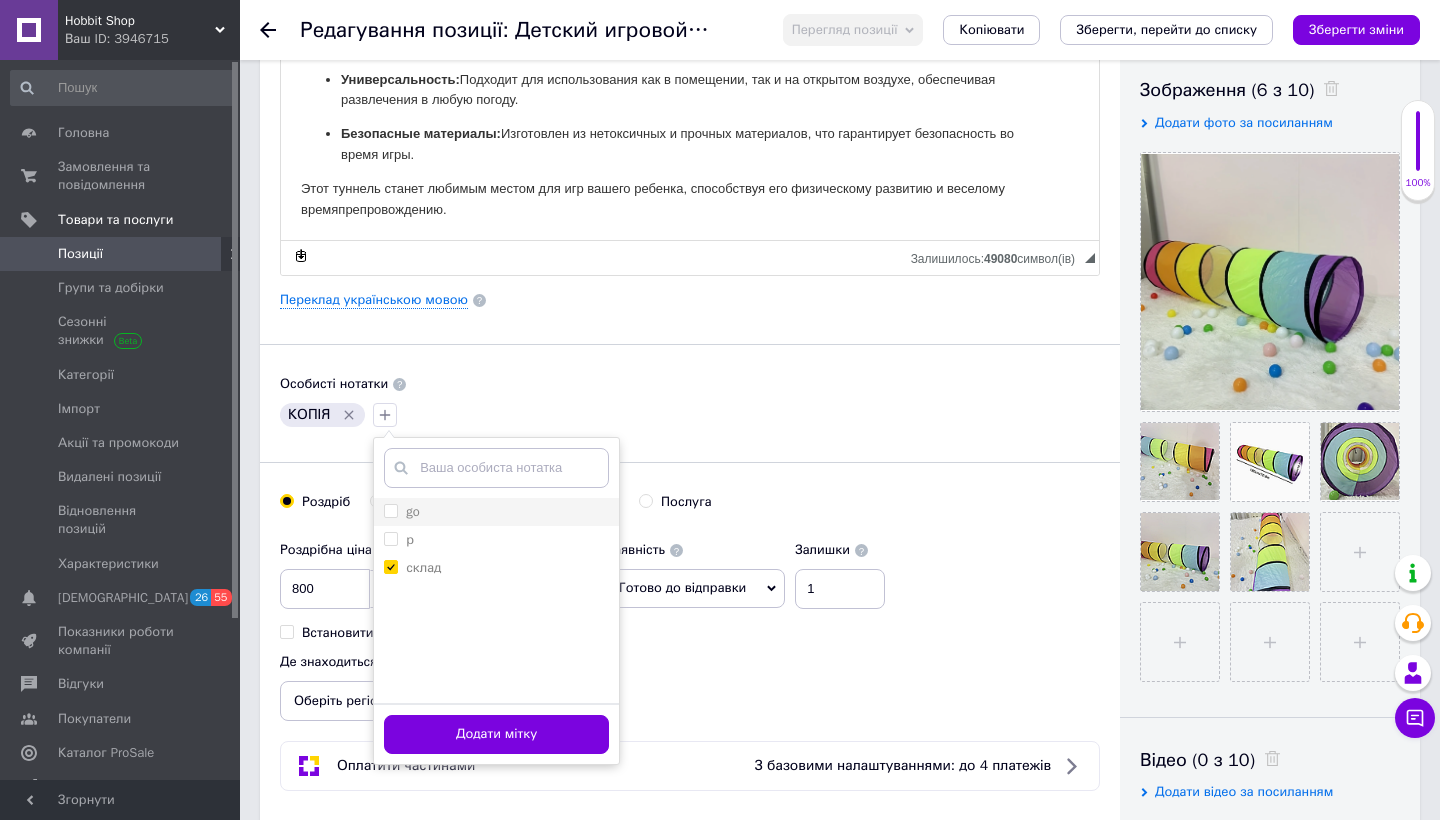 click on "go" at bounding box center (402, 512) 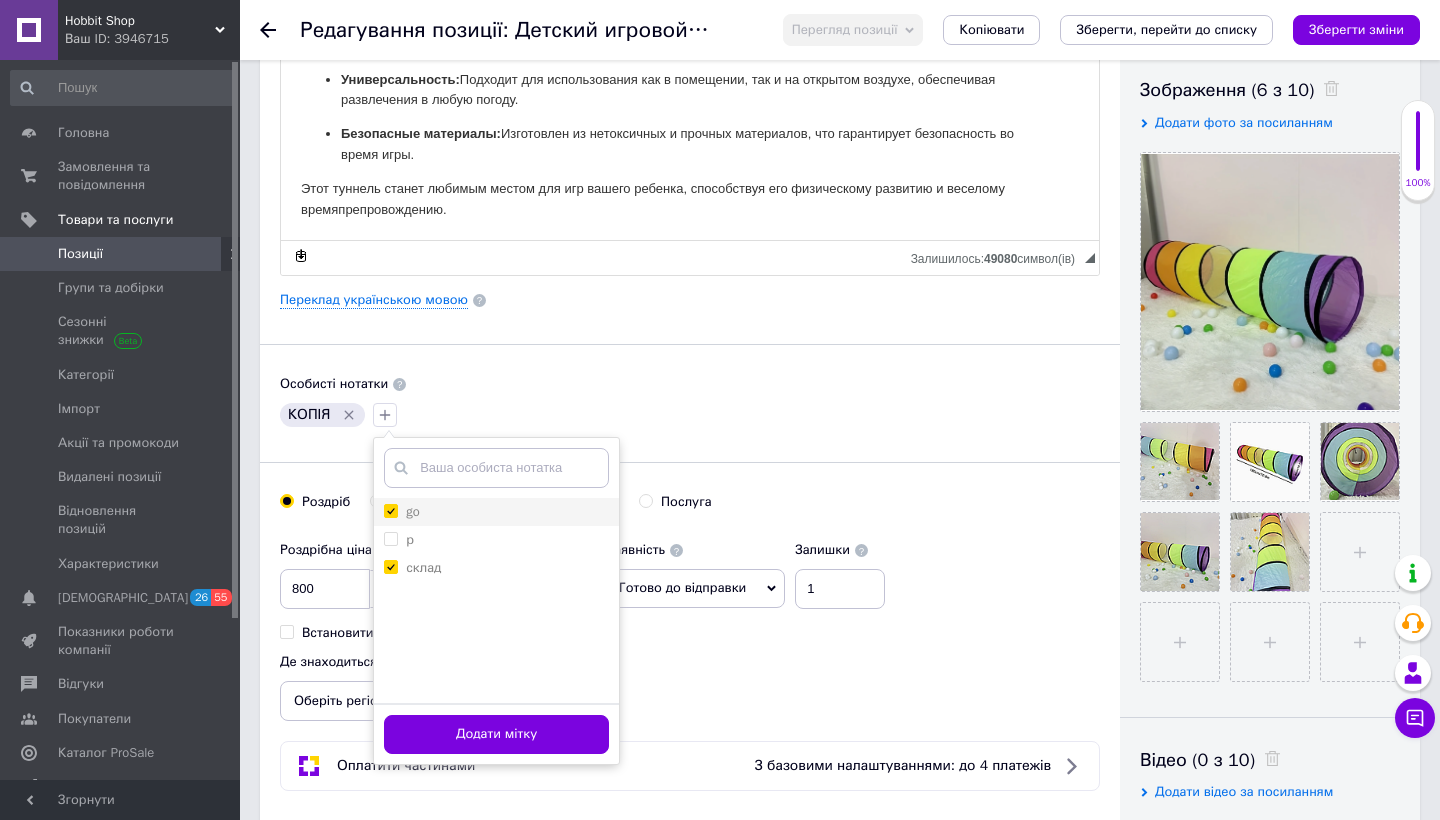 click on "go" at bounding box center (390, 510) 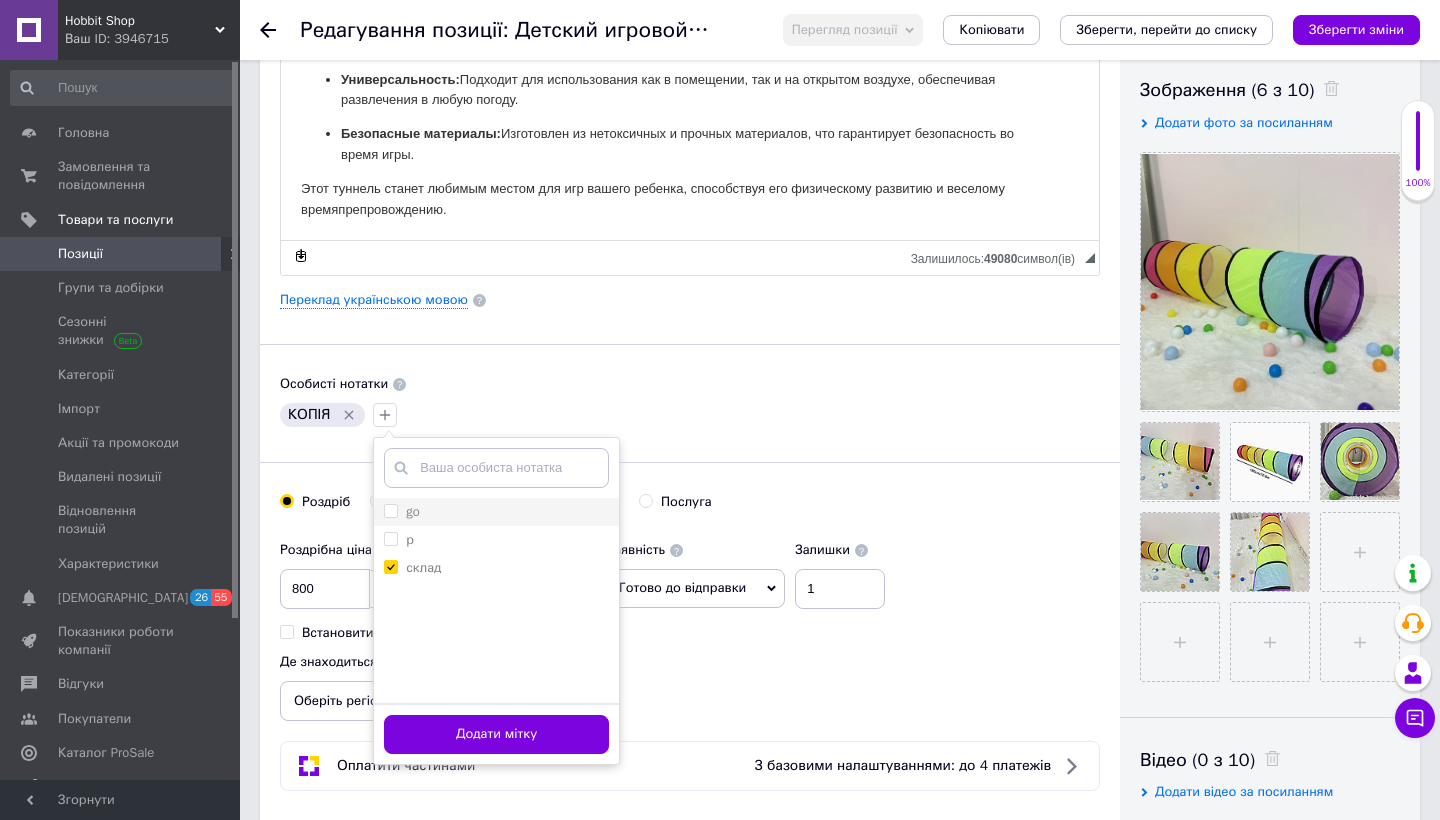 checkbox on "false" 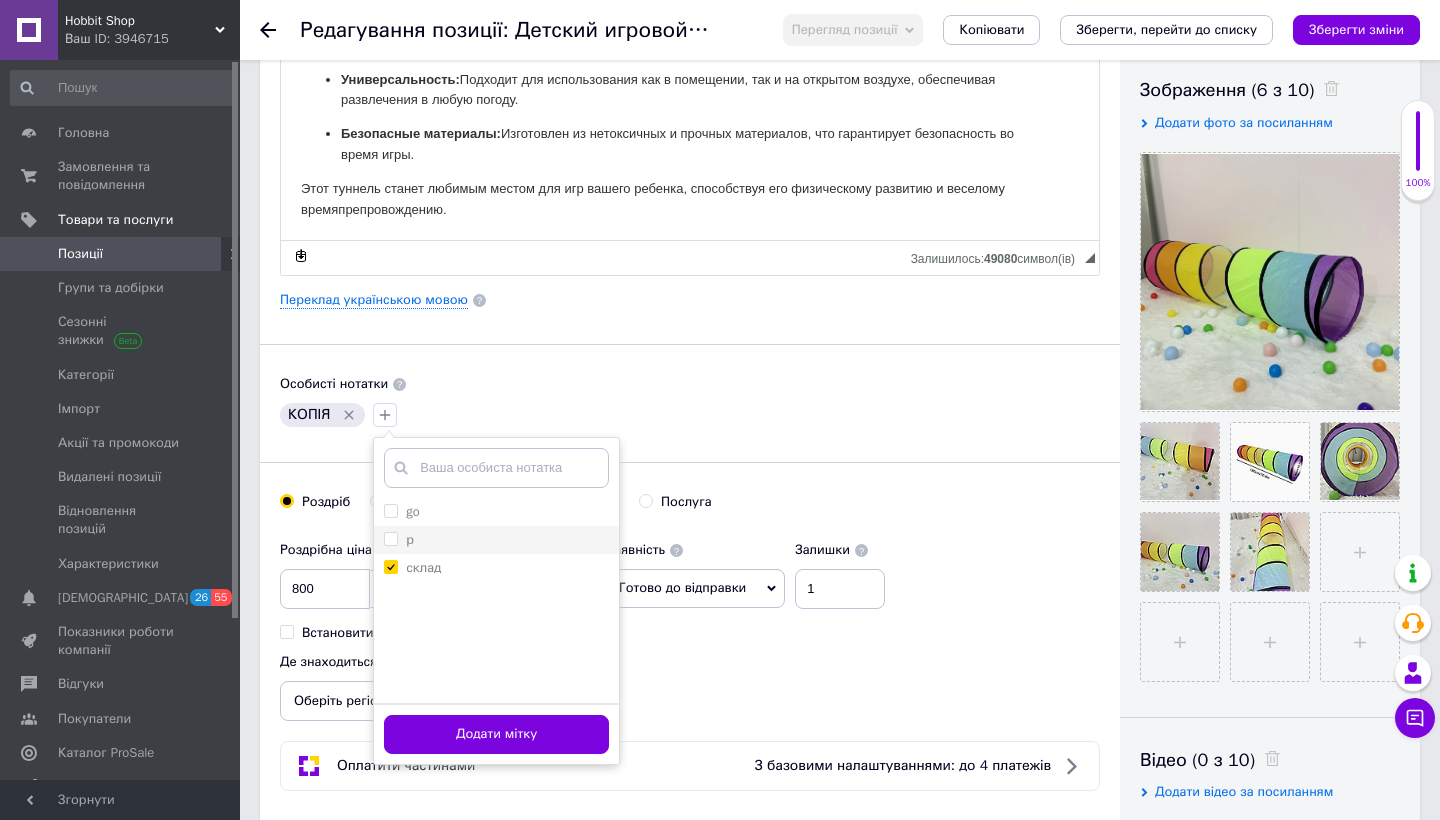 click on "р" at bounding box center (390, 538) 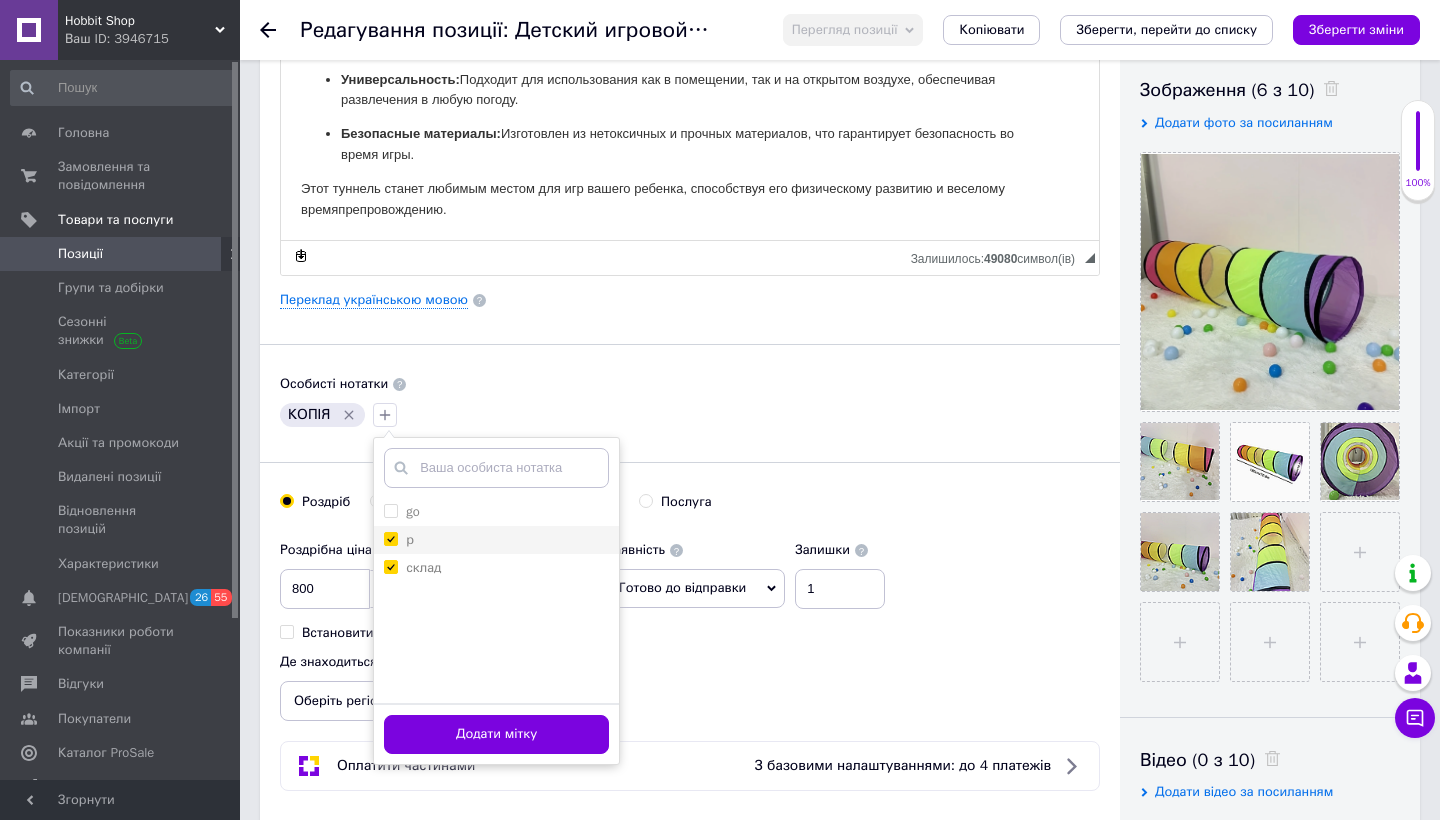 checkbox on "true" 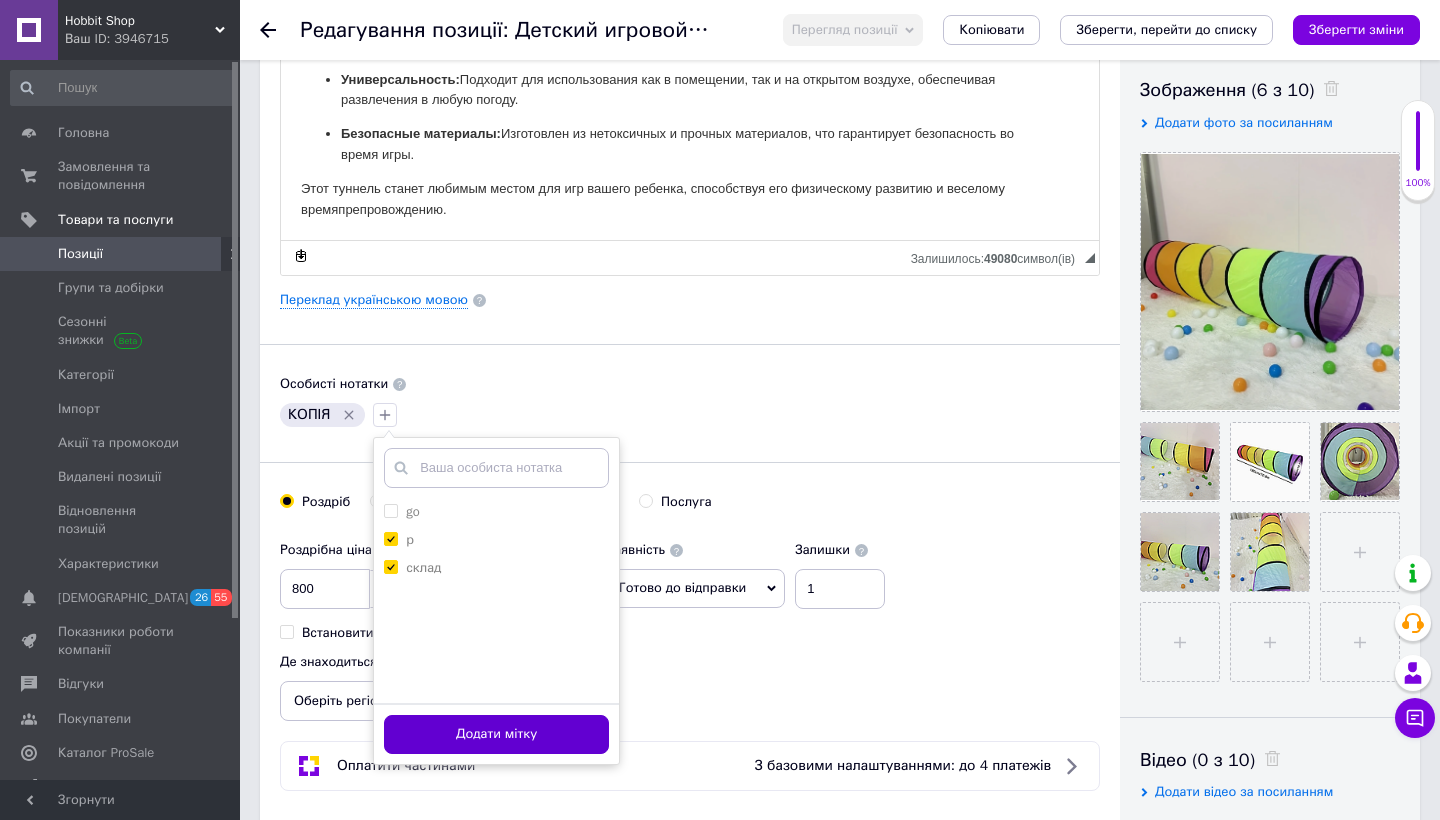 click on "Додати мітку" at bounding box center [496, 734] 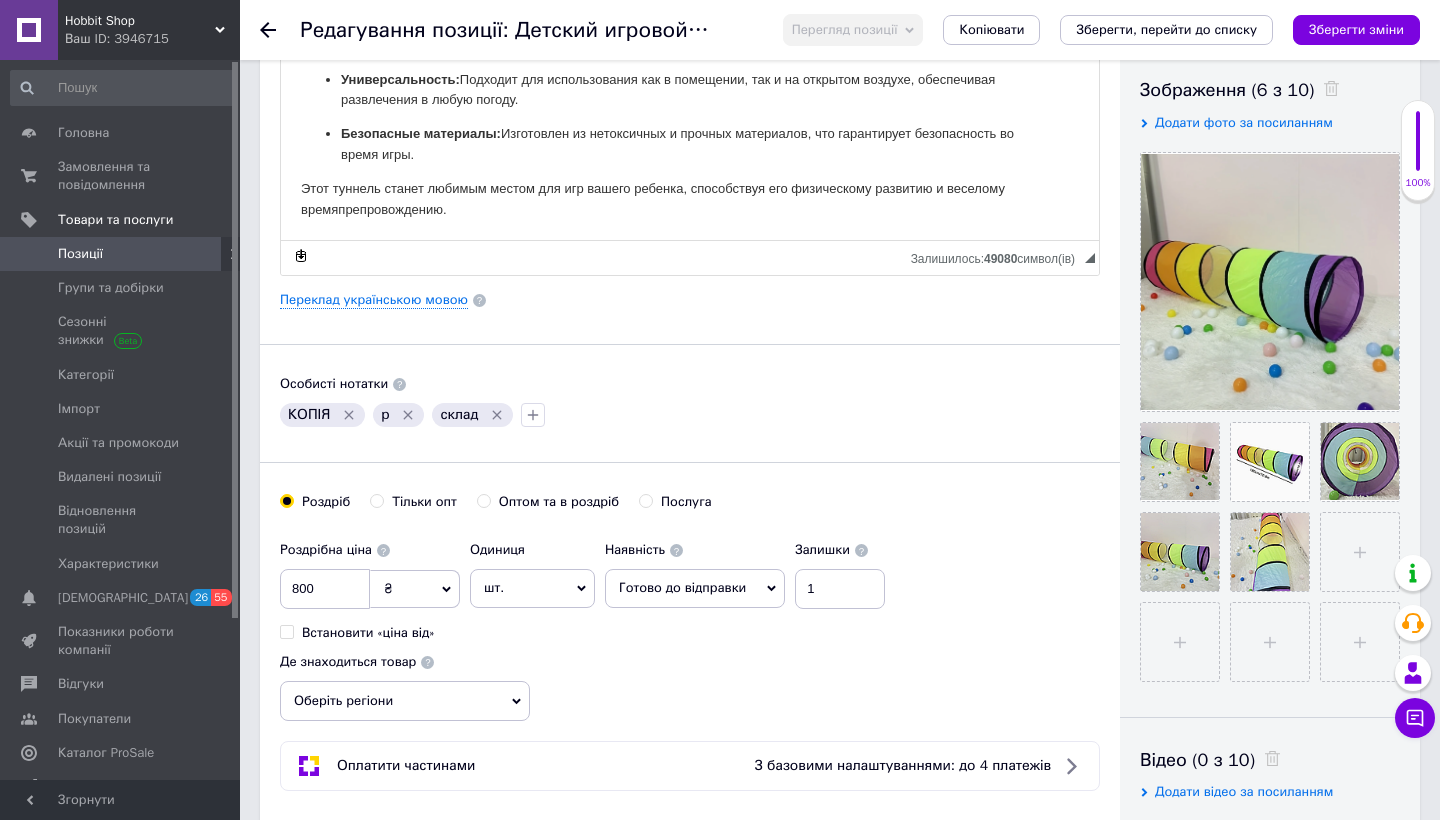 click on "КОПІЯ" at bounding box center [309, 415] 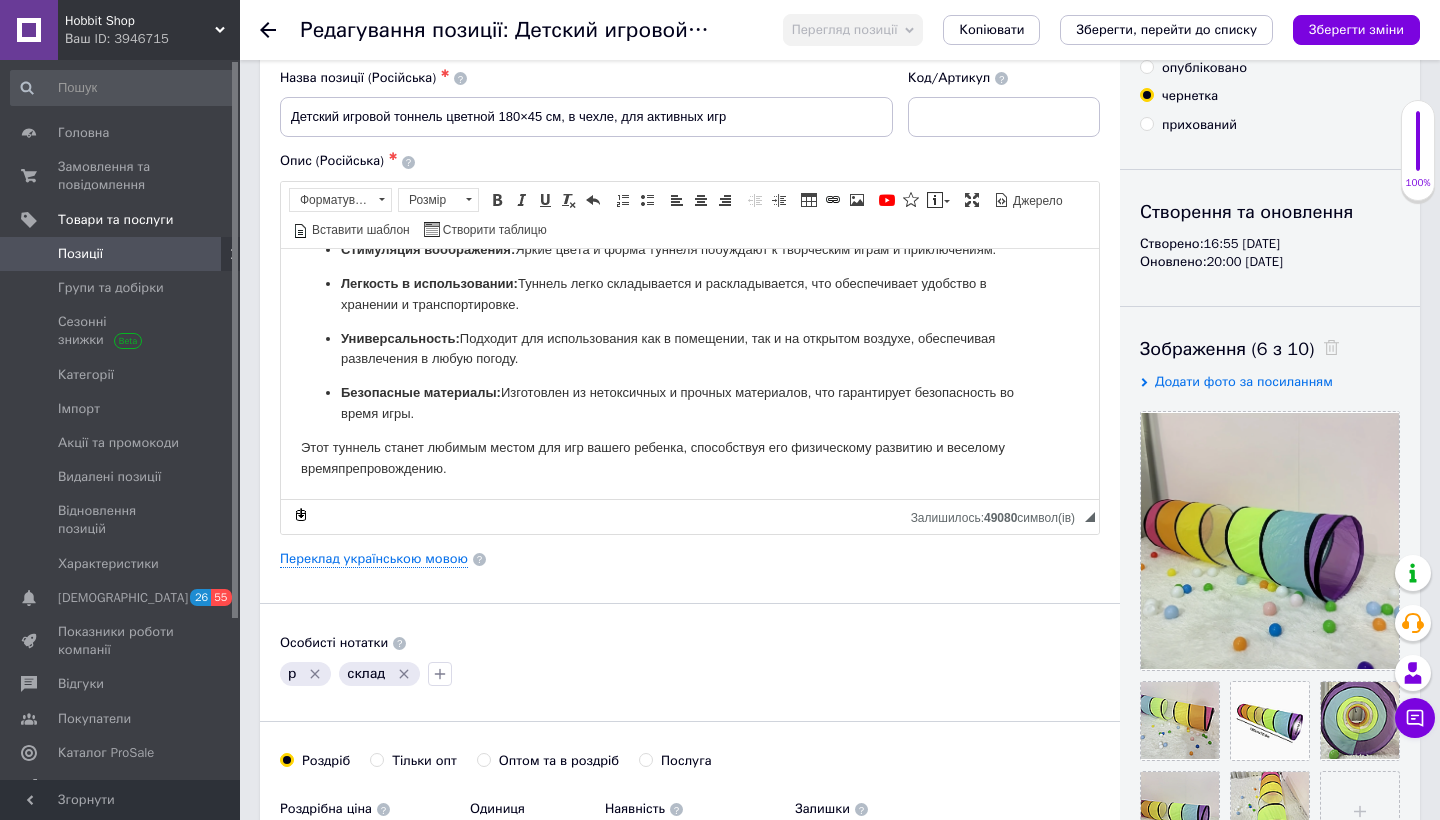 scroll, scrollTop: 340, scrollLeft: 0, axis: vertical 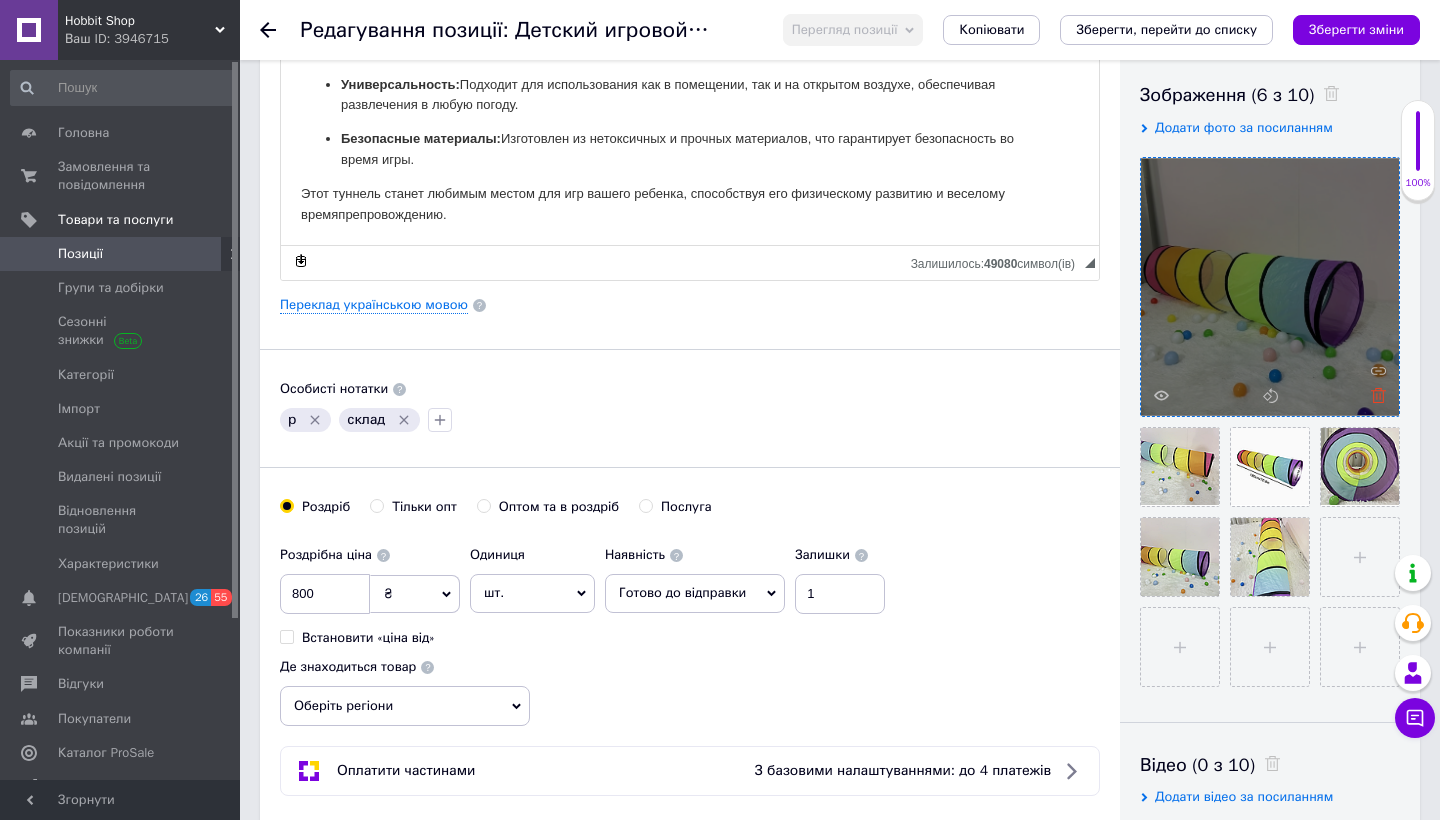 click 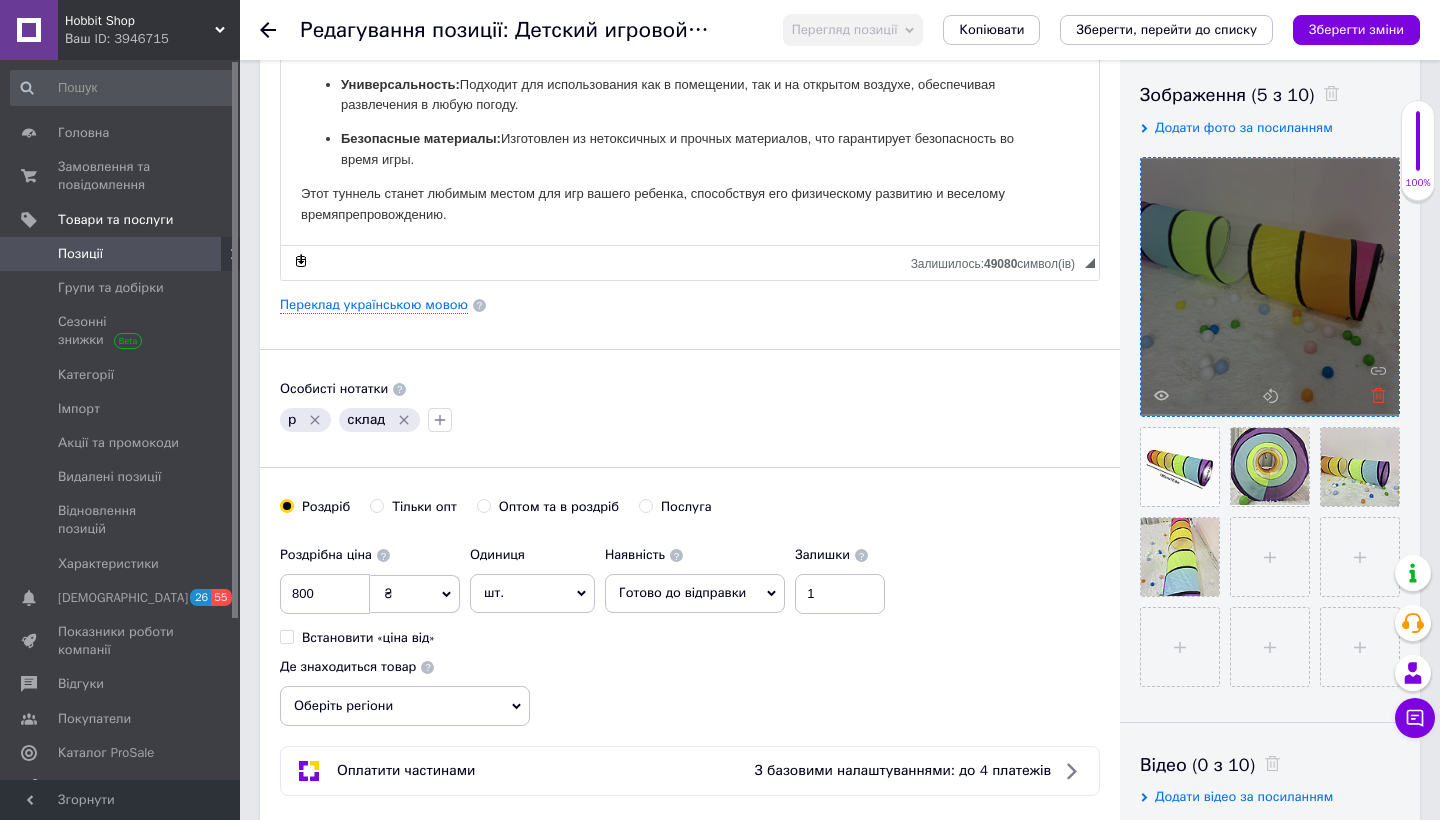 click 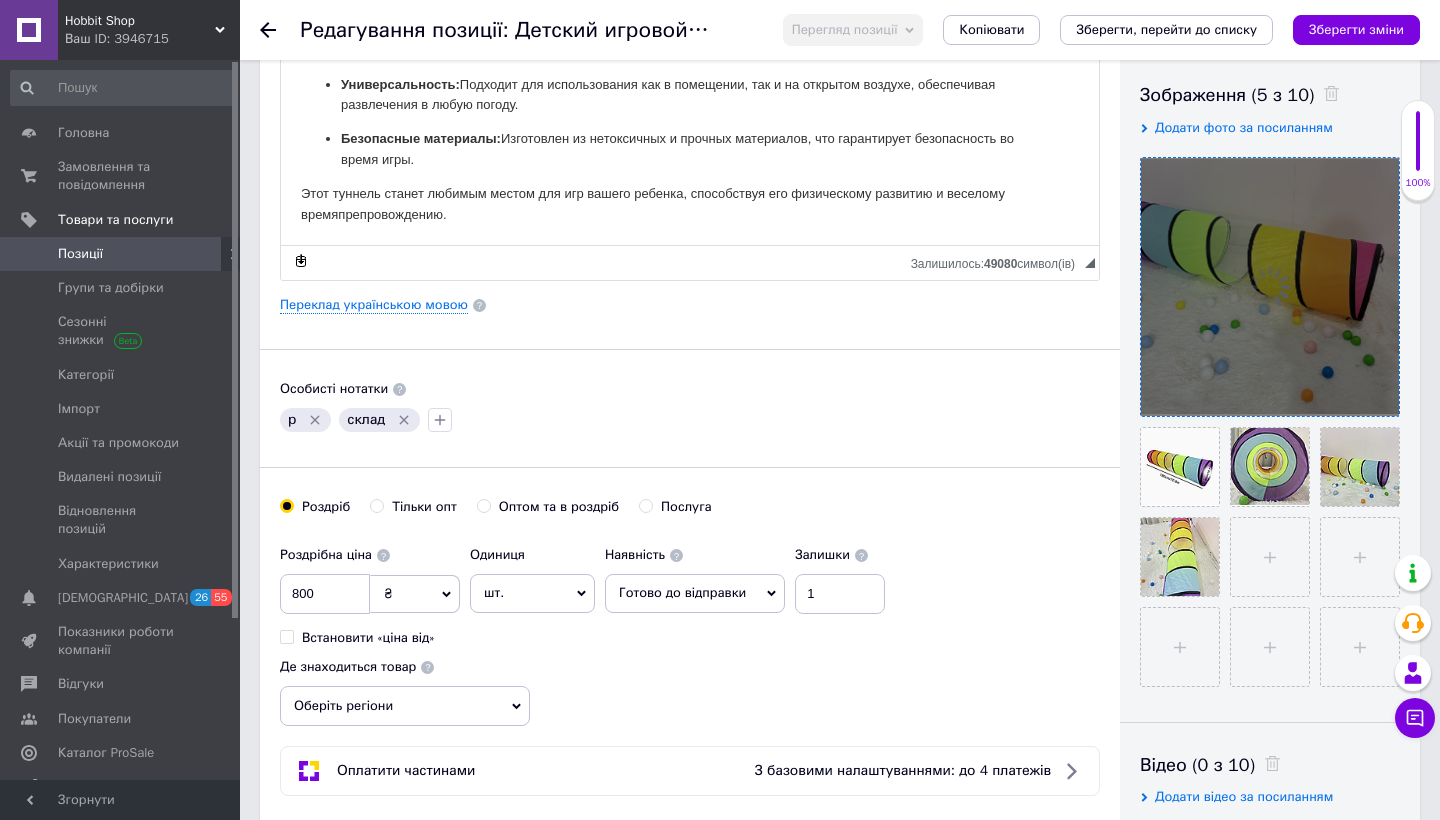 click at bounding box center [1270, 287] 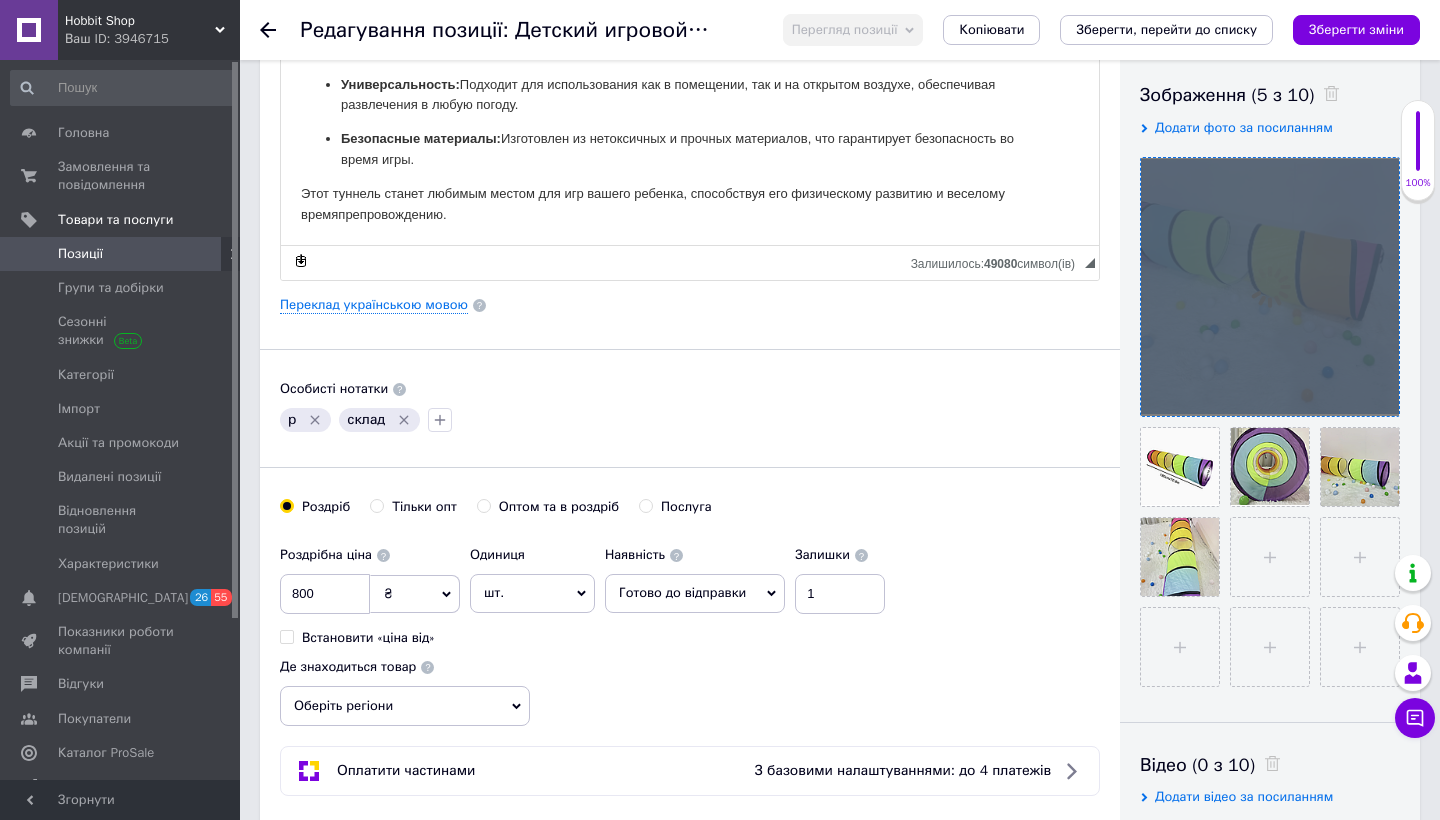 click at bounding box center [1270, 287] 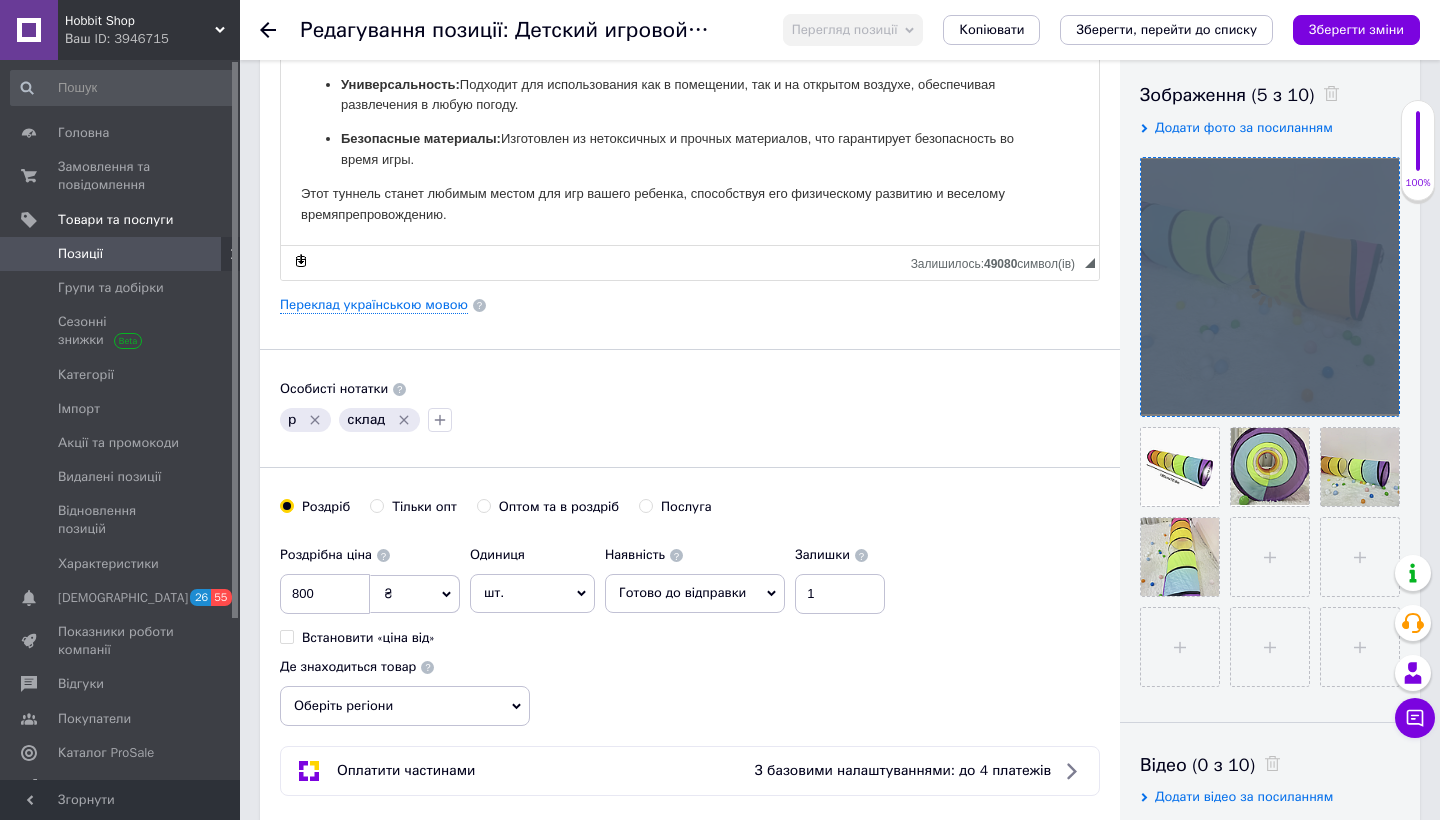 click at bounding box center (1270, 287) 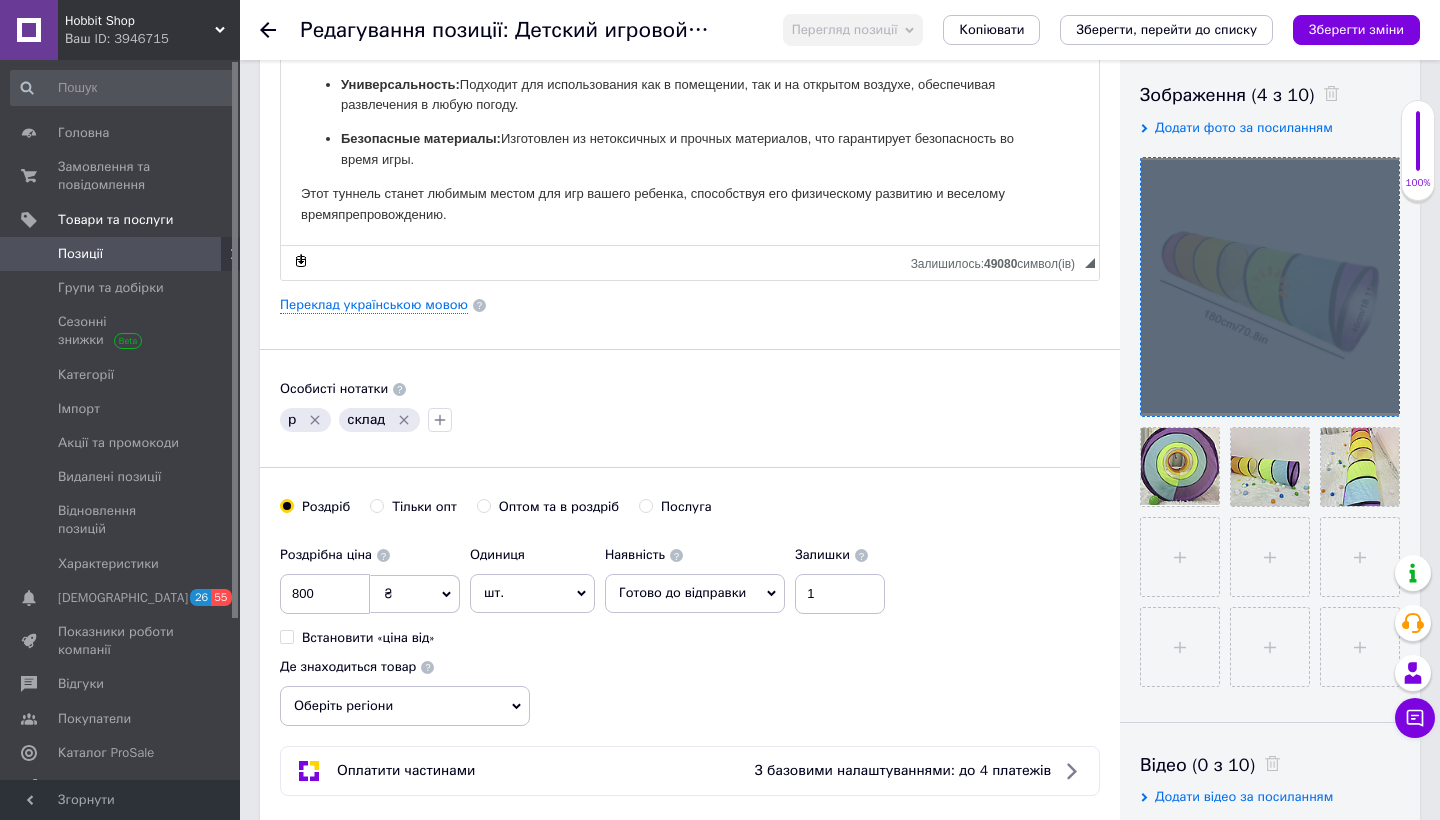 click at bounding box center (1270, 287) 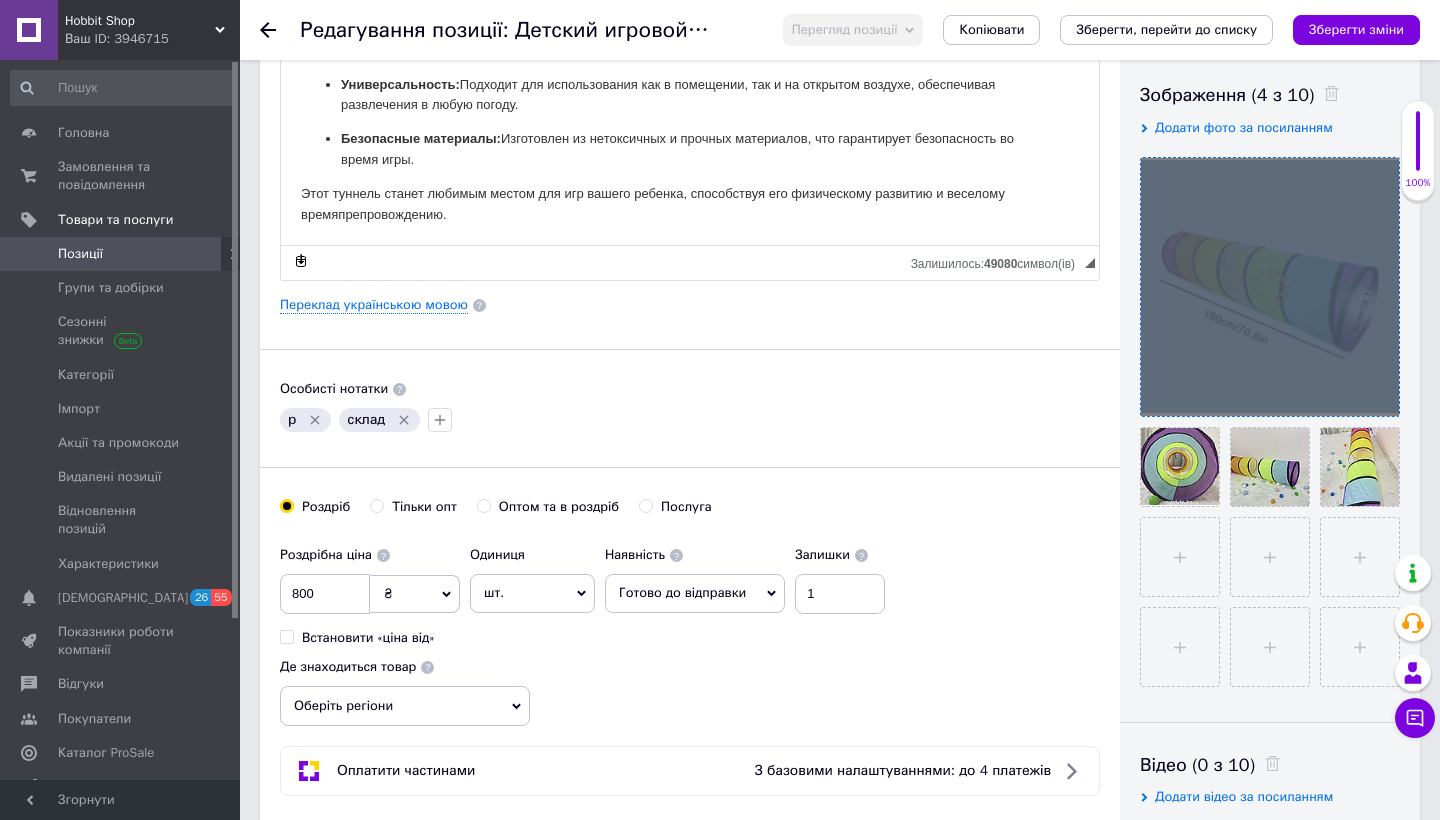 click at bounding box center [1270, 287] 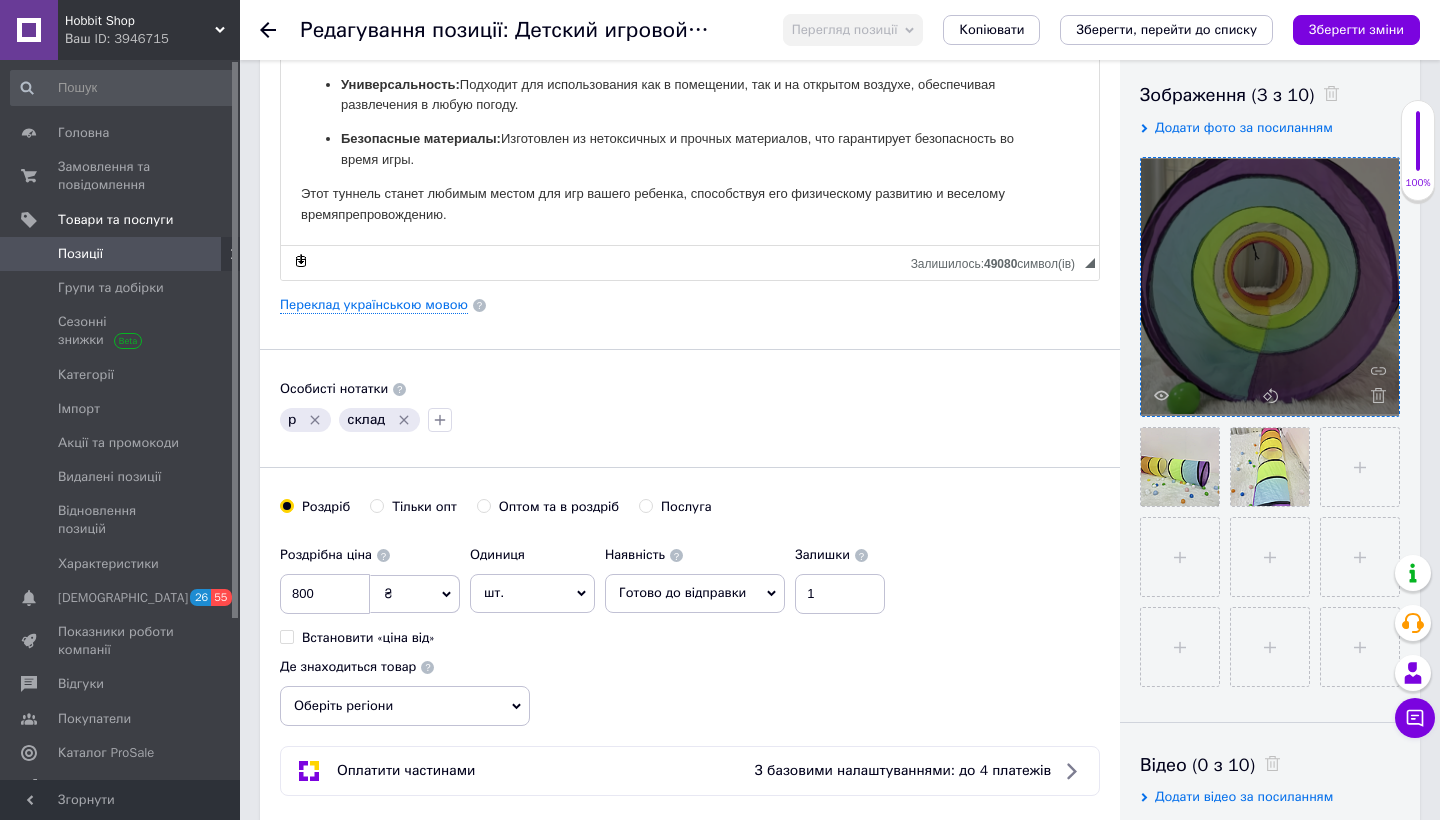 click 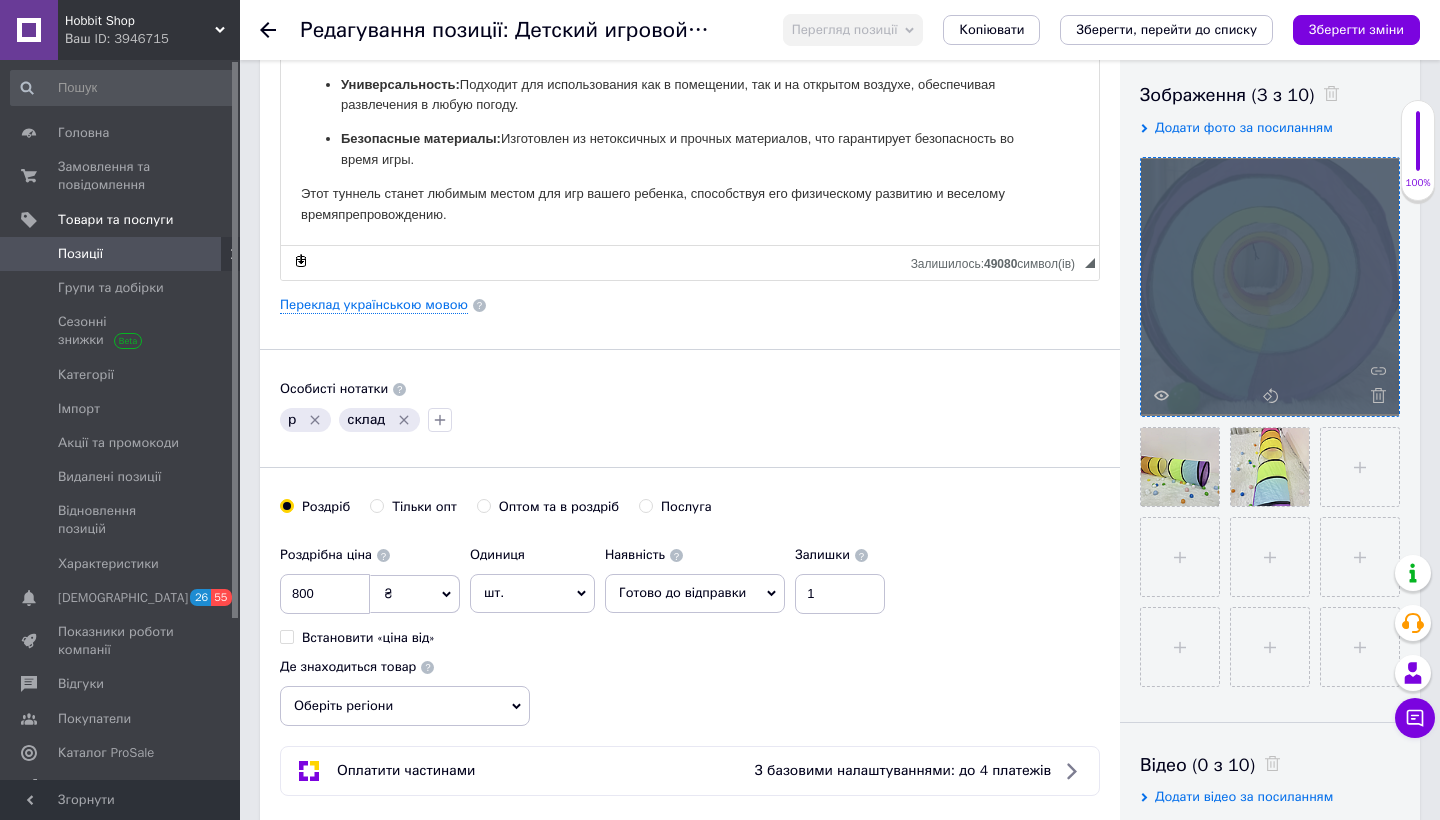 click at bounding box center (1270, 287) 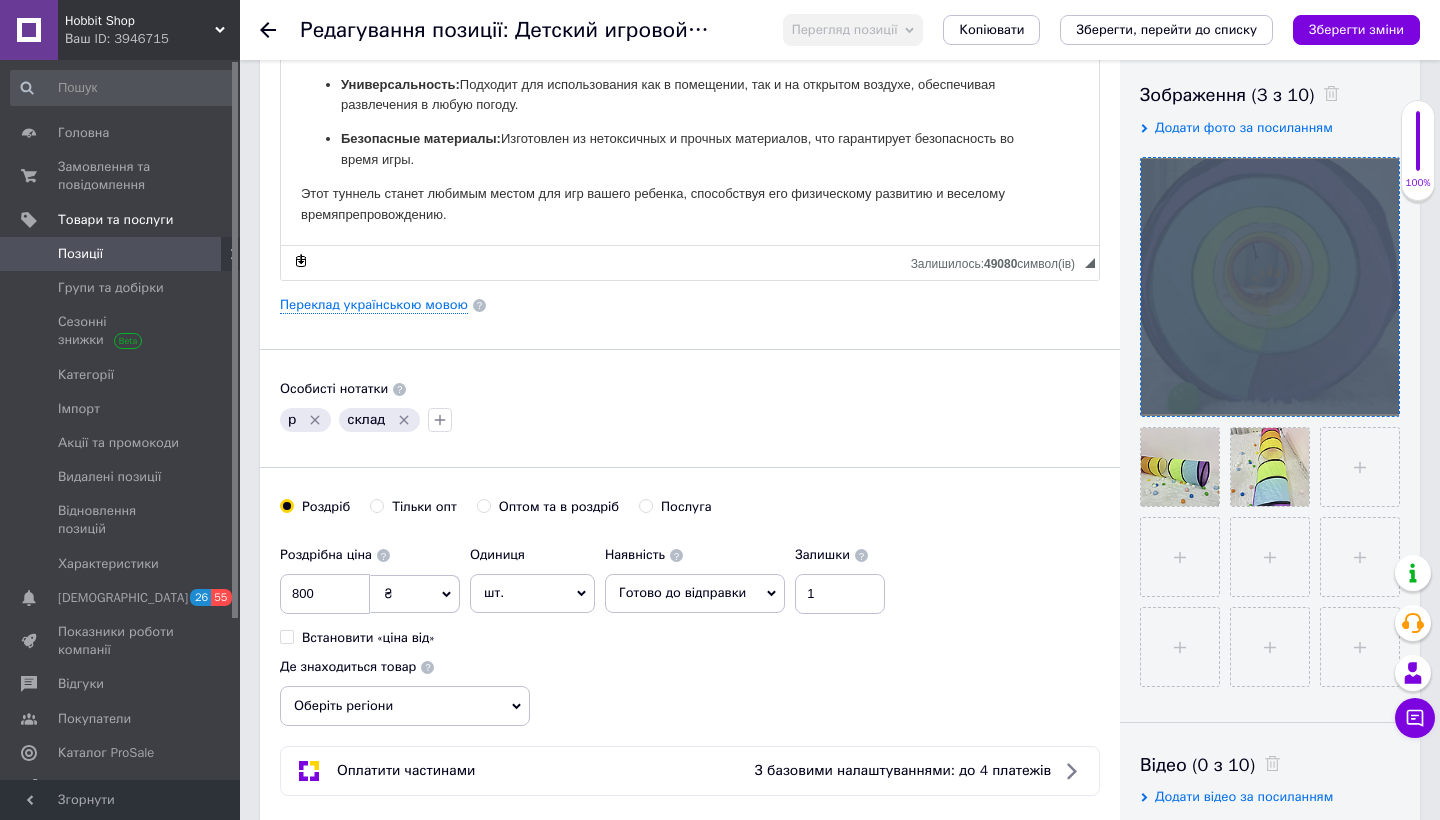 click at bounding box center [1270, 287] 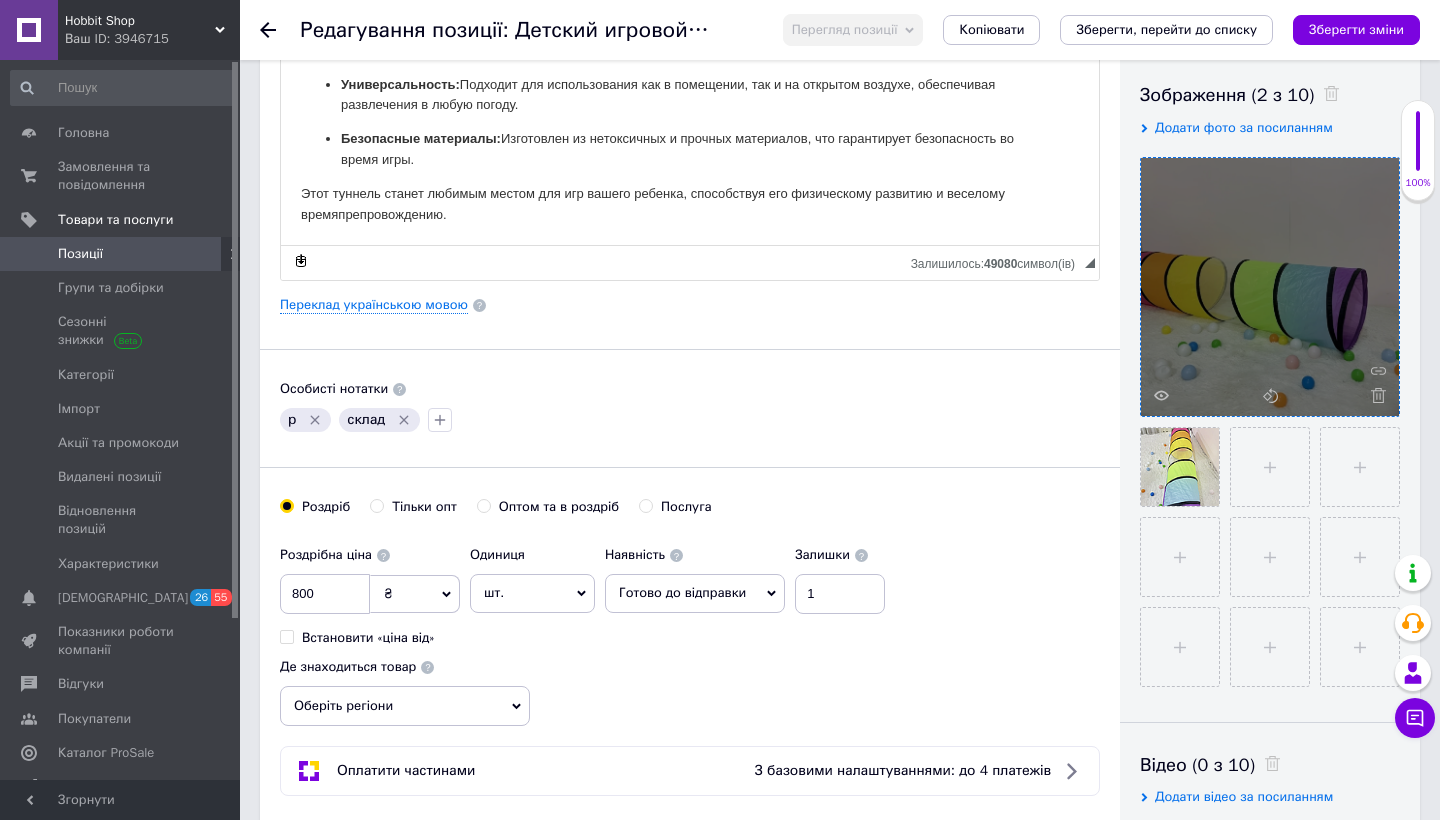 click 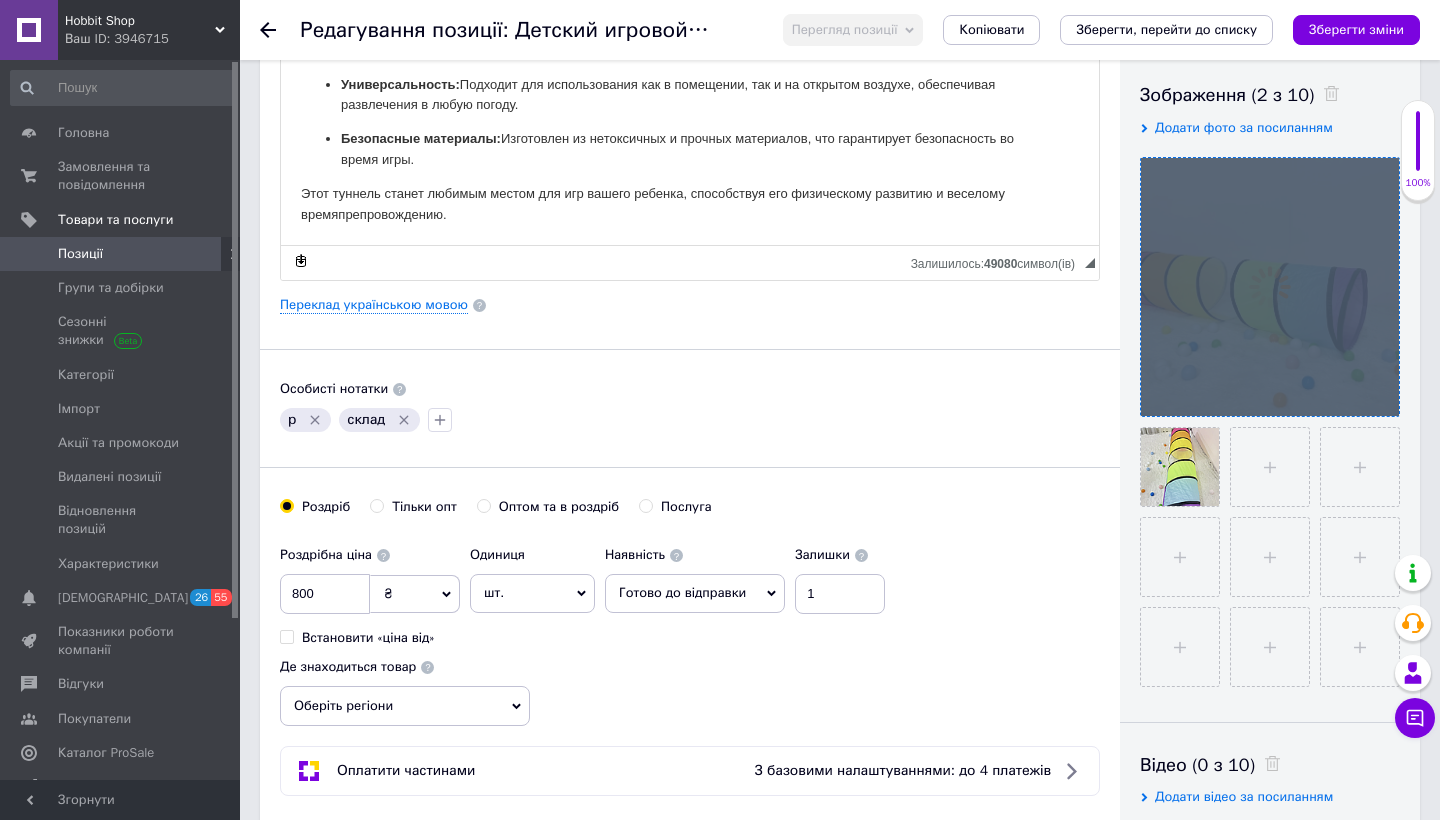 click at bounding box center (1270, 287) 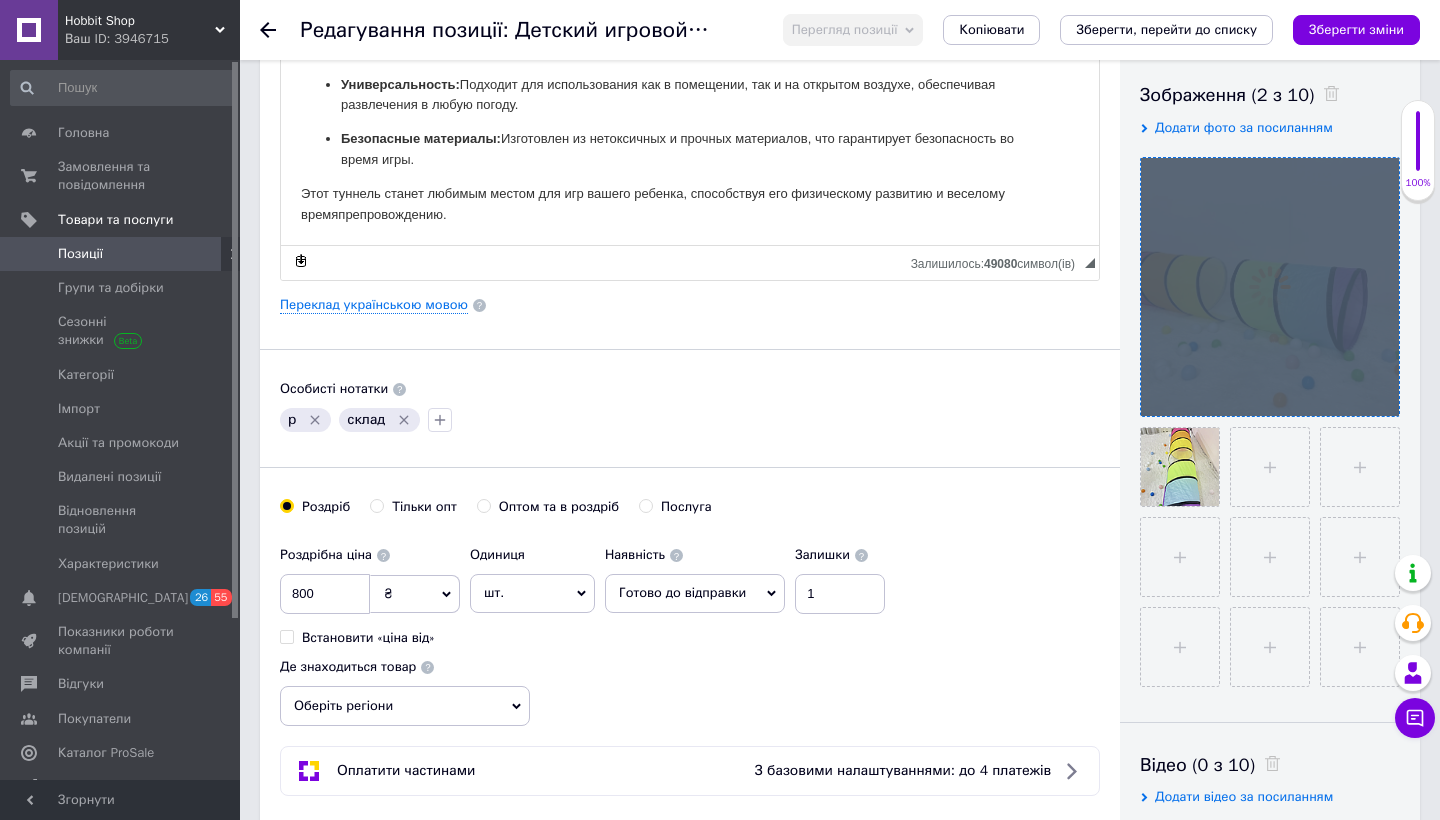 click at bounding box center (1270, 287) 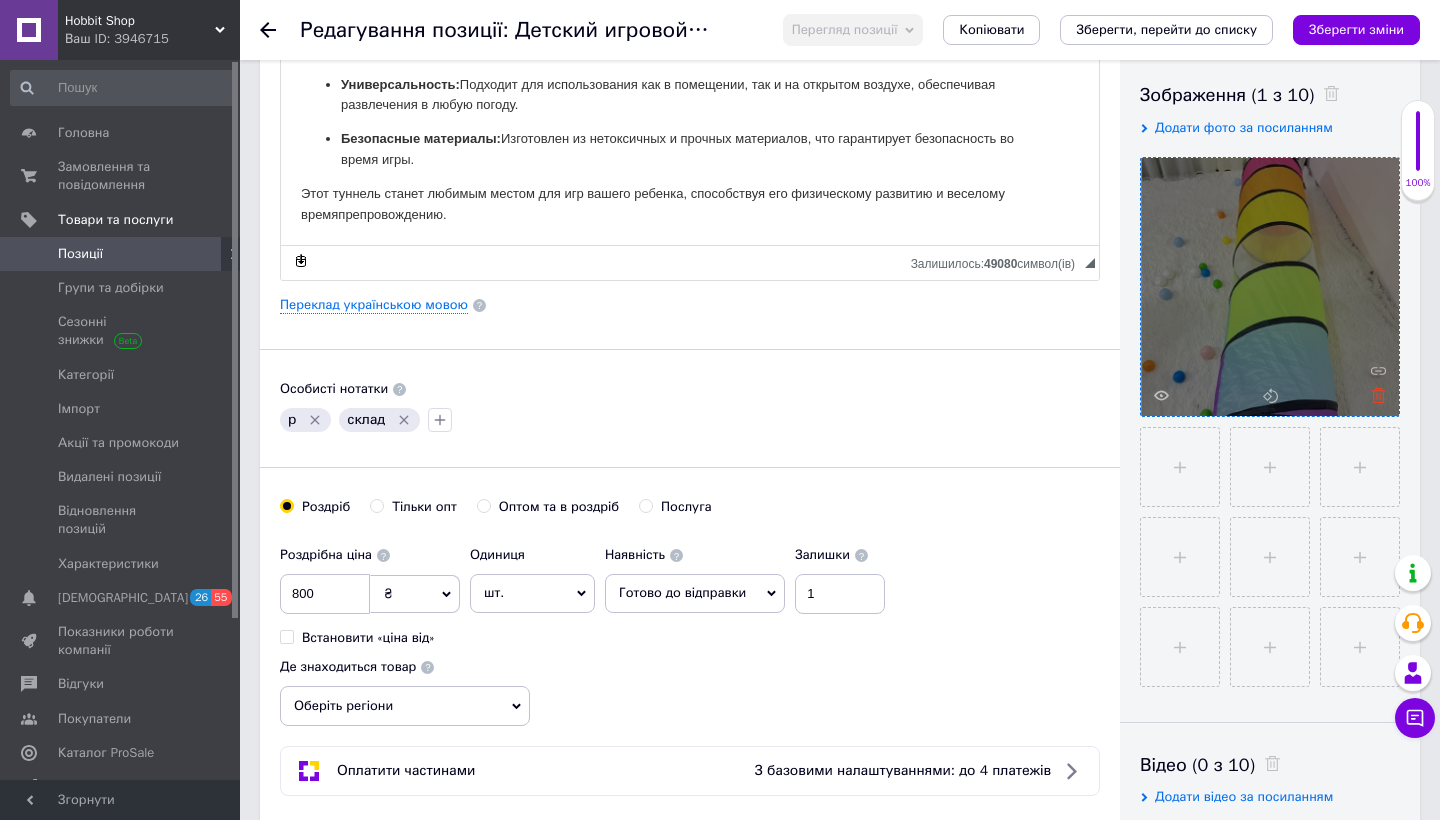 click 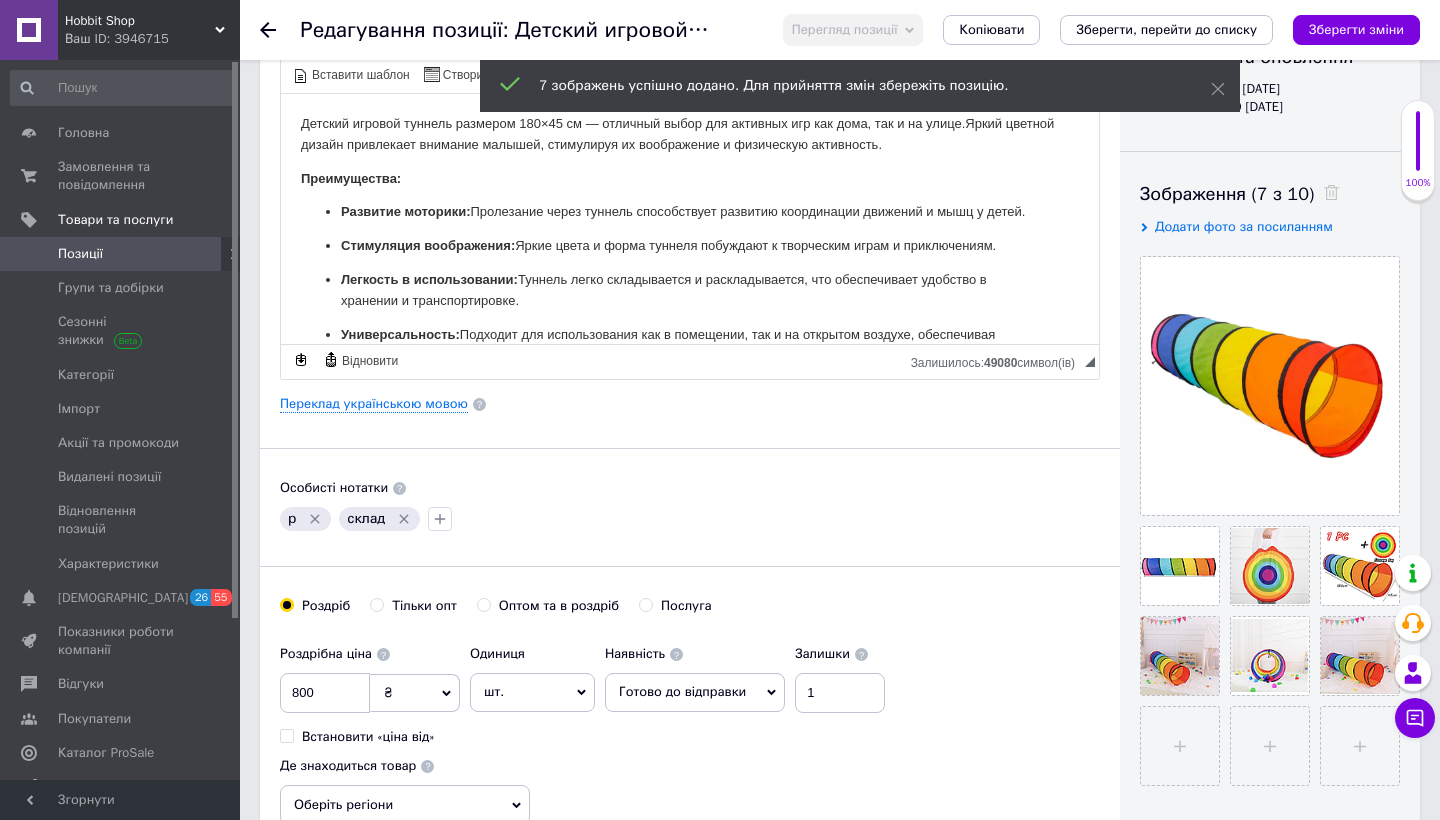 scroll, scrollTop: 283, scrollLeft: 0, axis: vertical 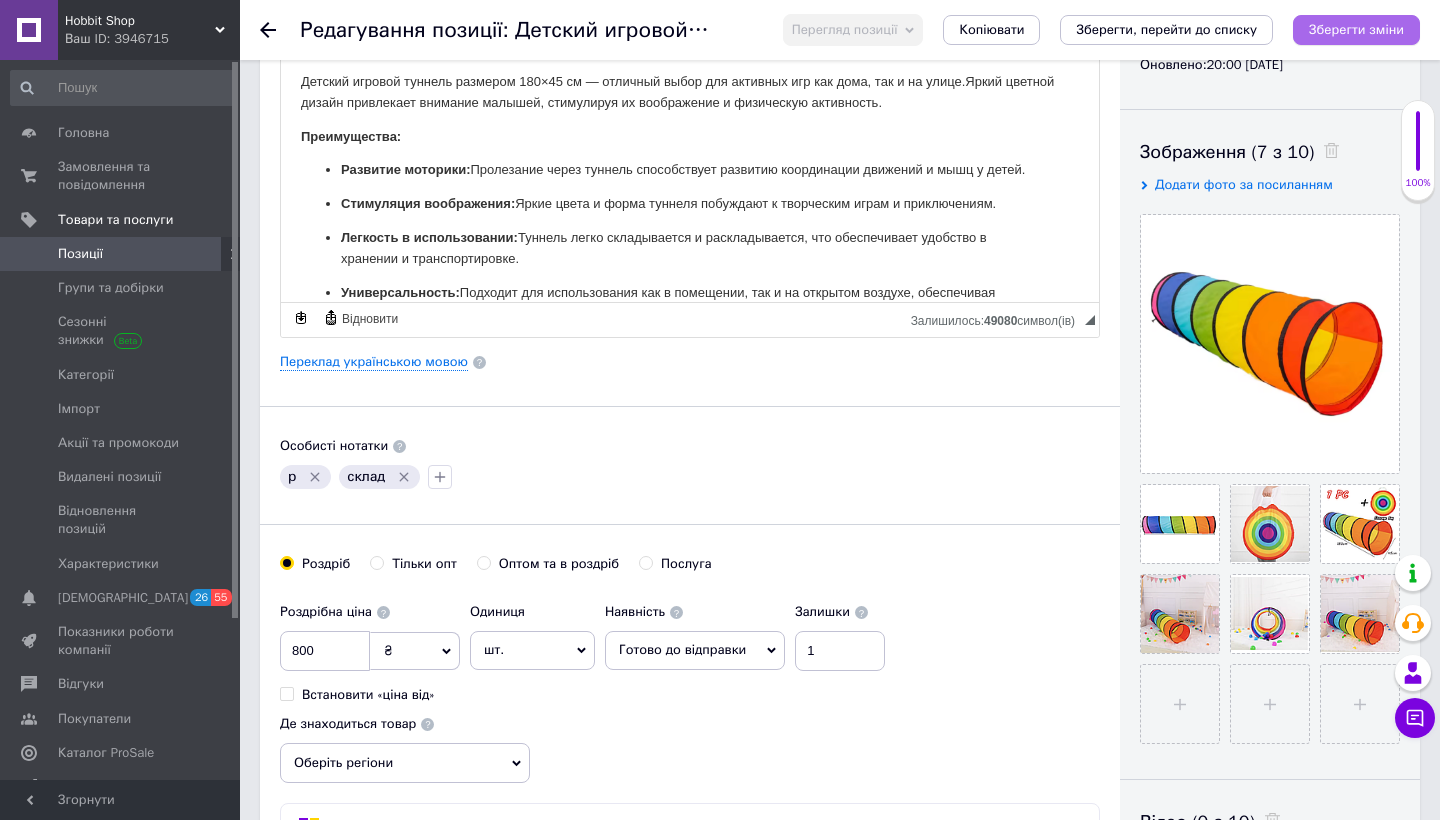 click on "Зберегти зміни" at bounding box center (1356, 30) 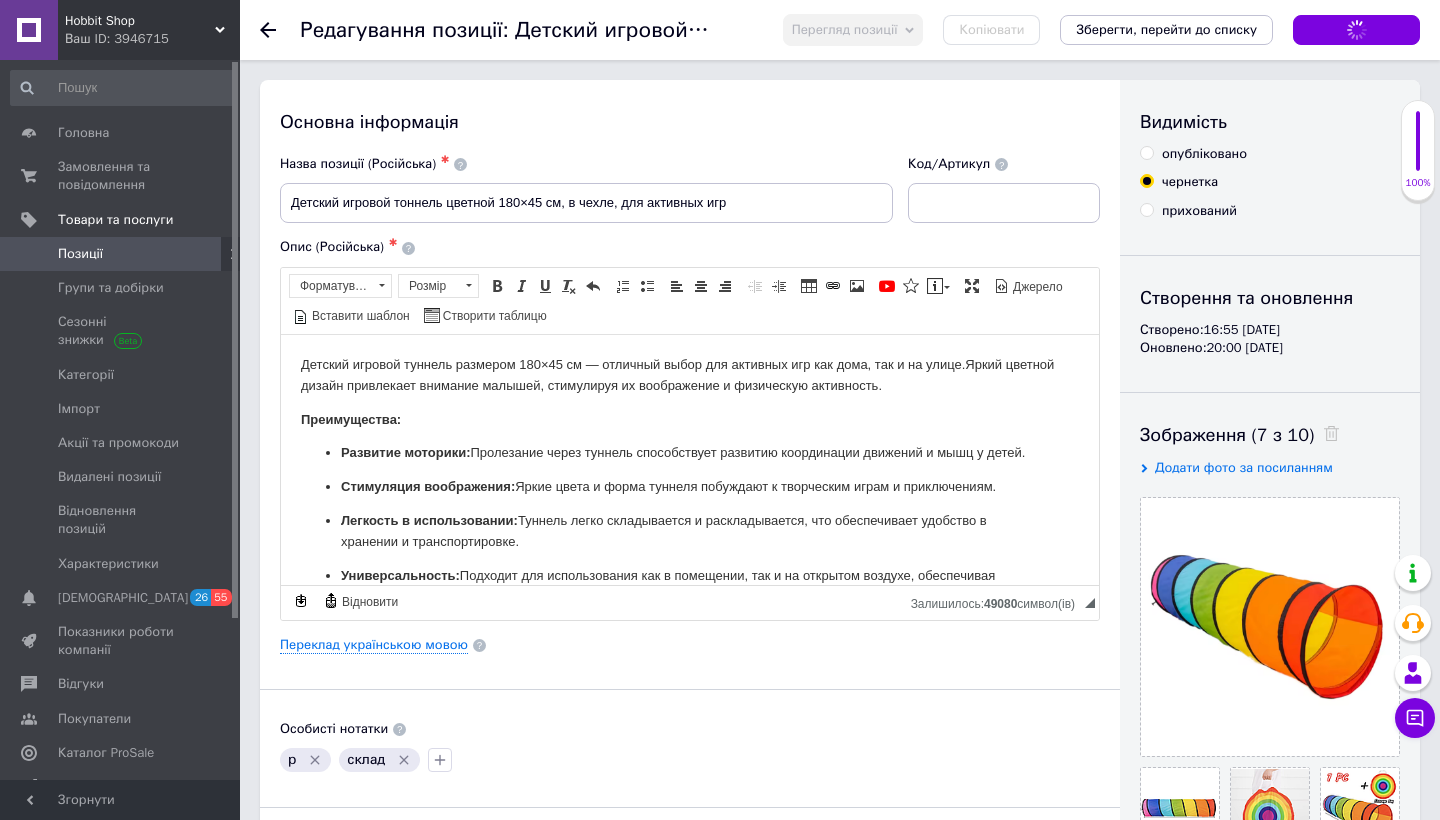 scroll, scrollTop: 0, scrollLeft: 0, axis: both 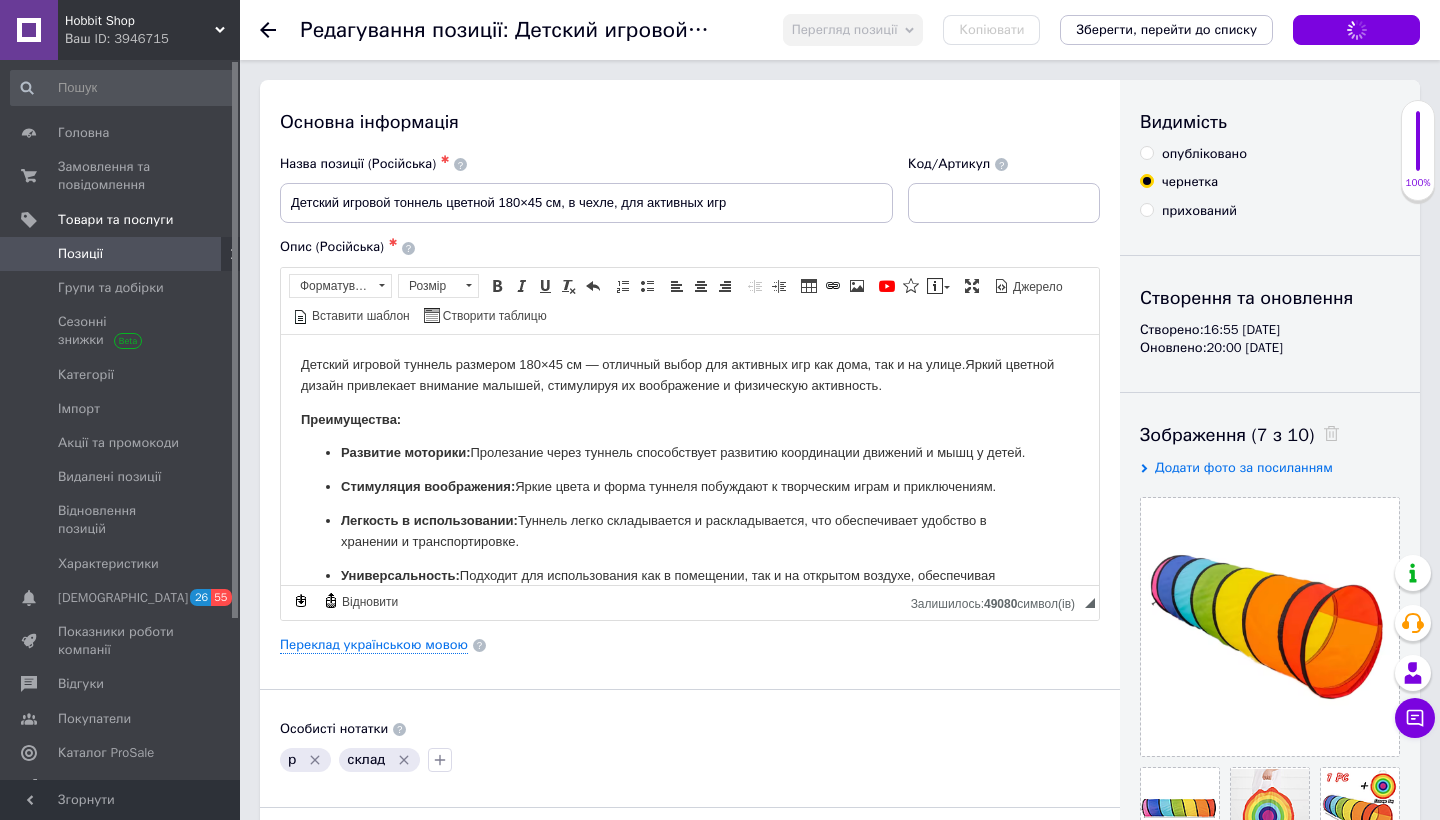 click on "опубліковано" at bounding box center [1204, 154] 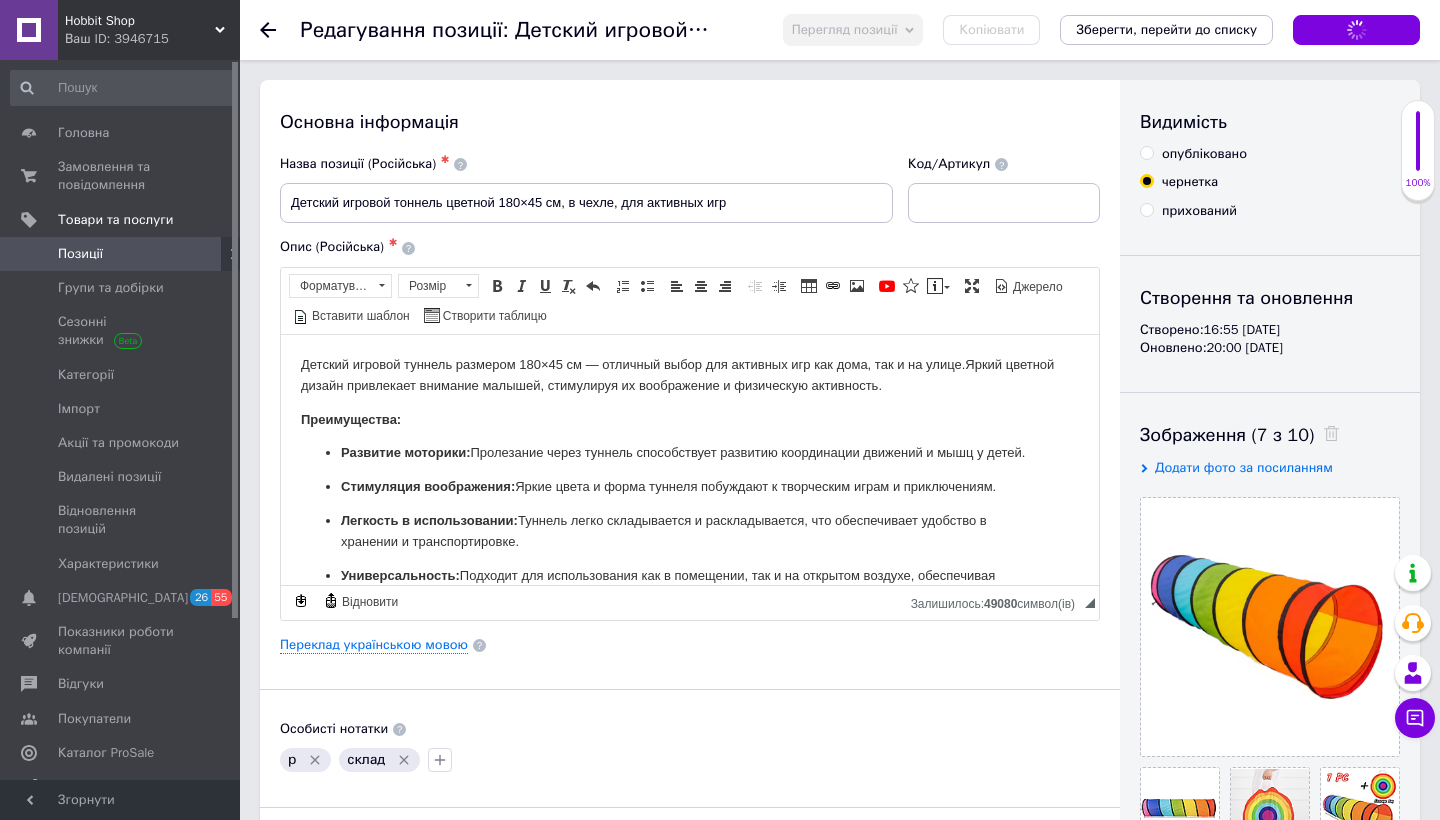 click on "опубліковано" at bounding box center (1146, 152) 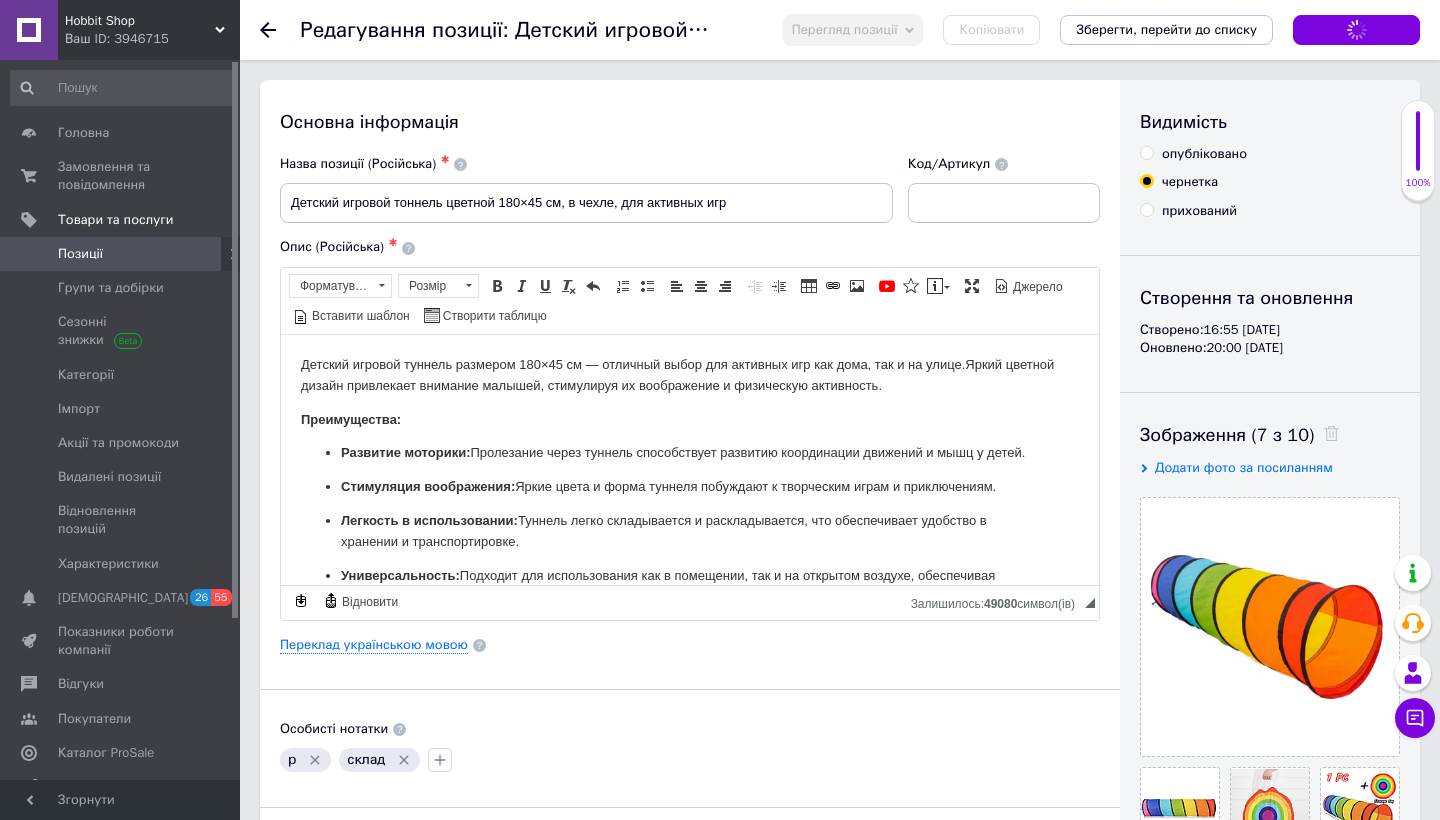 radio on "true" 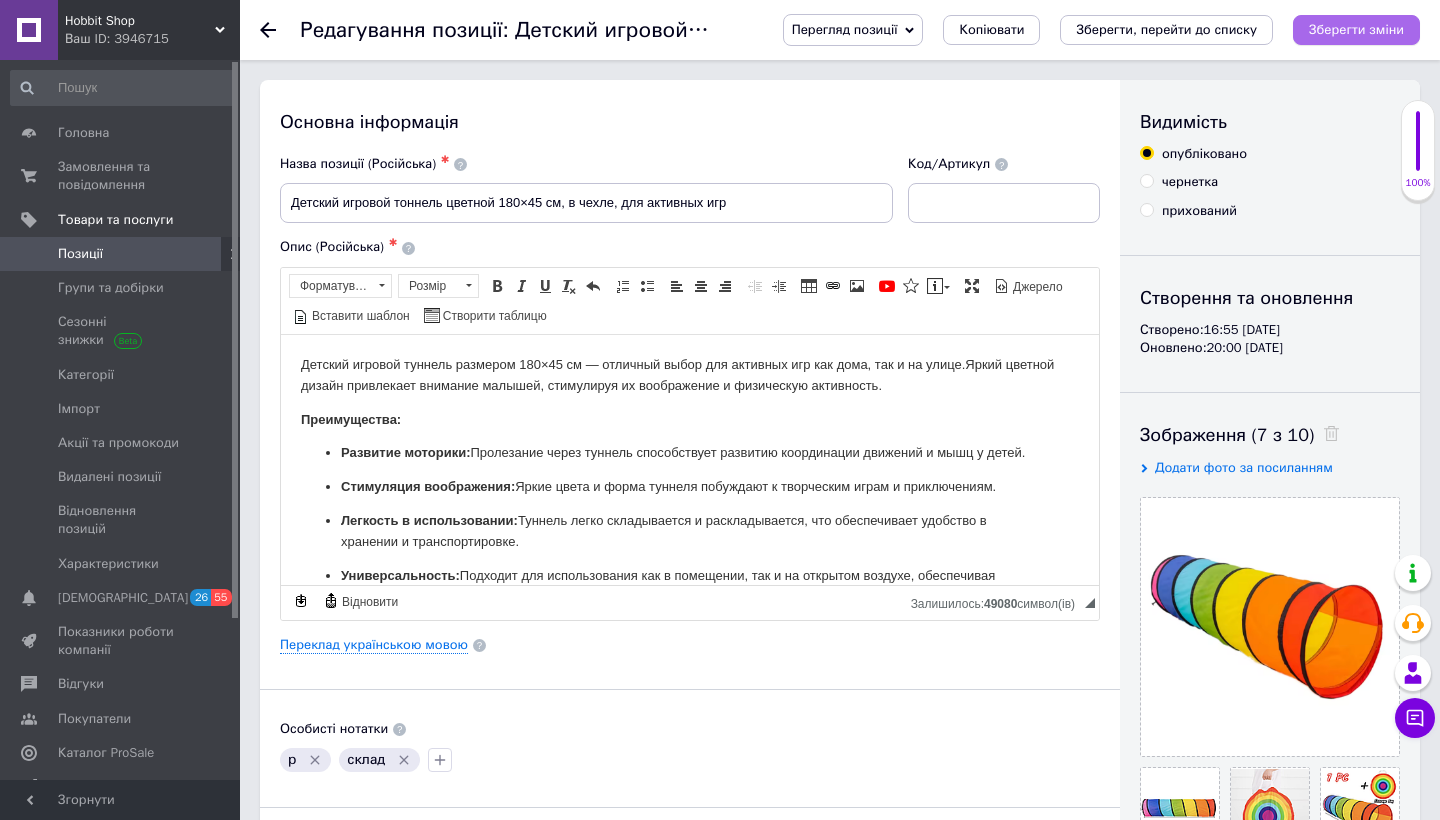 click on "Зберегти зміни" at bounding box center [1356, 29] 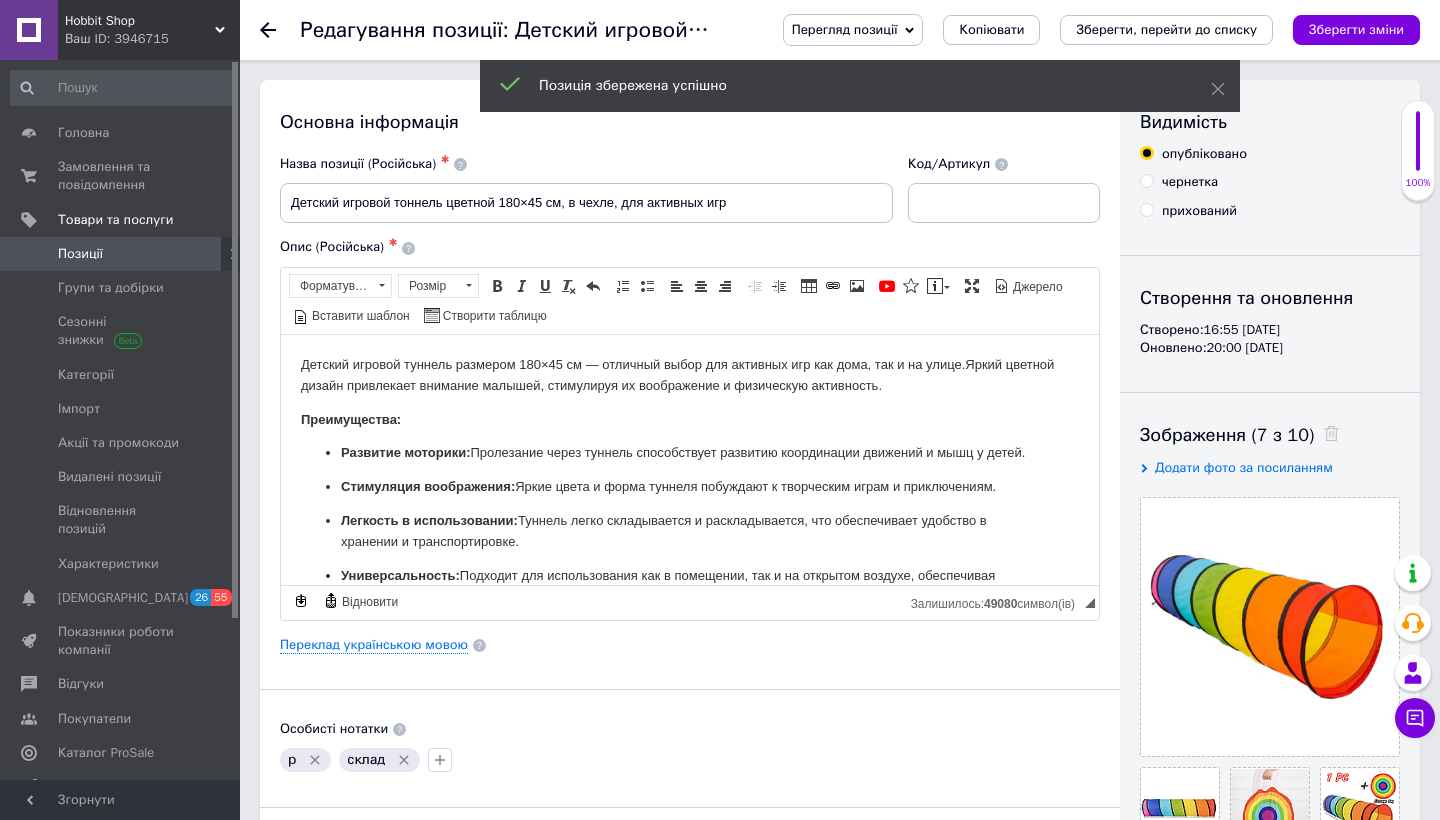 click on "Позиції" at bounding box center [121, 254] 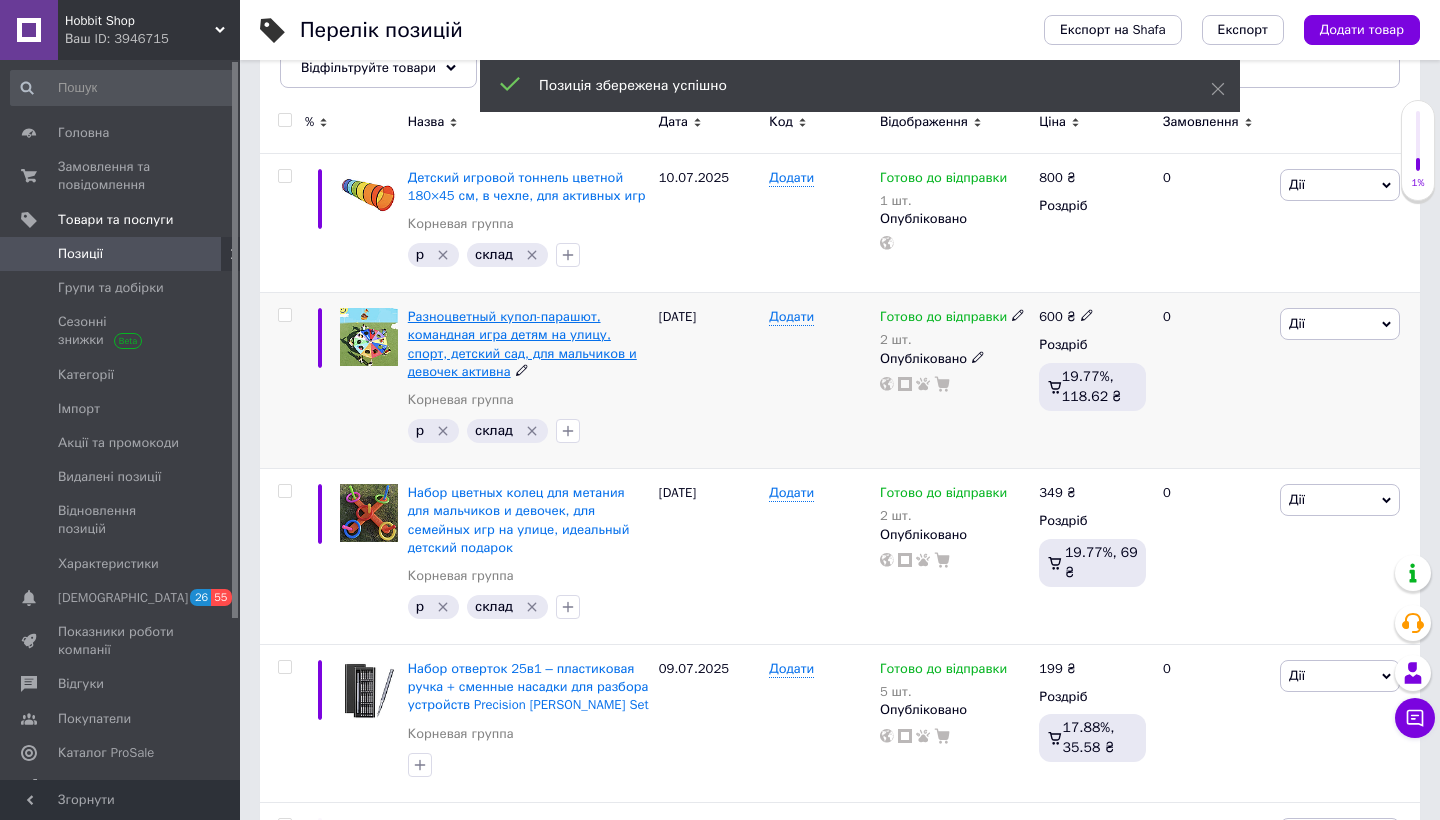 scroll, scrollTop: 280, scrollLeft: 0, axis: vertical 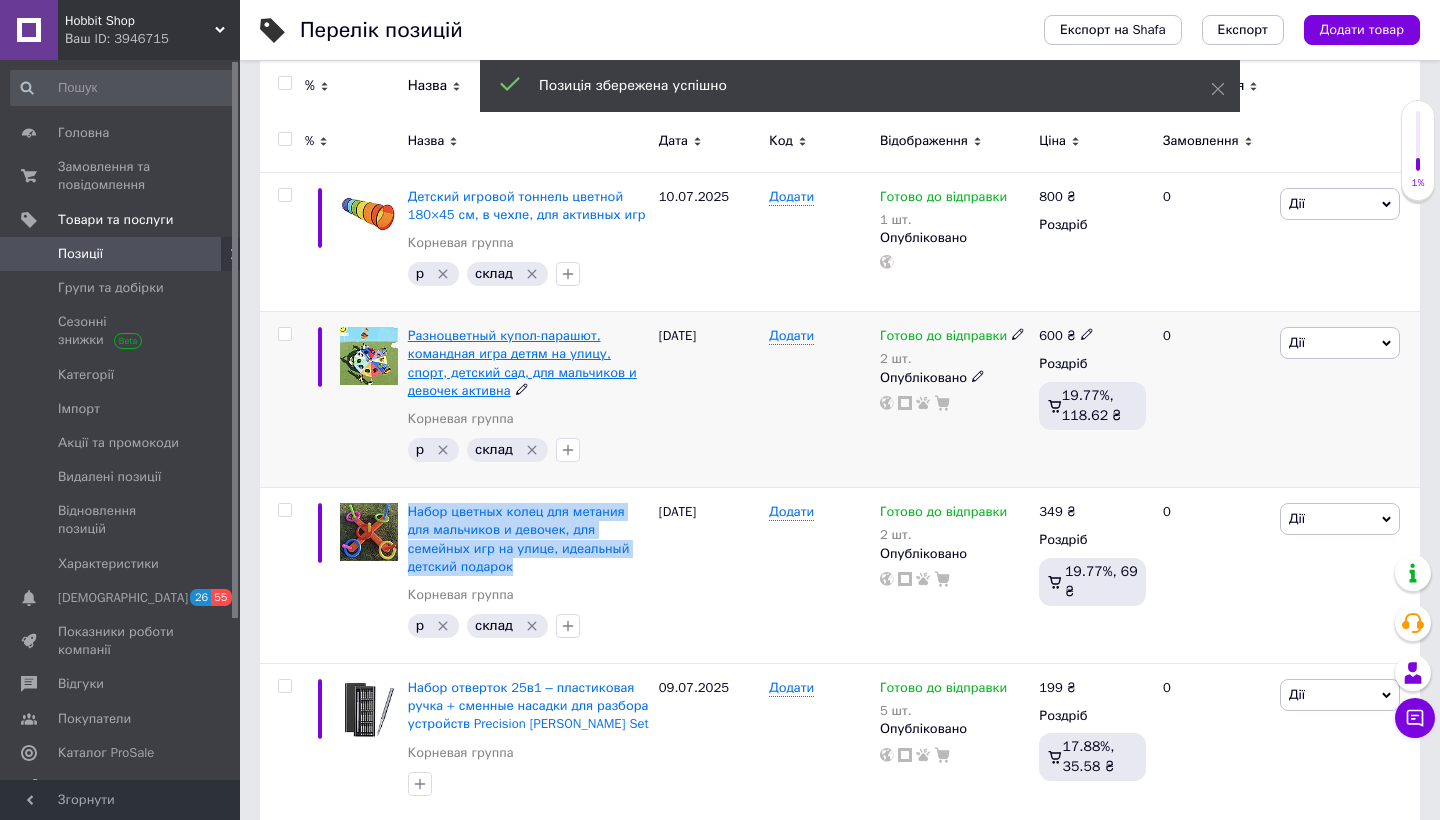 click on "Разноцветный купол-парашют, командная игра детям на улицу, спорт, детский сад, для мальчиков и девочек активна" at bounding box center [522, 363] 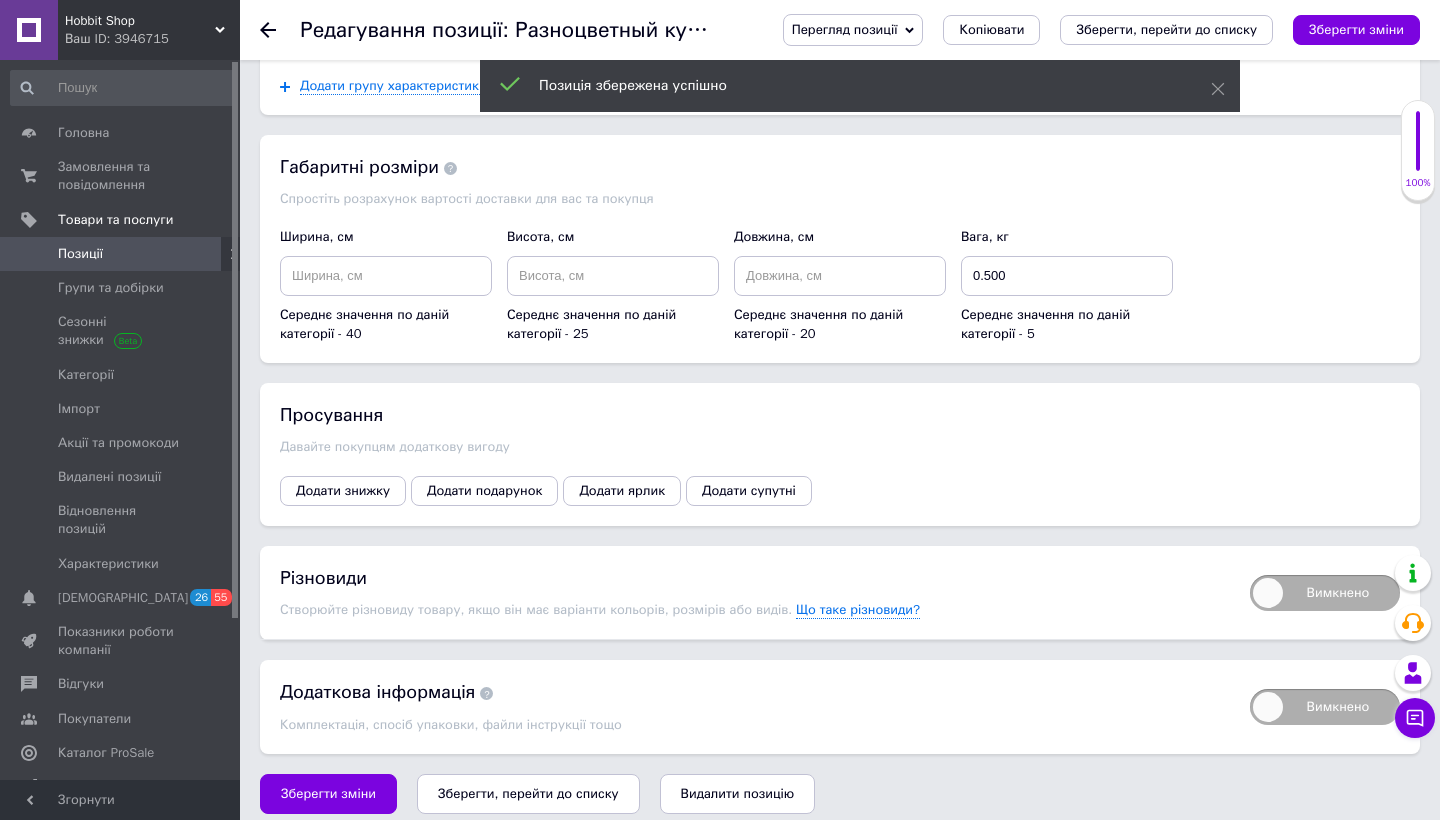 scroll, scrollTop: 2252, scrollLeft: 0, axis: vertical 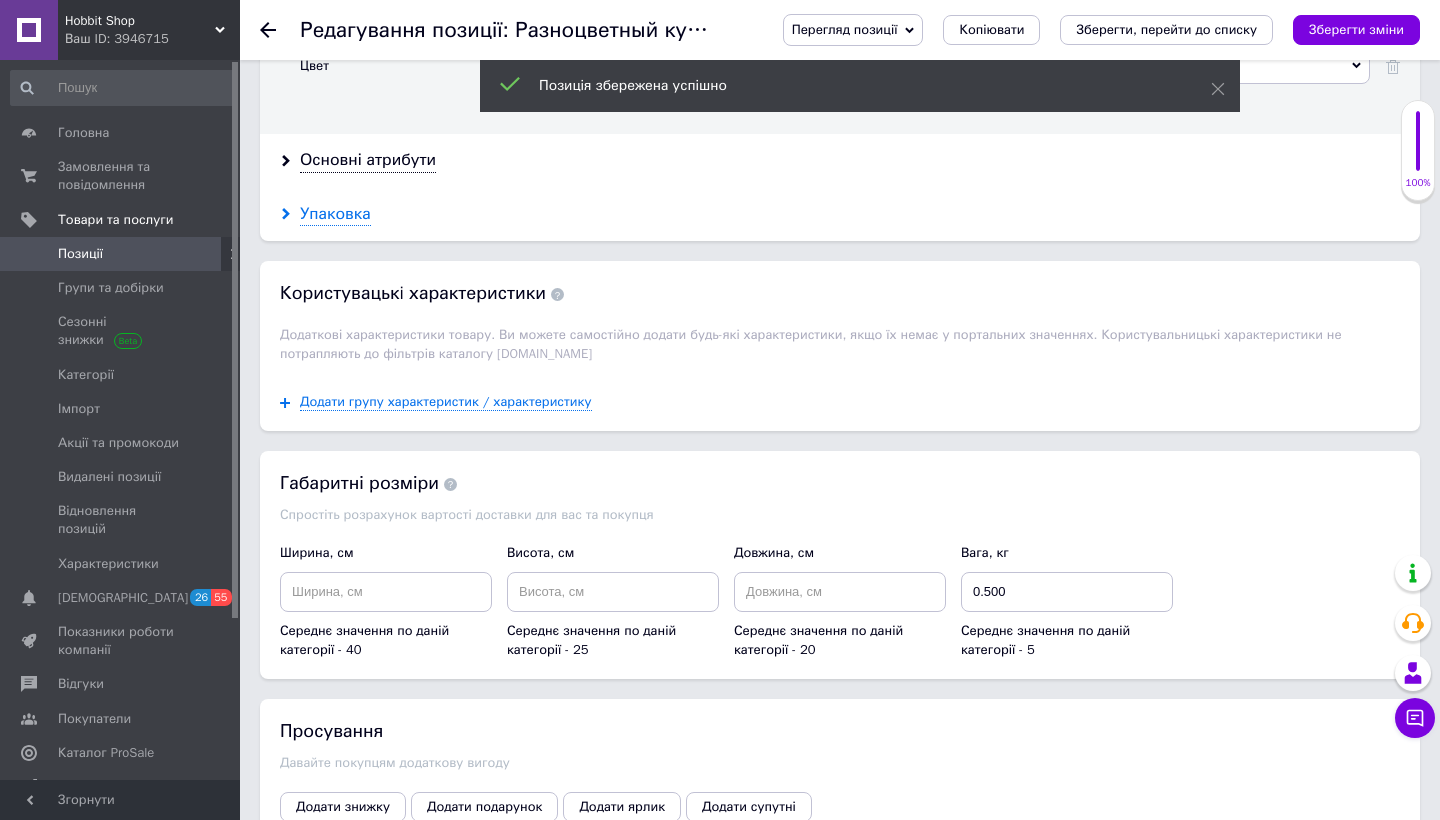 click on "Упаковка" at bounding box center (335, 214) 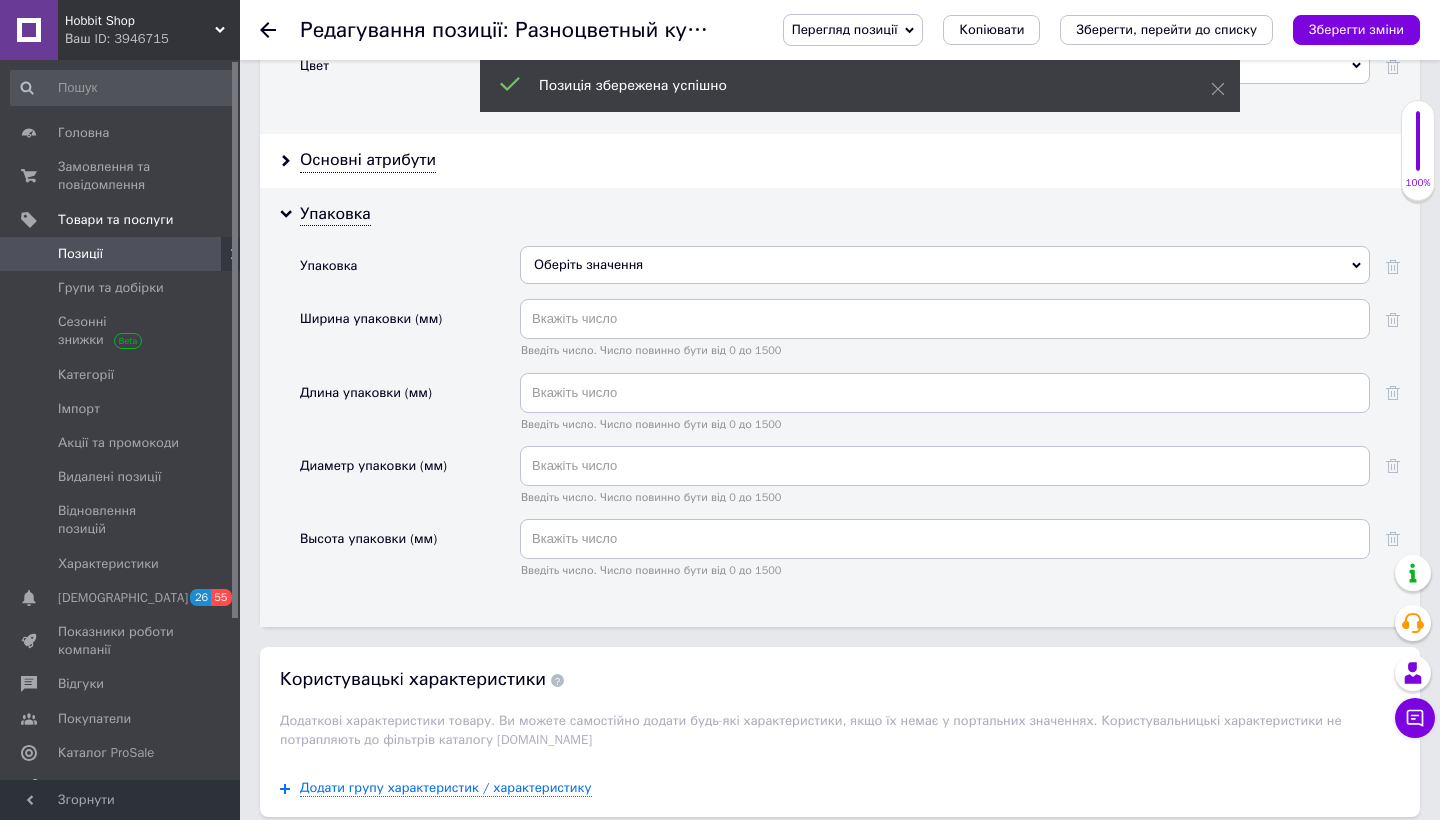 click on "Оберіть значення" at bounding box center (945, 265) 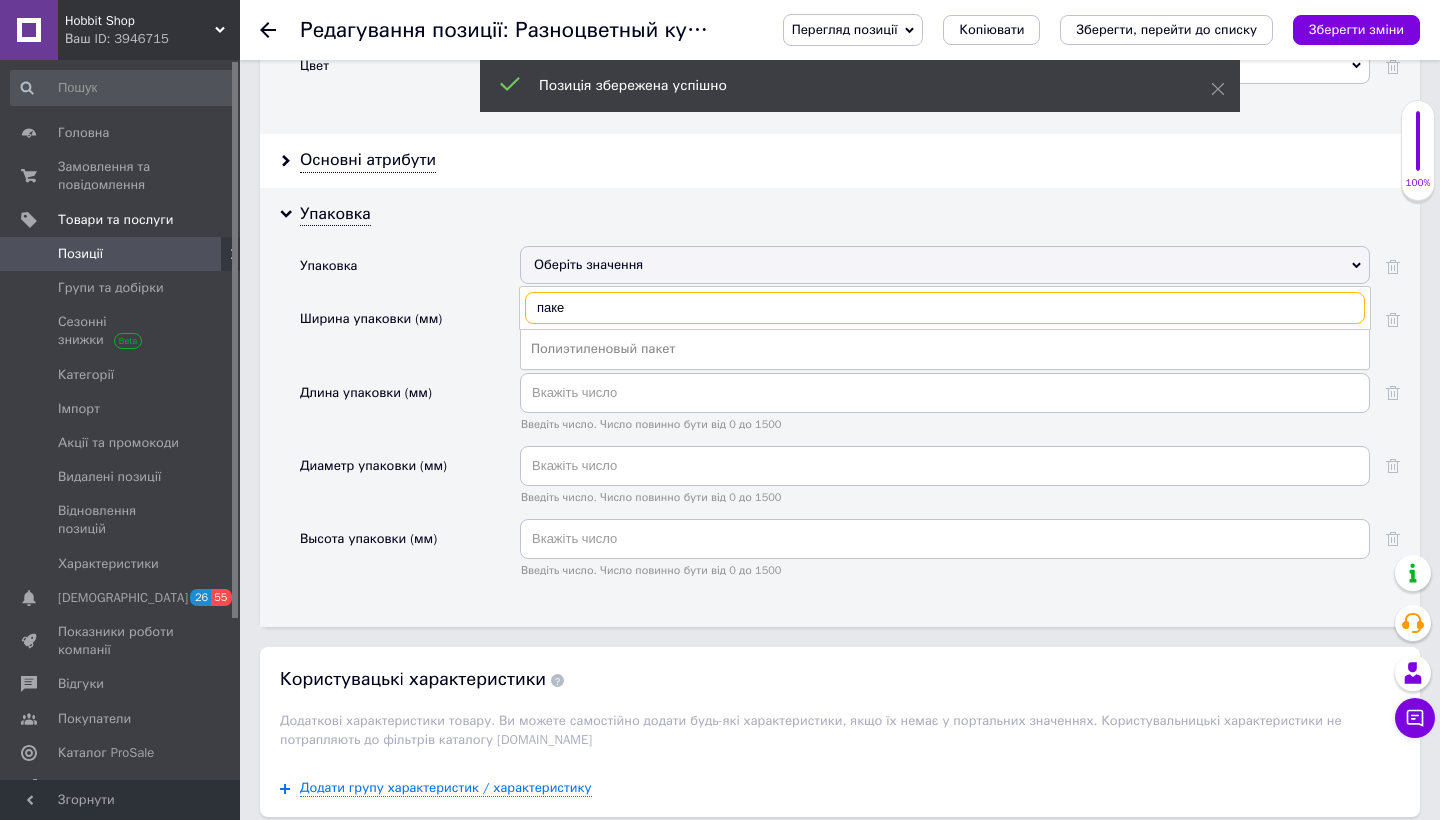 type on "паке" 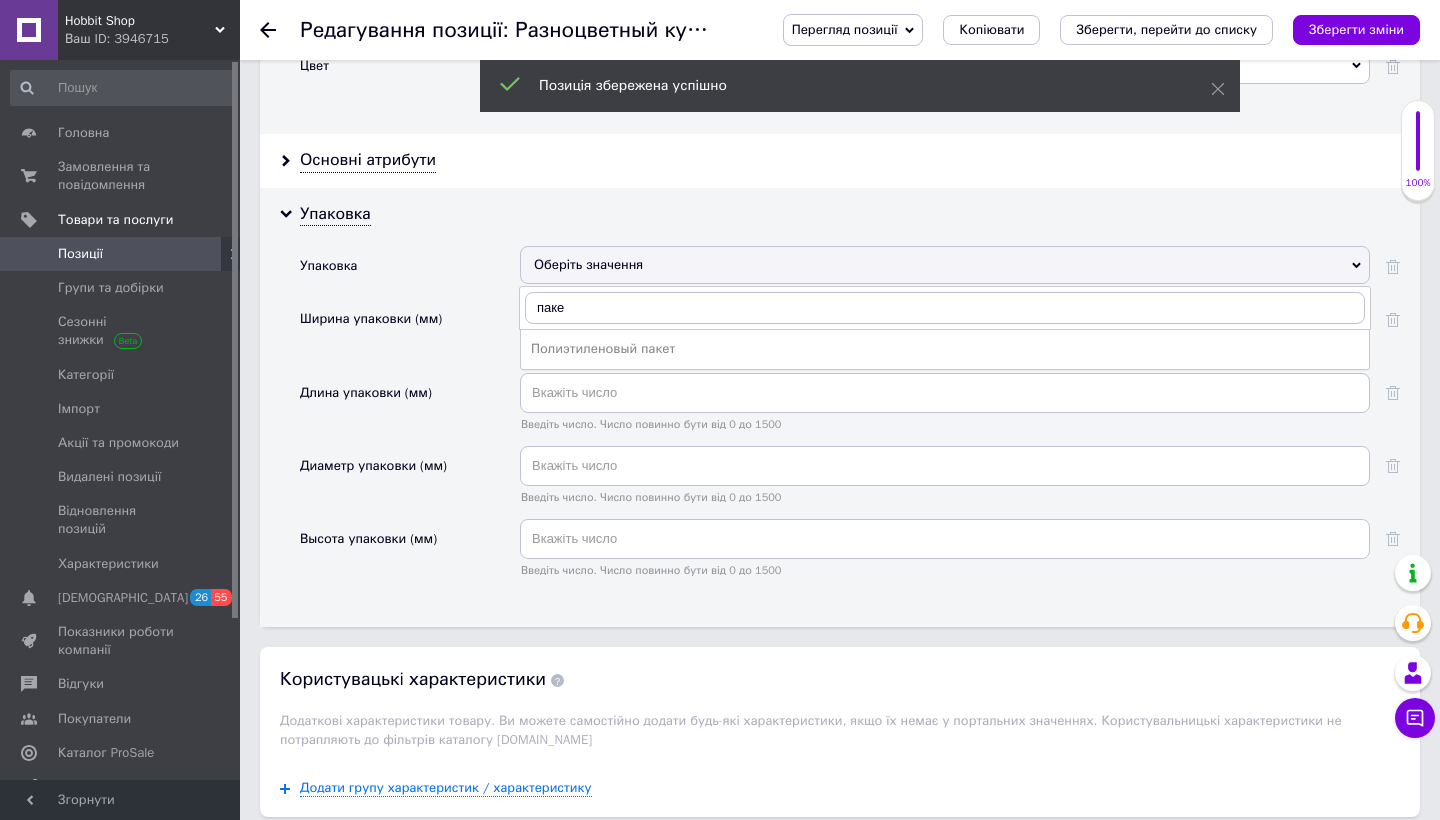 click on "паке Полиэтиленовый пакет" at bounding box center (945, 308) 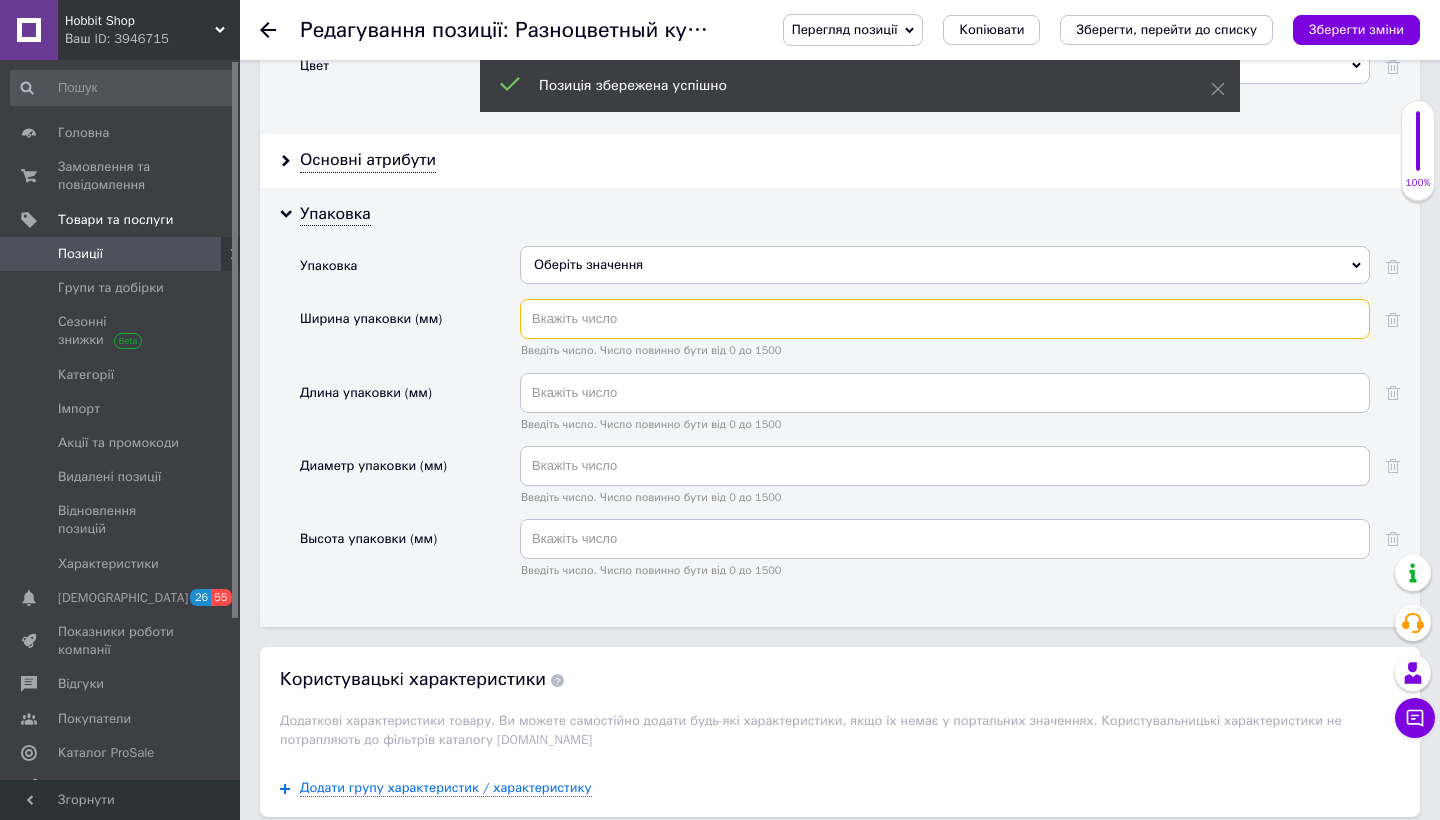 click at bounding box center (945, 319) 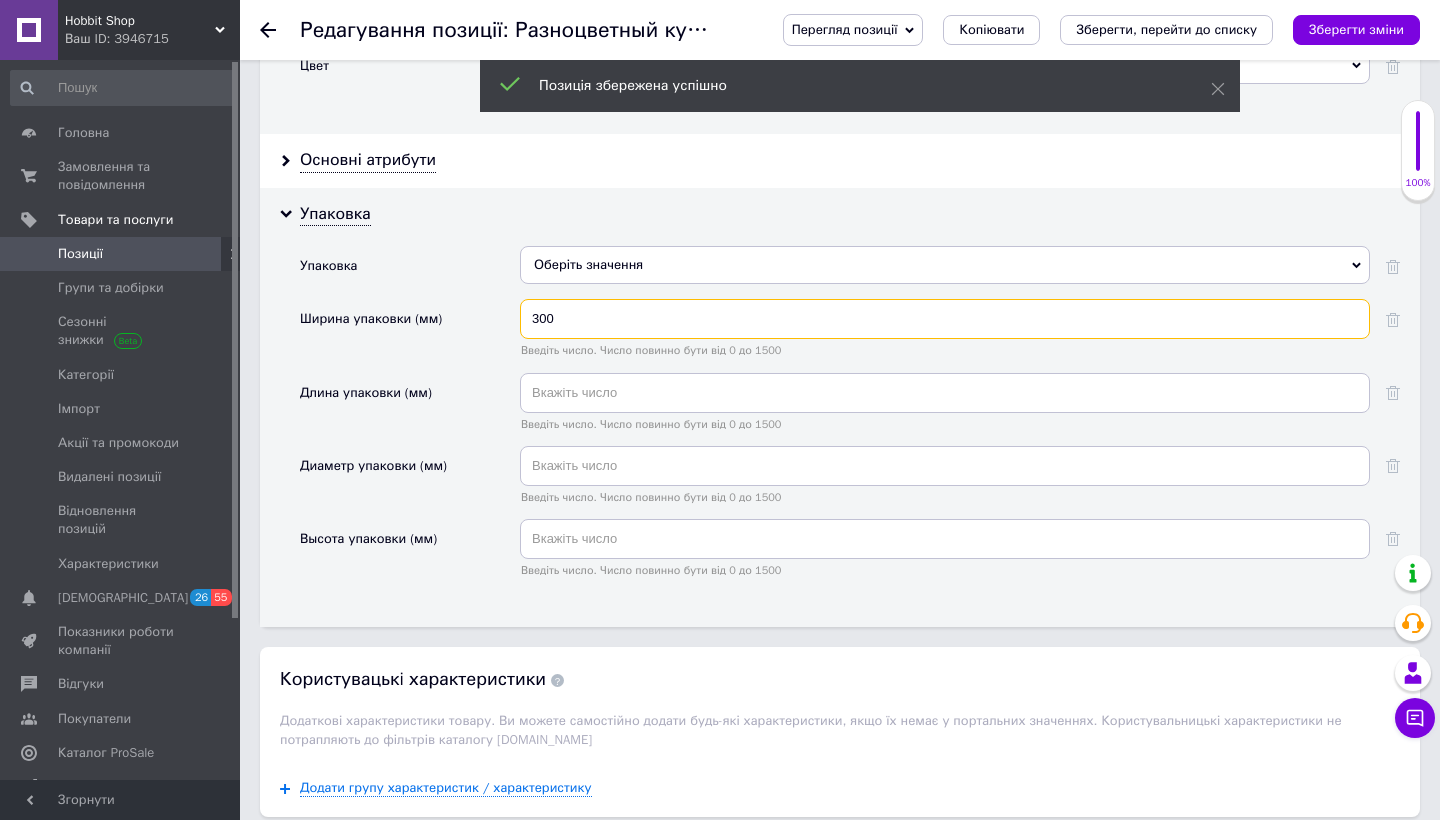 type on "300" 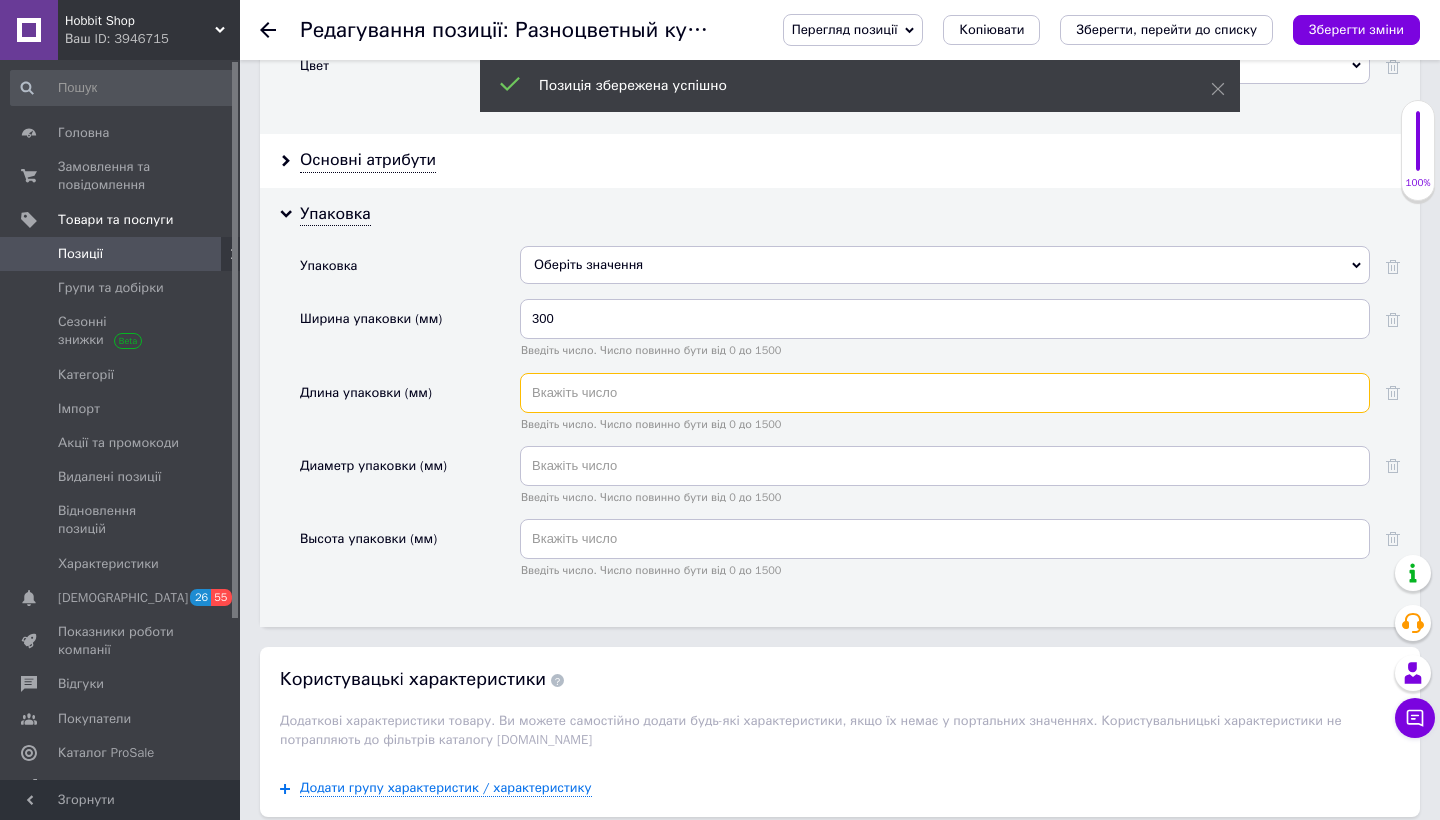 click at bounding box center [945, 393] 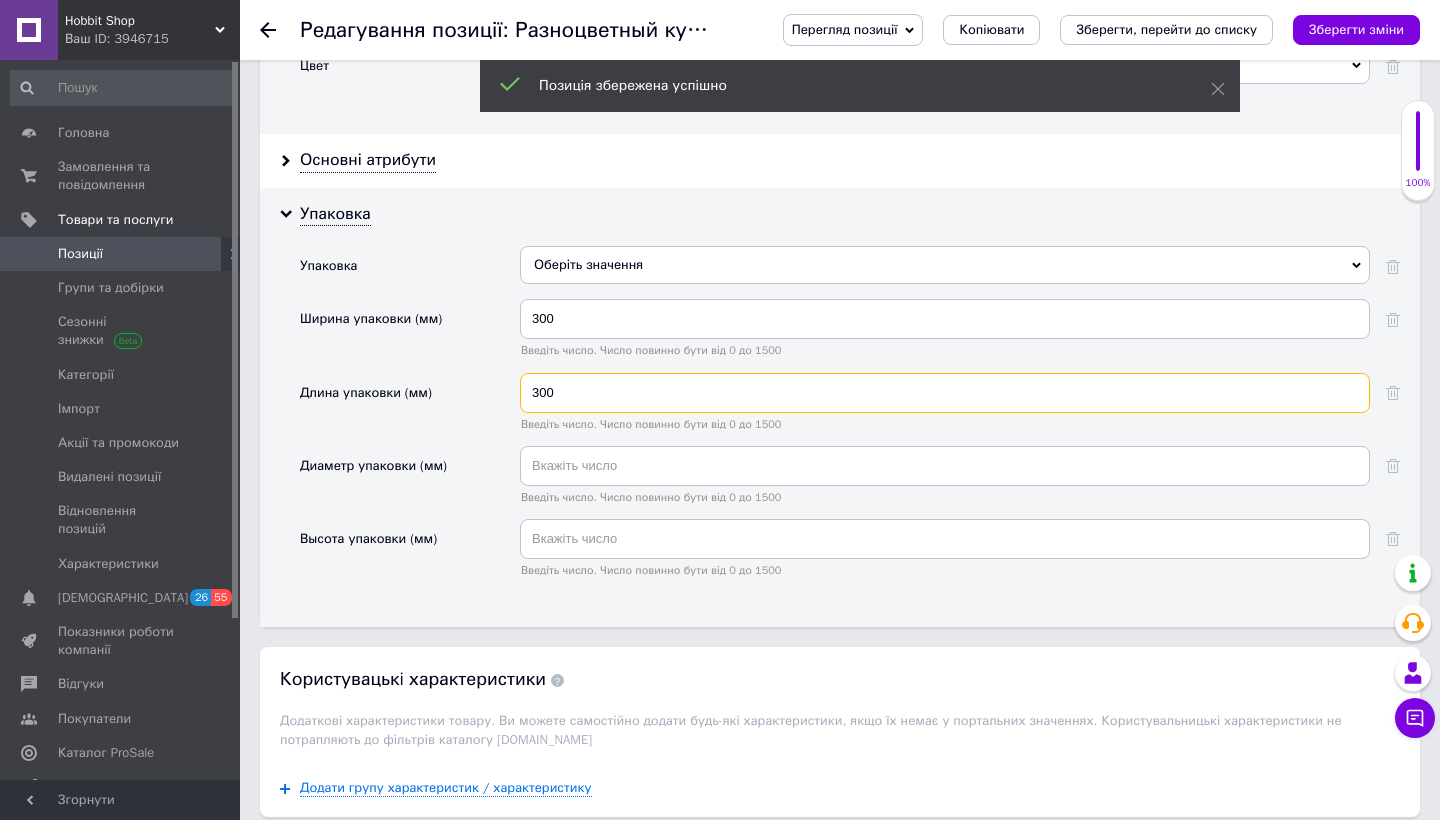 type on "300" 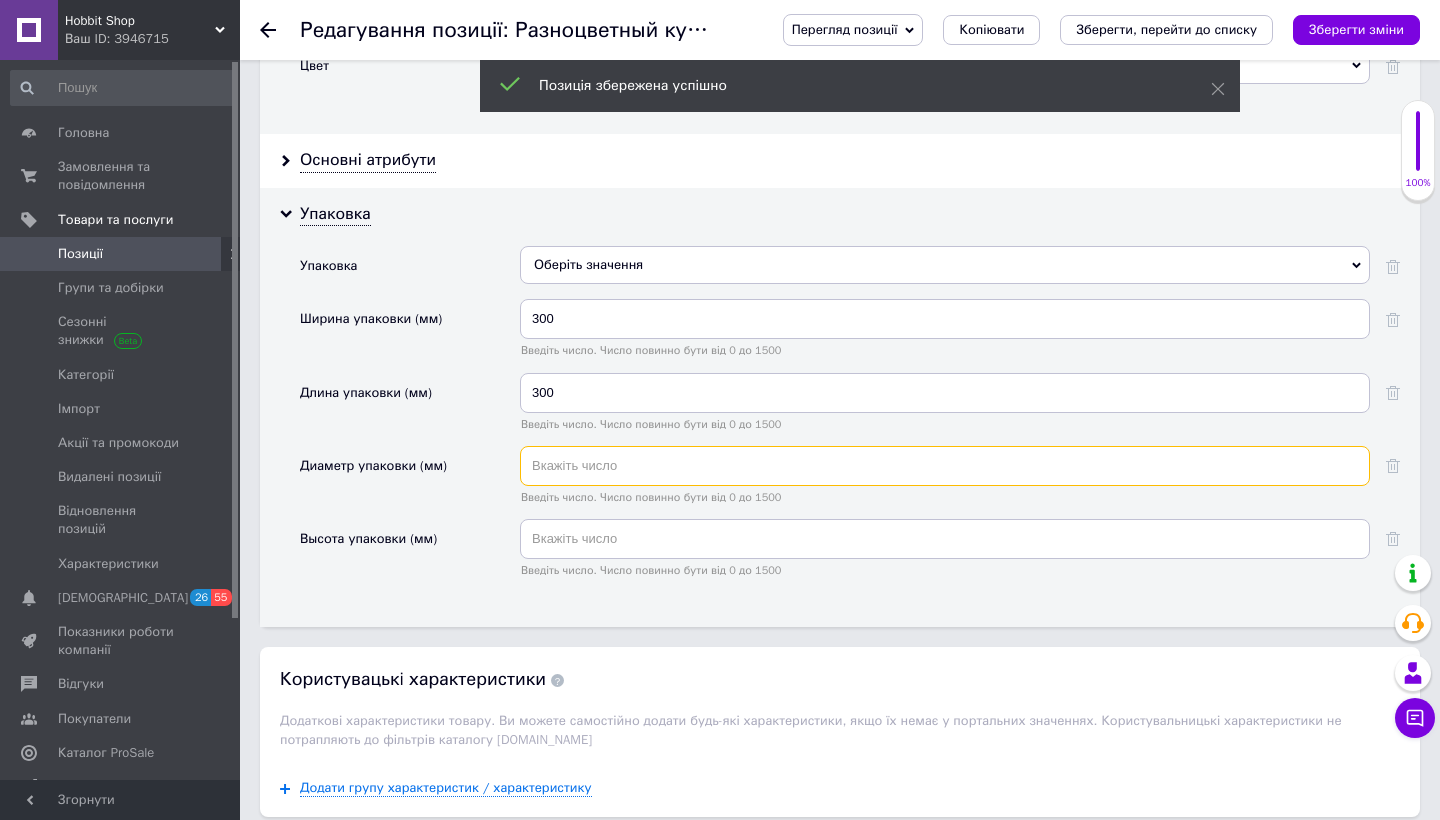 click at bounding box center (945, 466) 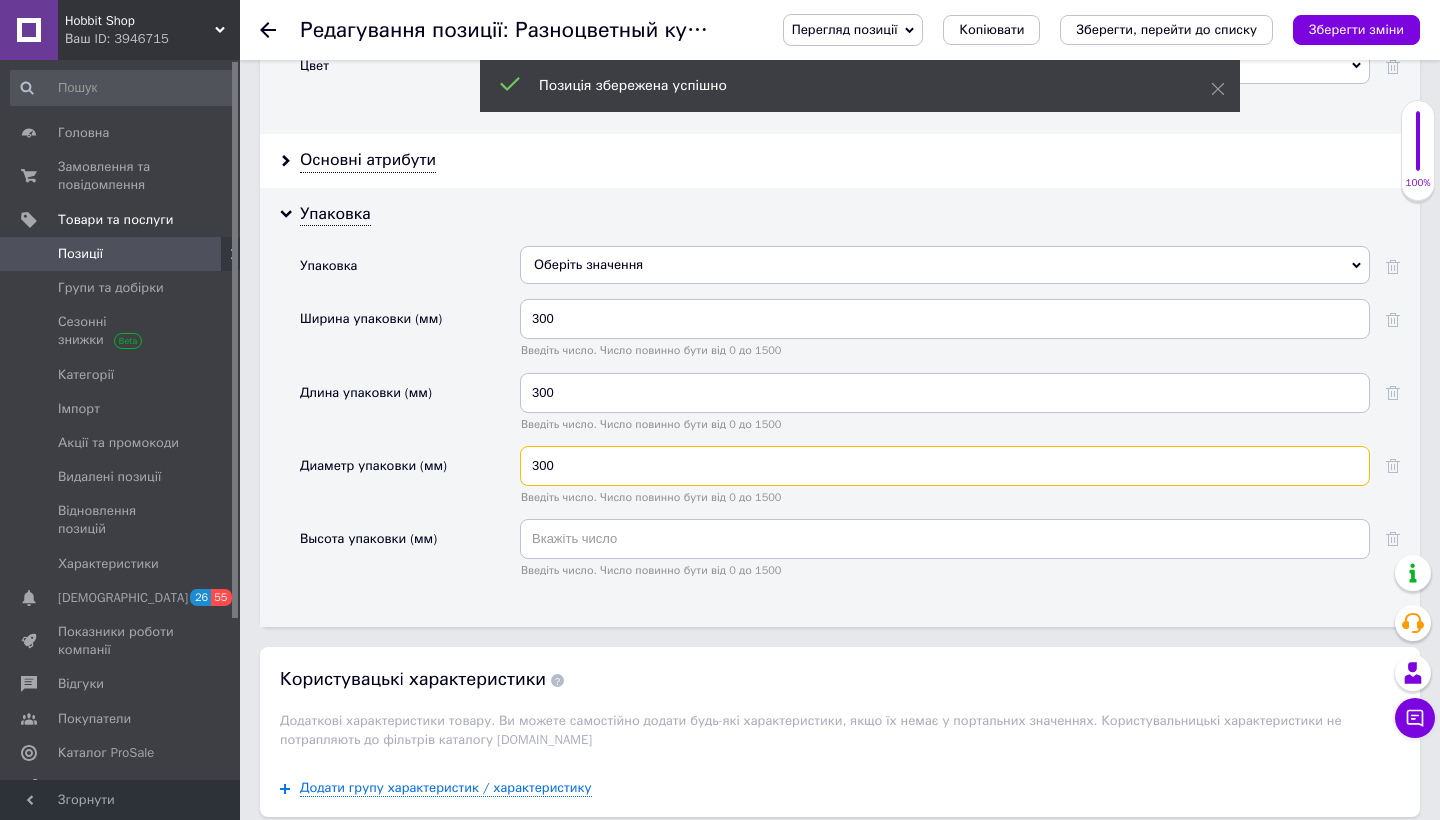 type on "300" 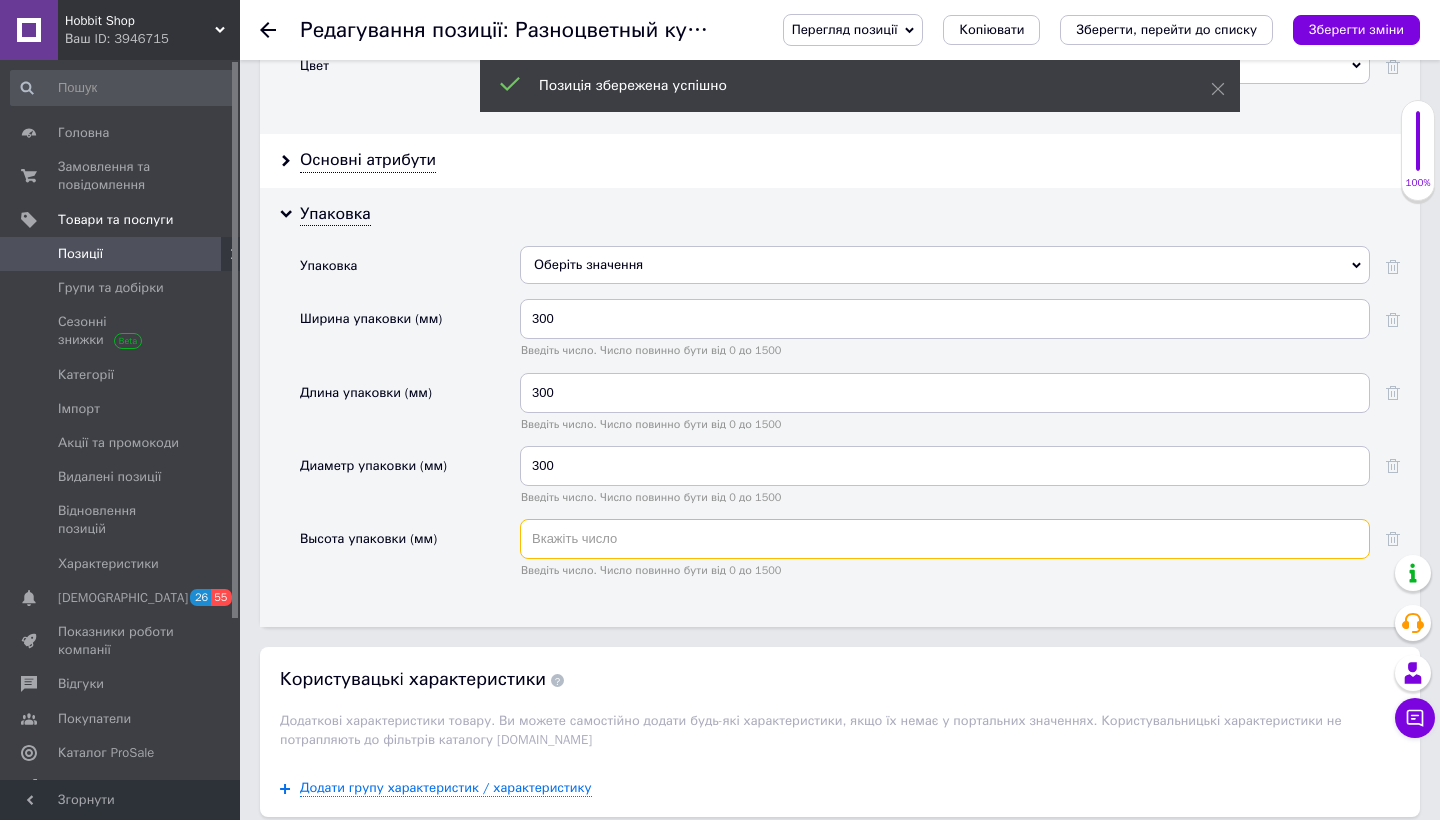 click at bounding box center [945, 539] 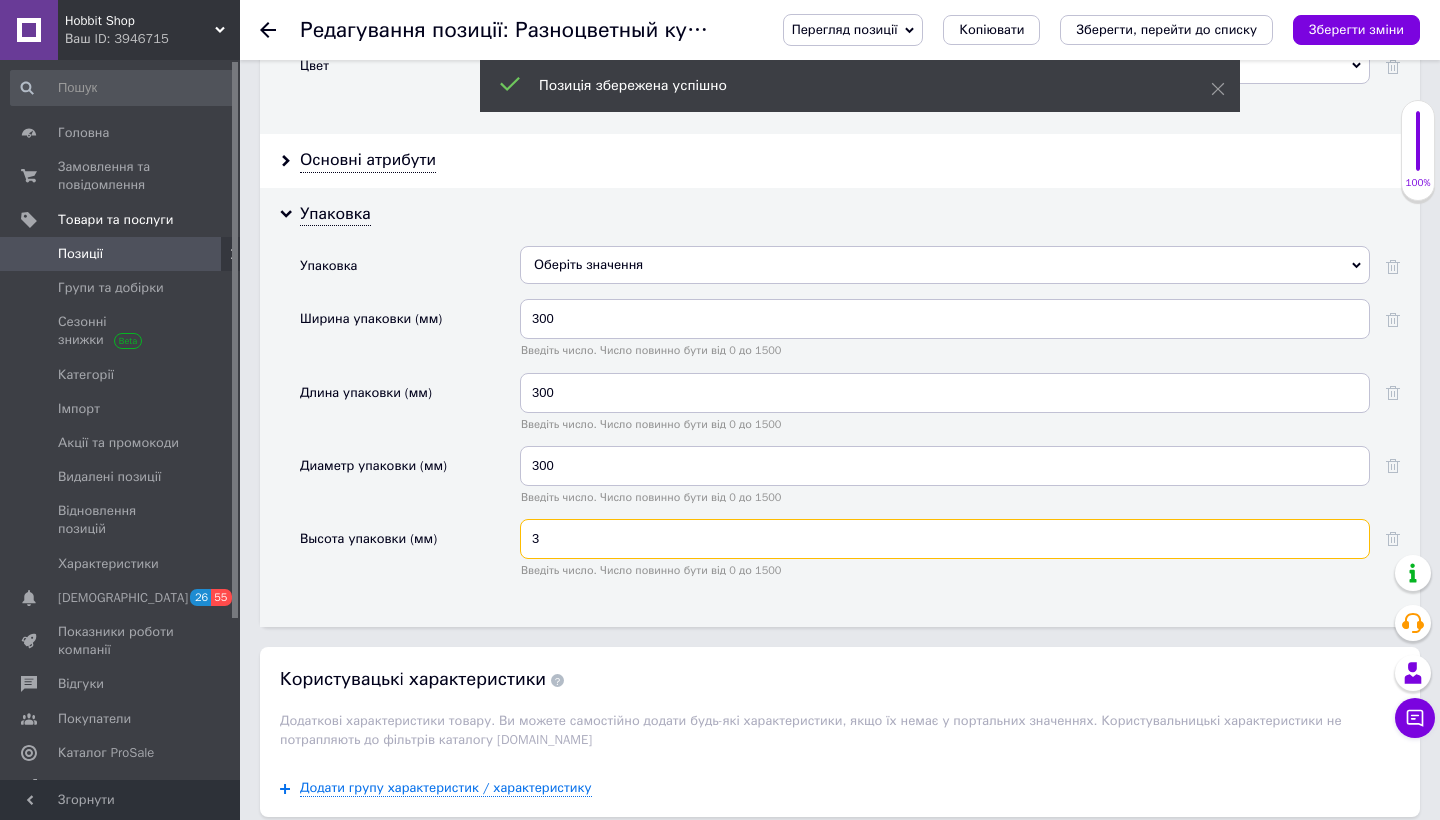click on "3" at bounding box center (945, 539) 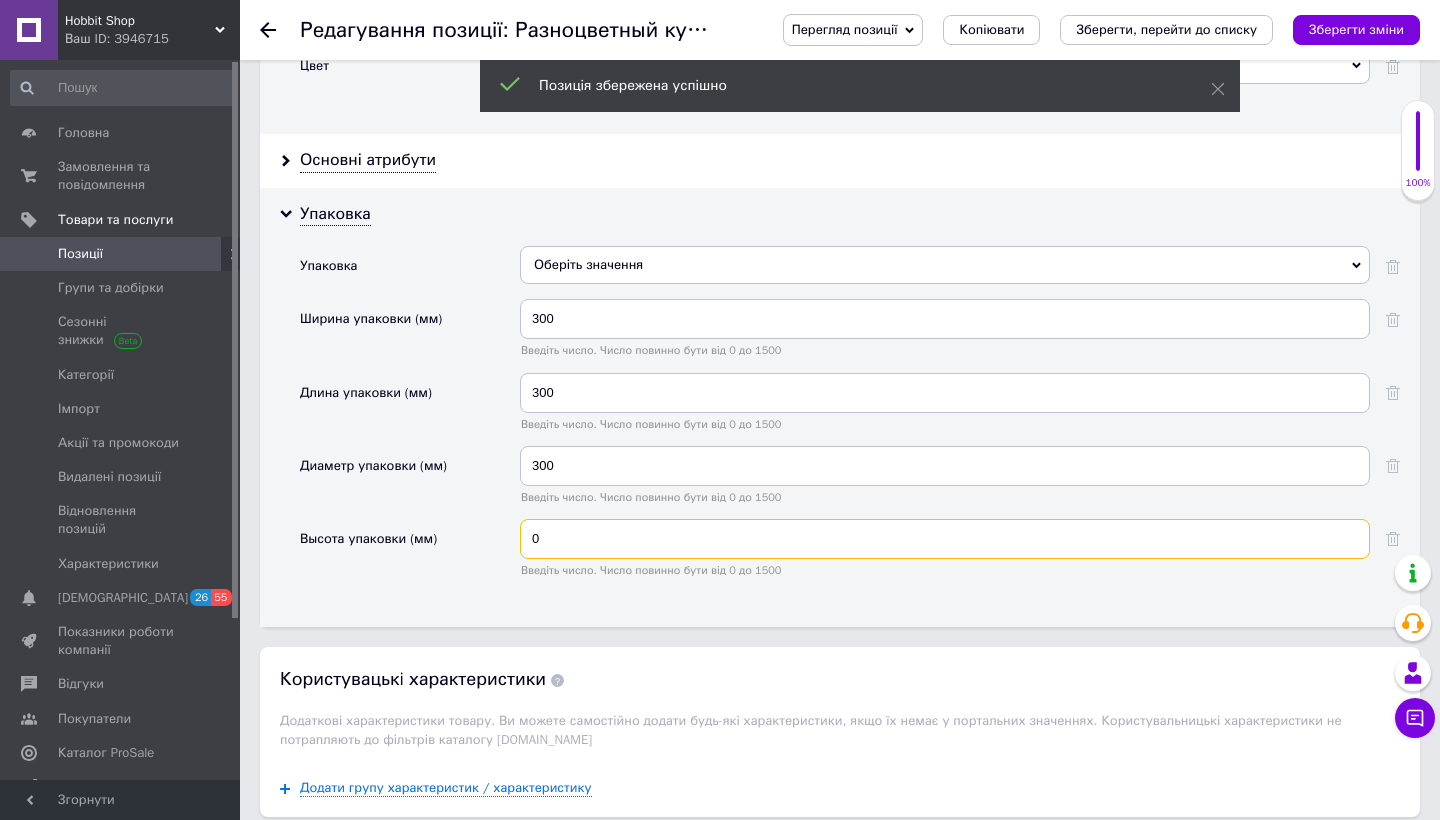 click on "0" at bounding box center [945, 539] 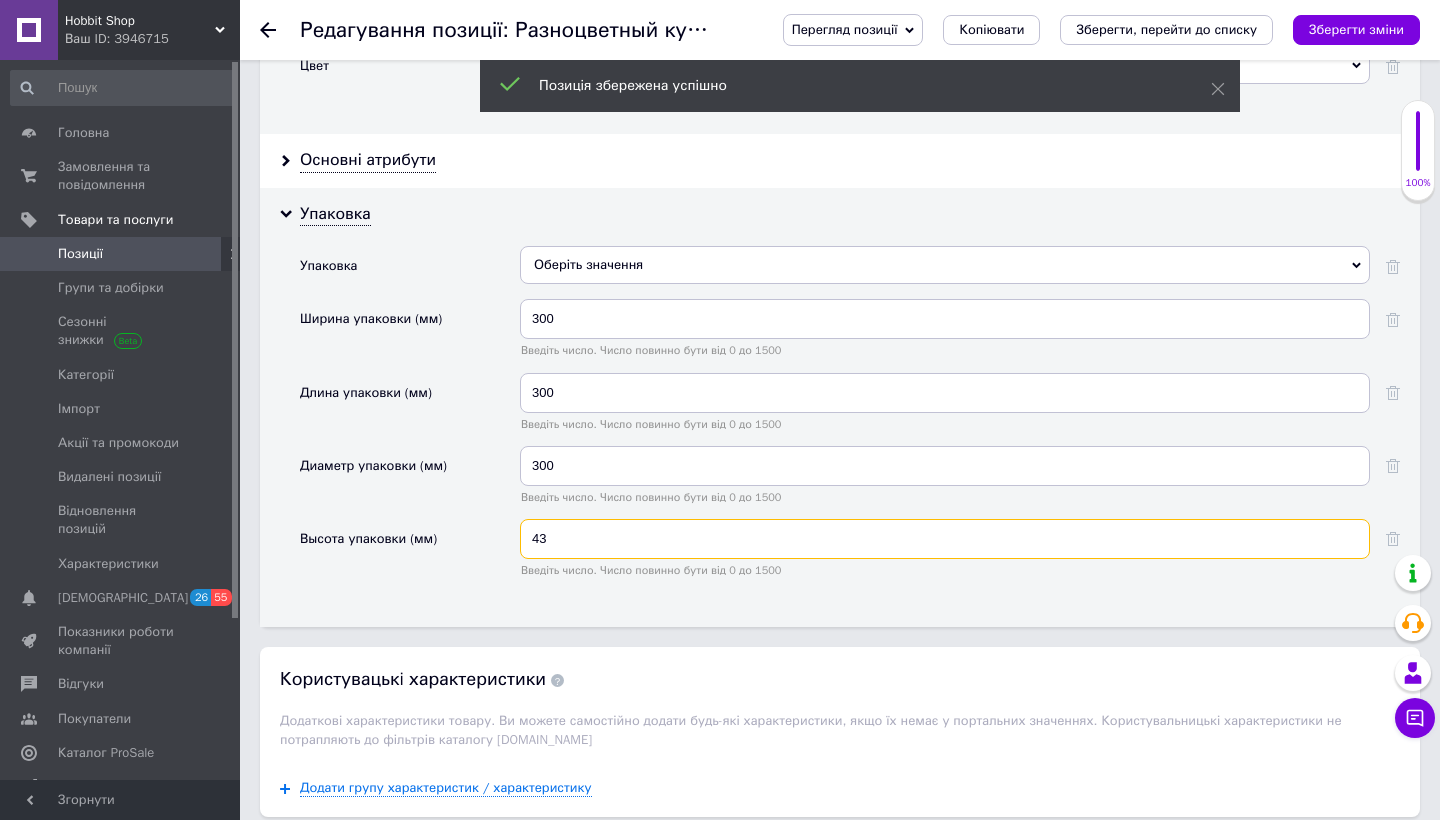 type on "4" 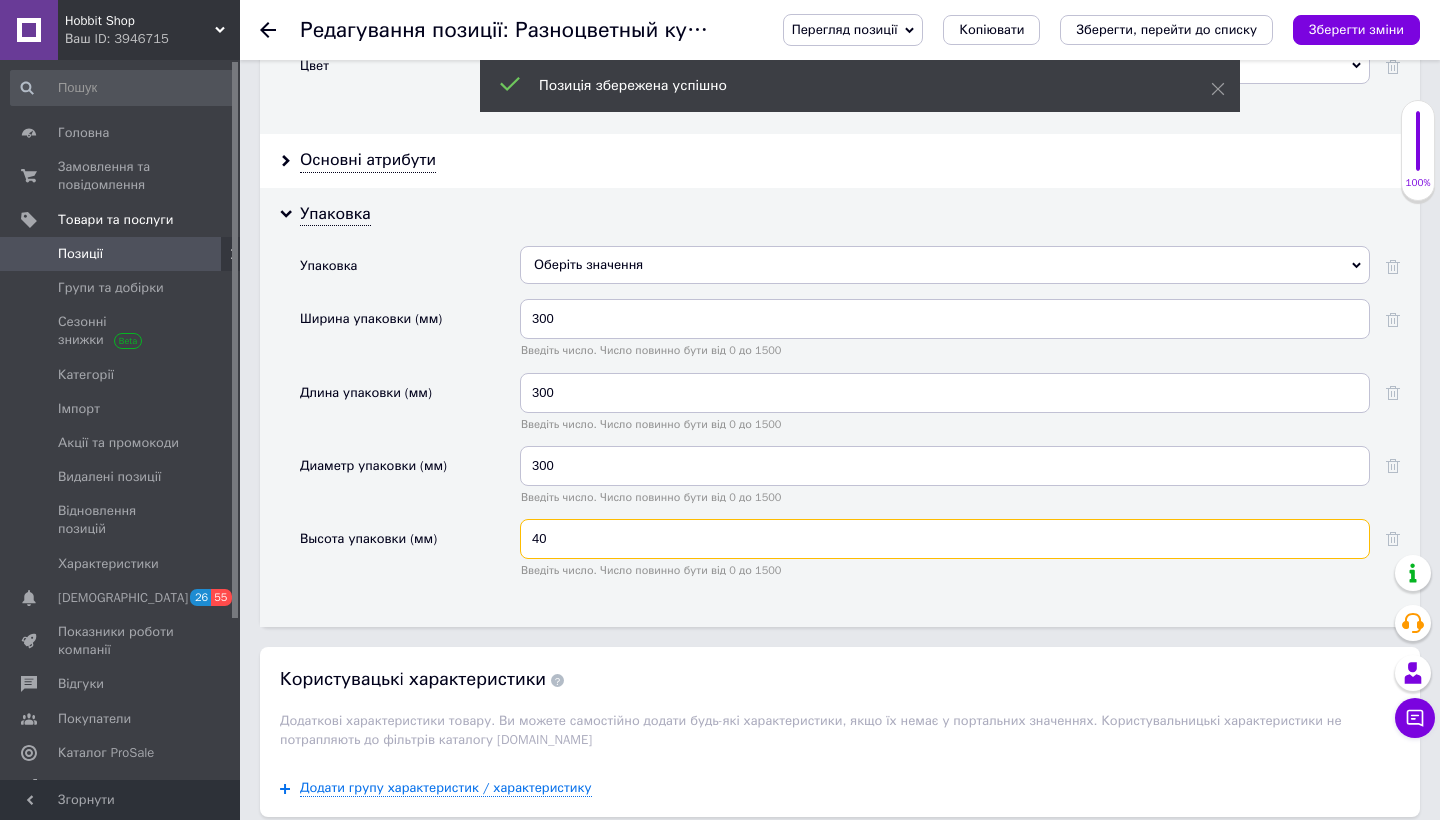 type on "4" 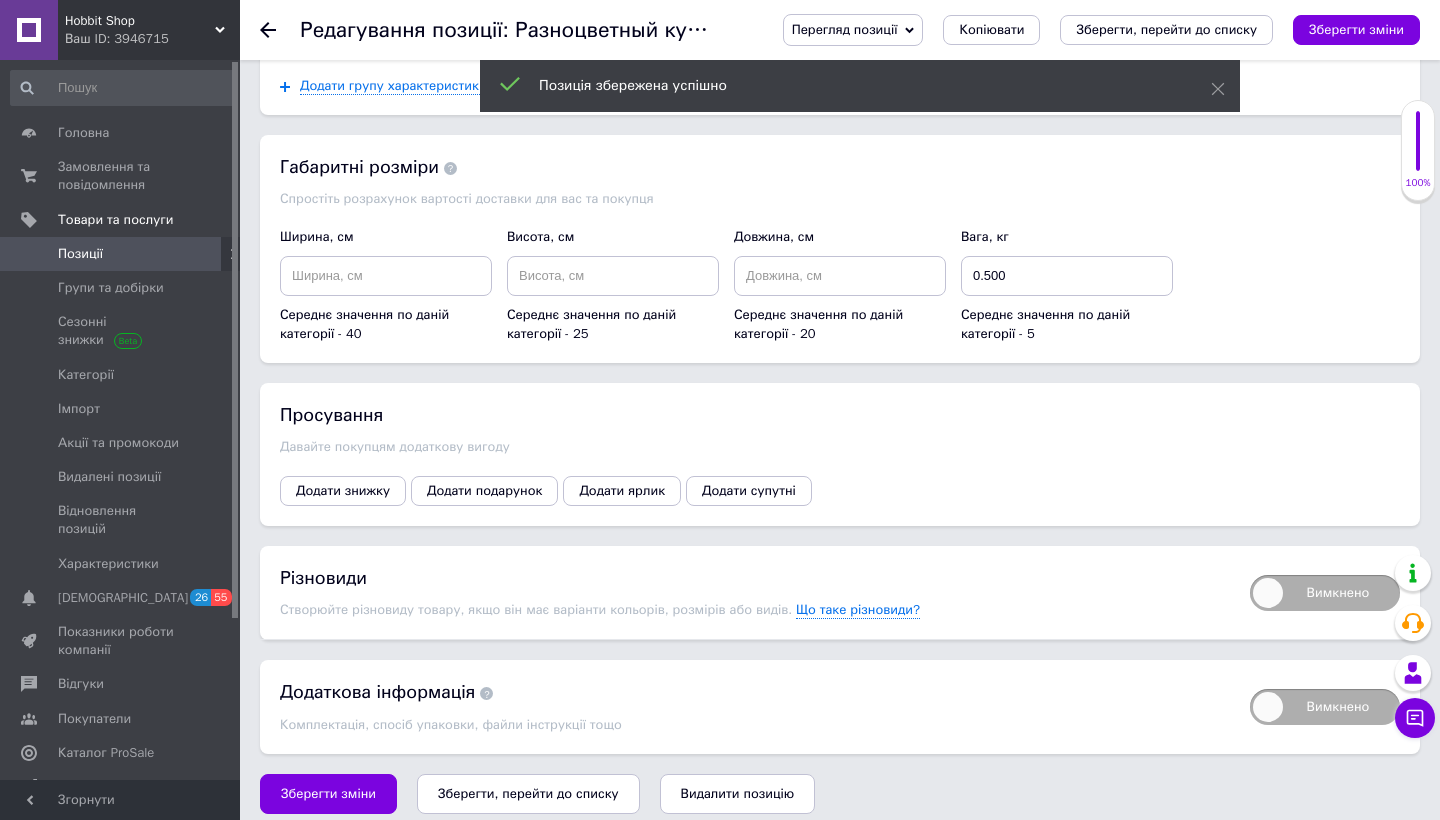 scroll, scrollTop: 2952, scrollLeft: 0, axis: vertical 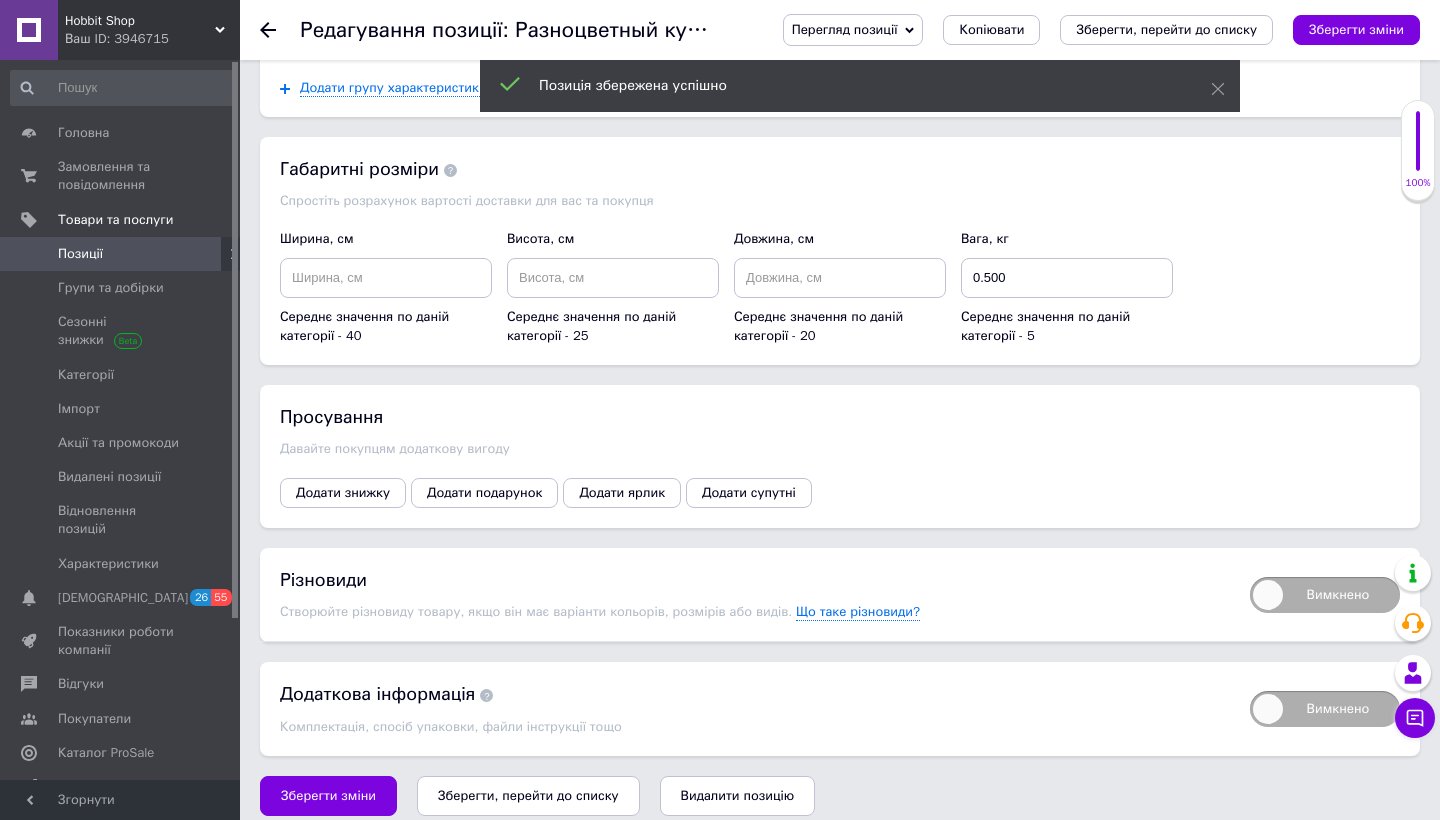 type on "30" 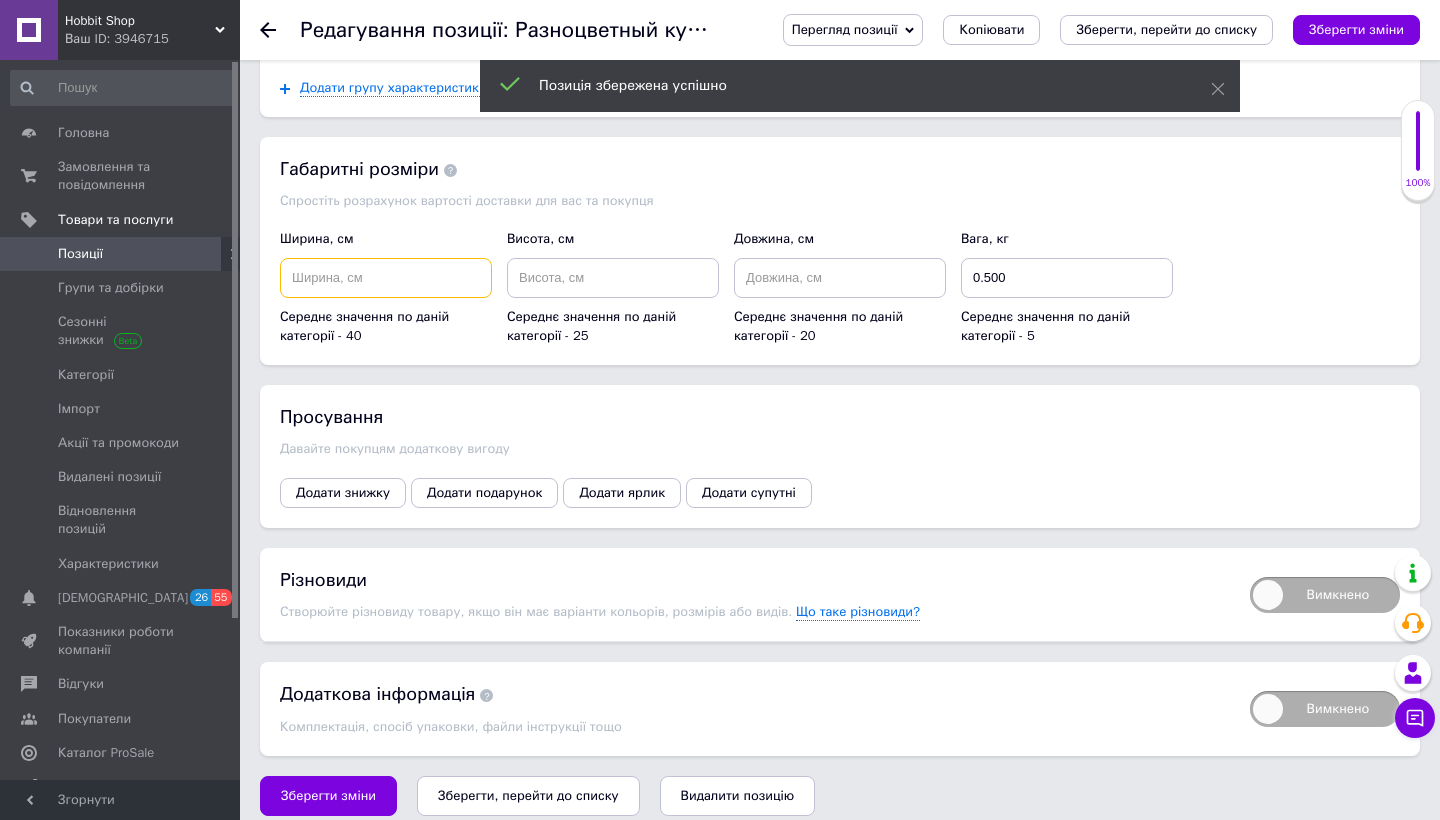 click at bounding box center [386, 278] 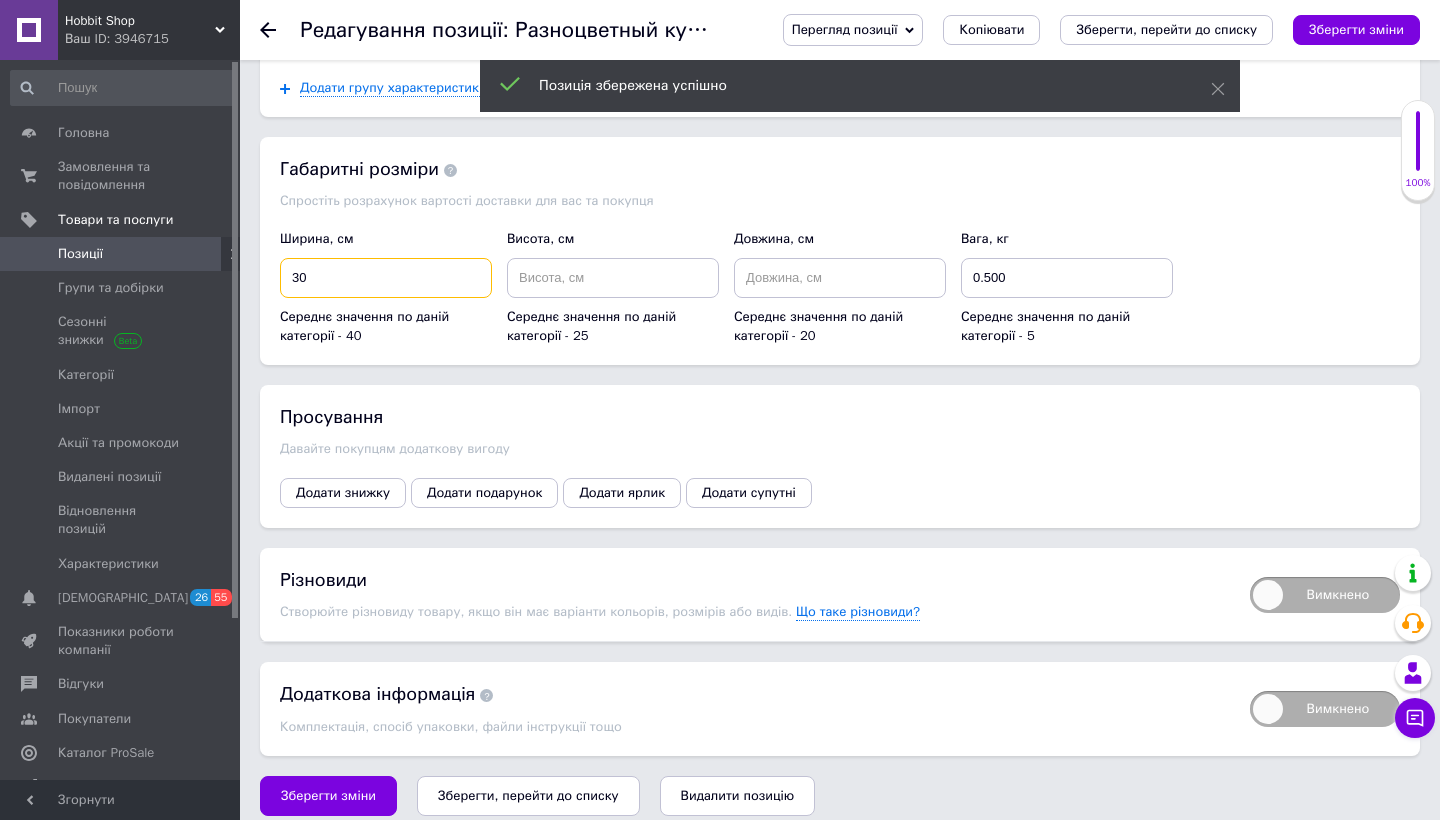 type on "30" 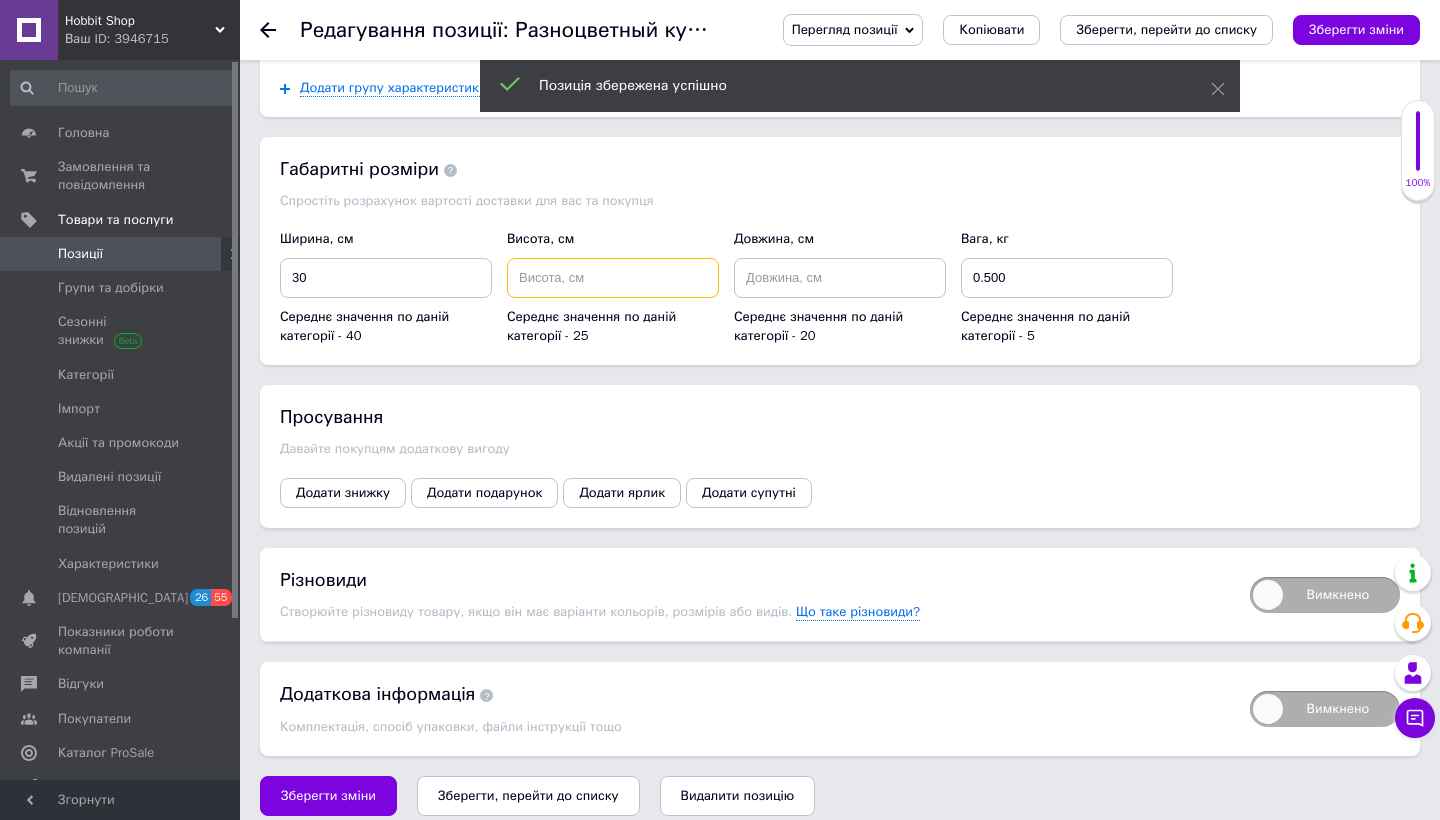 click at bounding box center [613, 278] 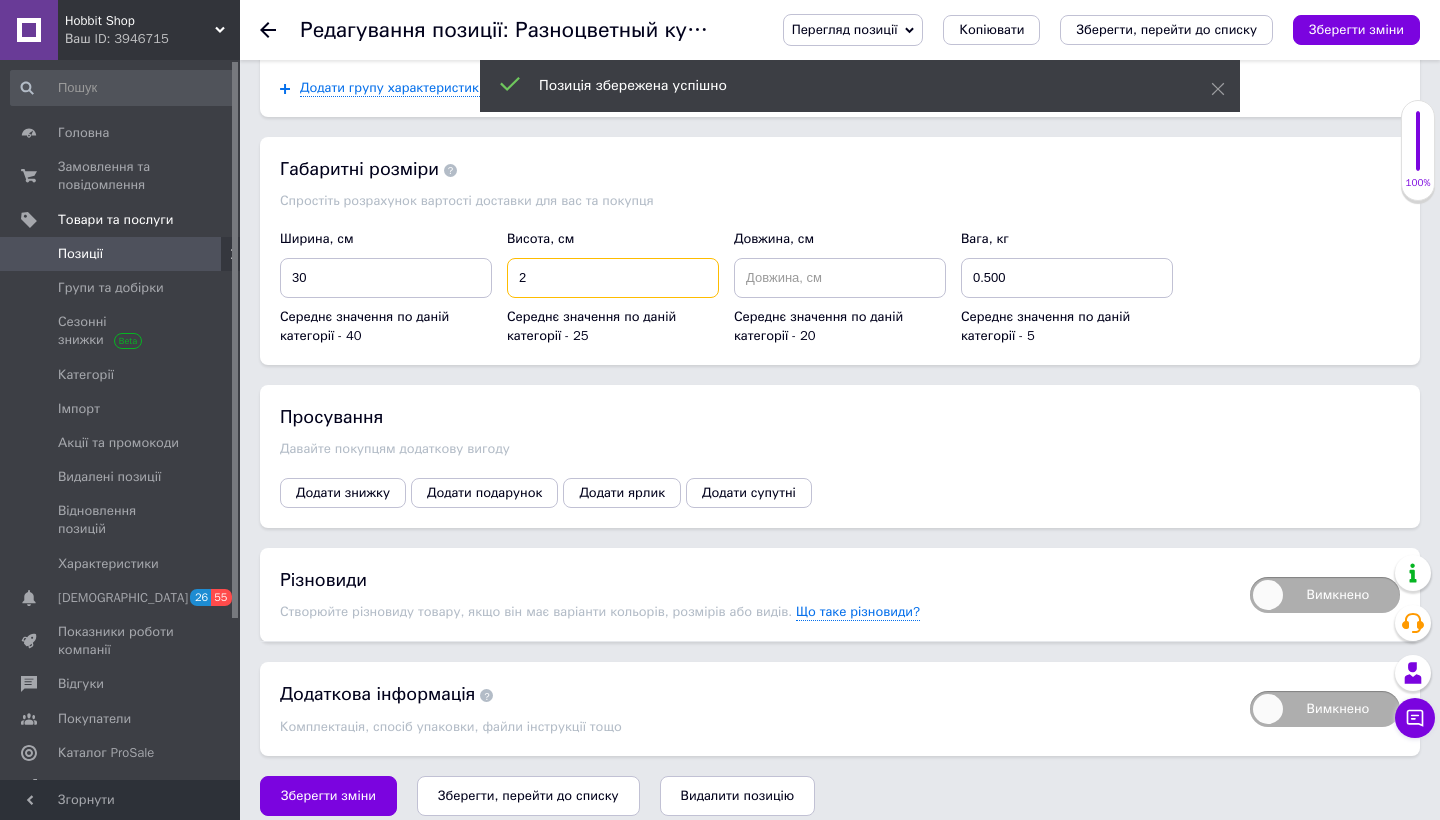 type on "2" 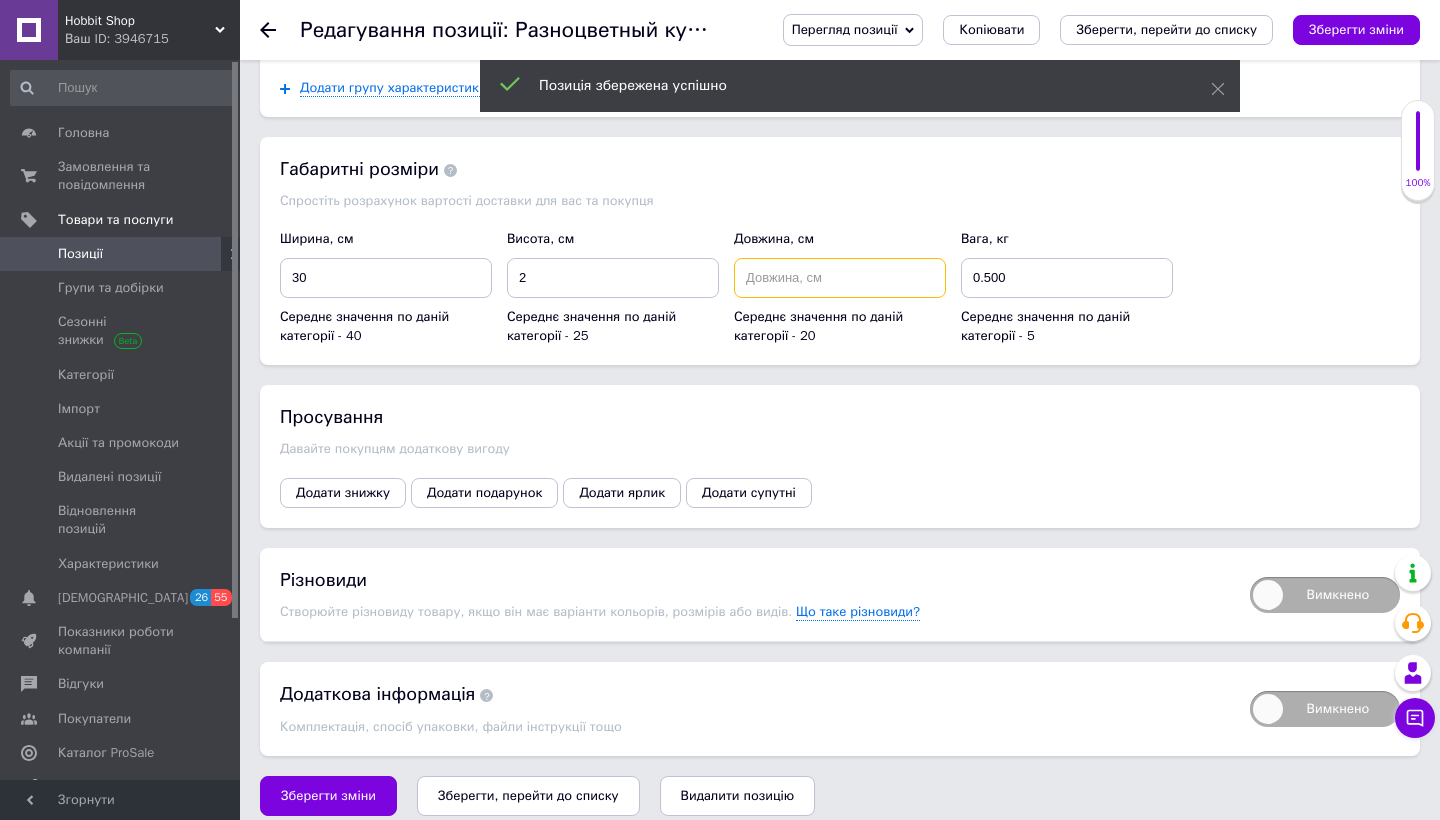 click at bounding box center [840, 278] 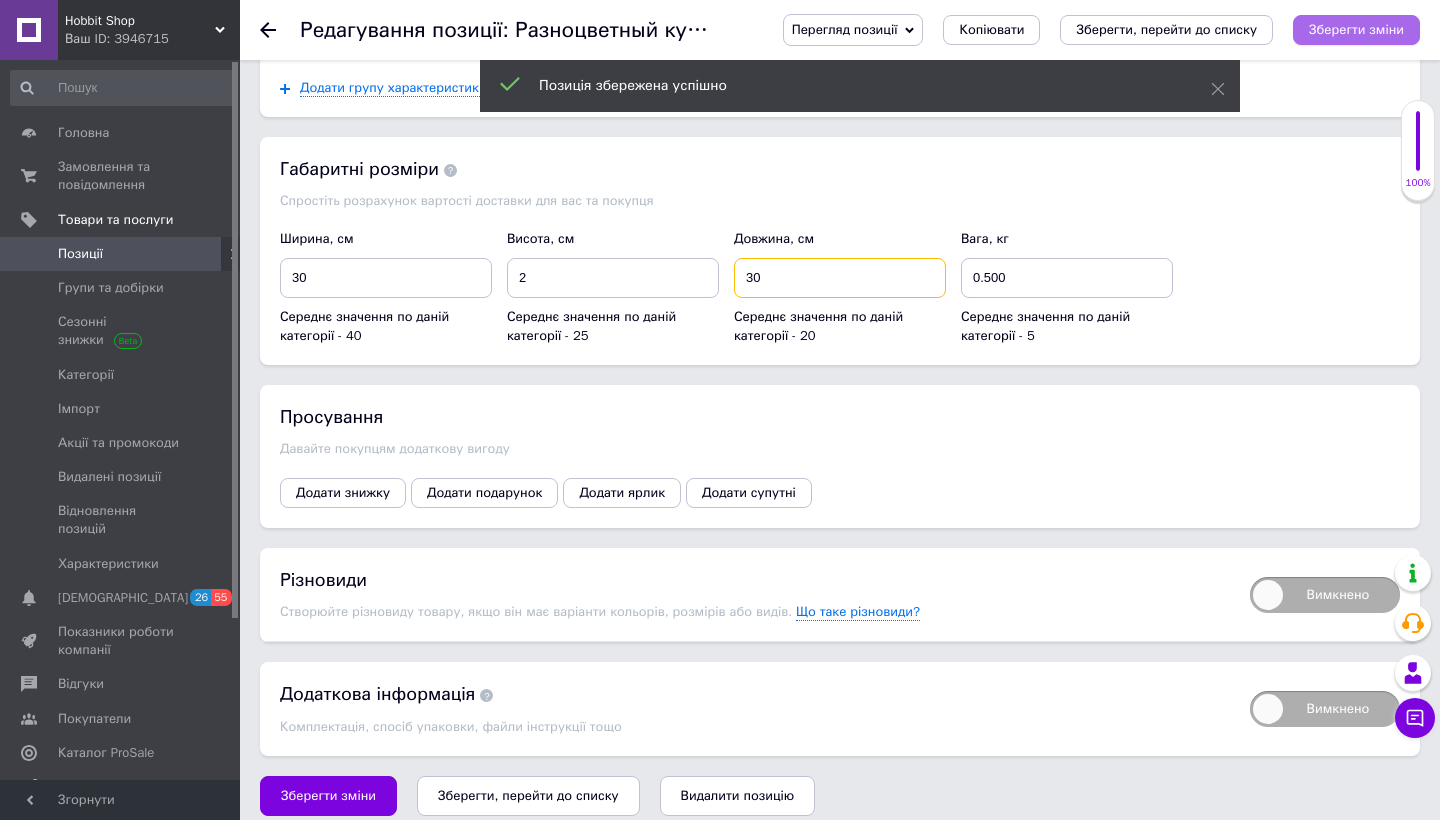type on "30" 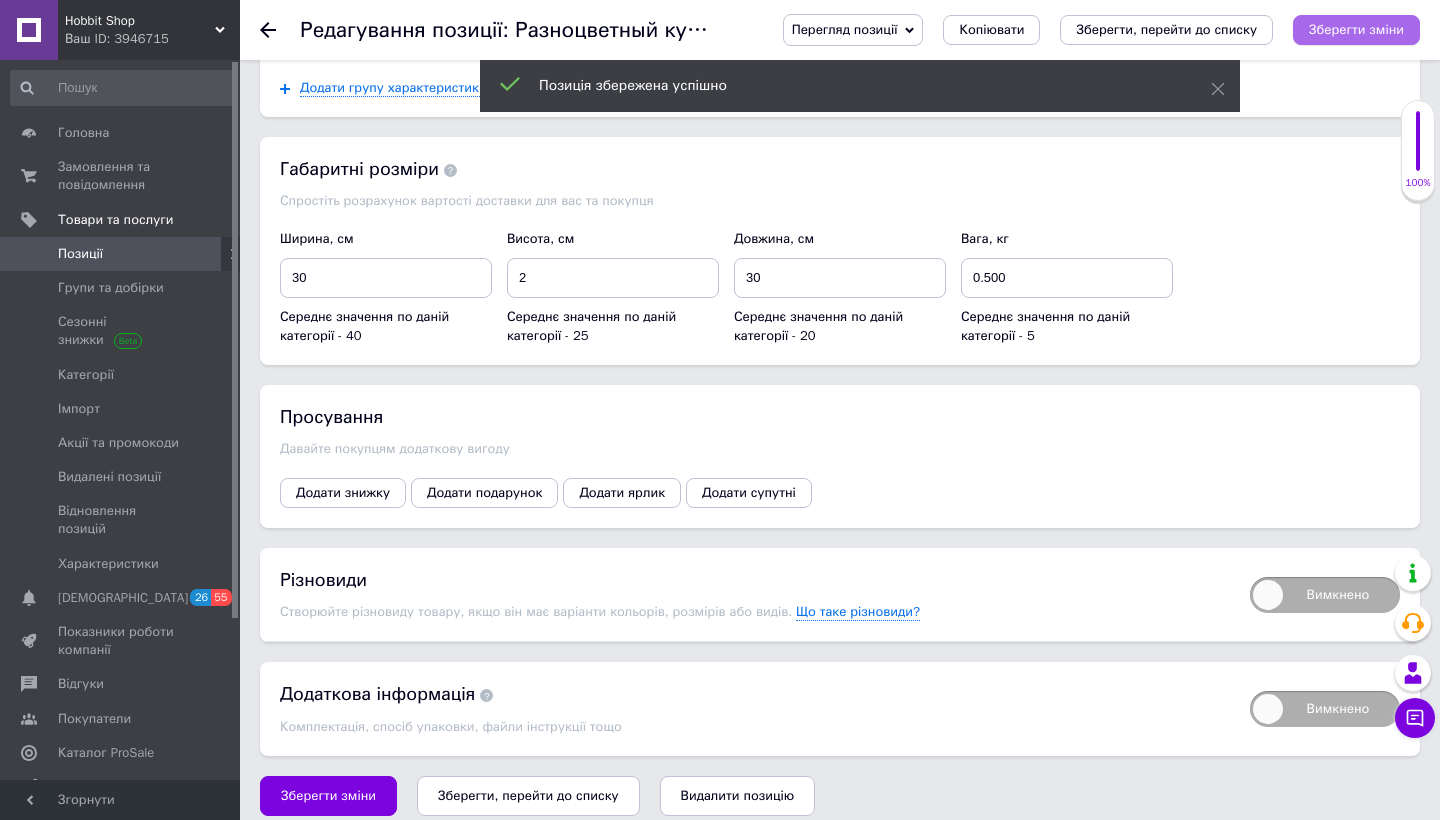 click on "Зберегти зміни" at bounding box center [1356, 29] 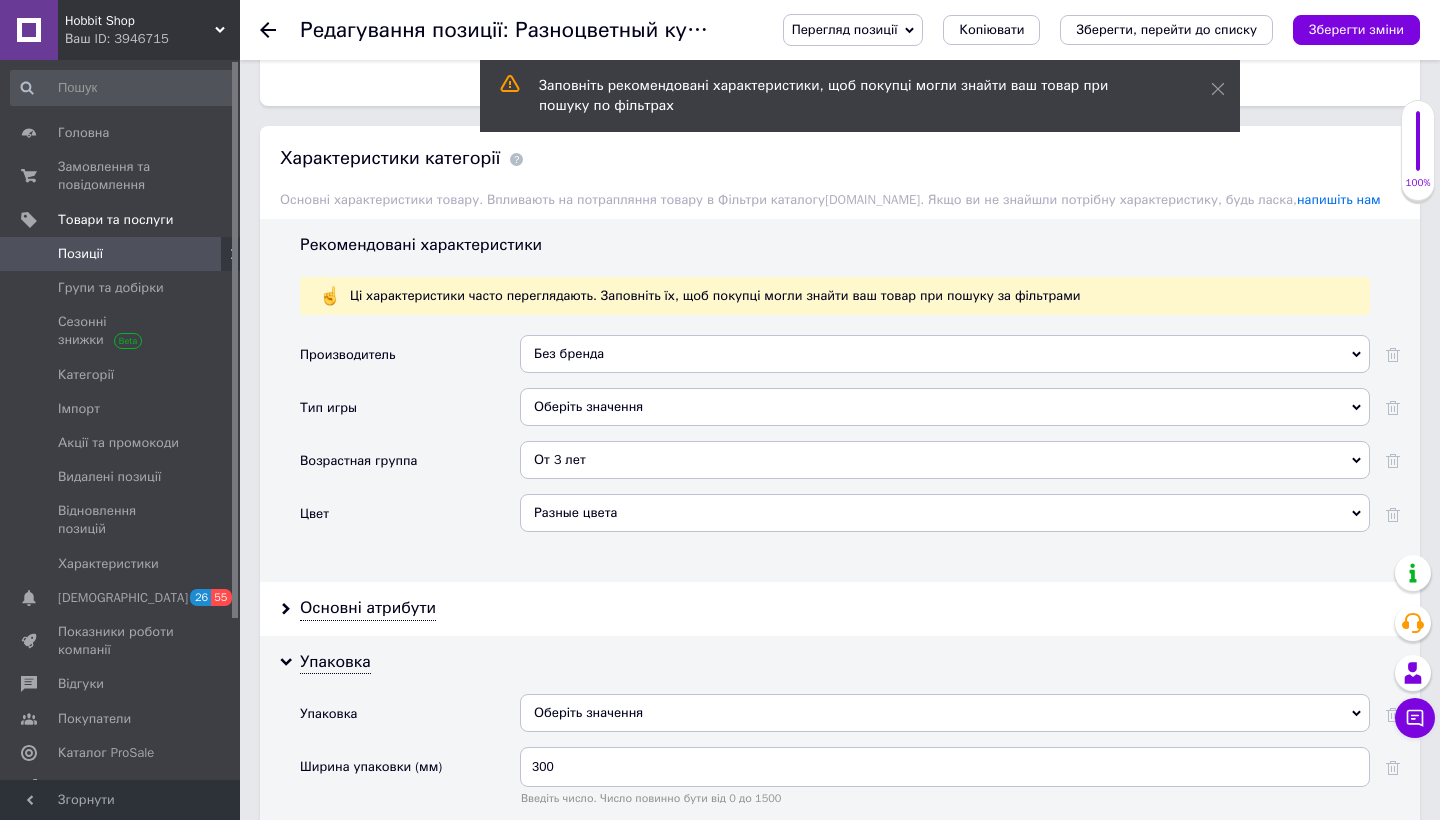 scroll, scrollTop: 1813, scrollLeft: 0, axis: vertical 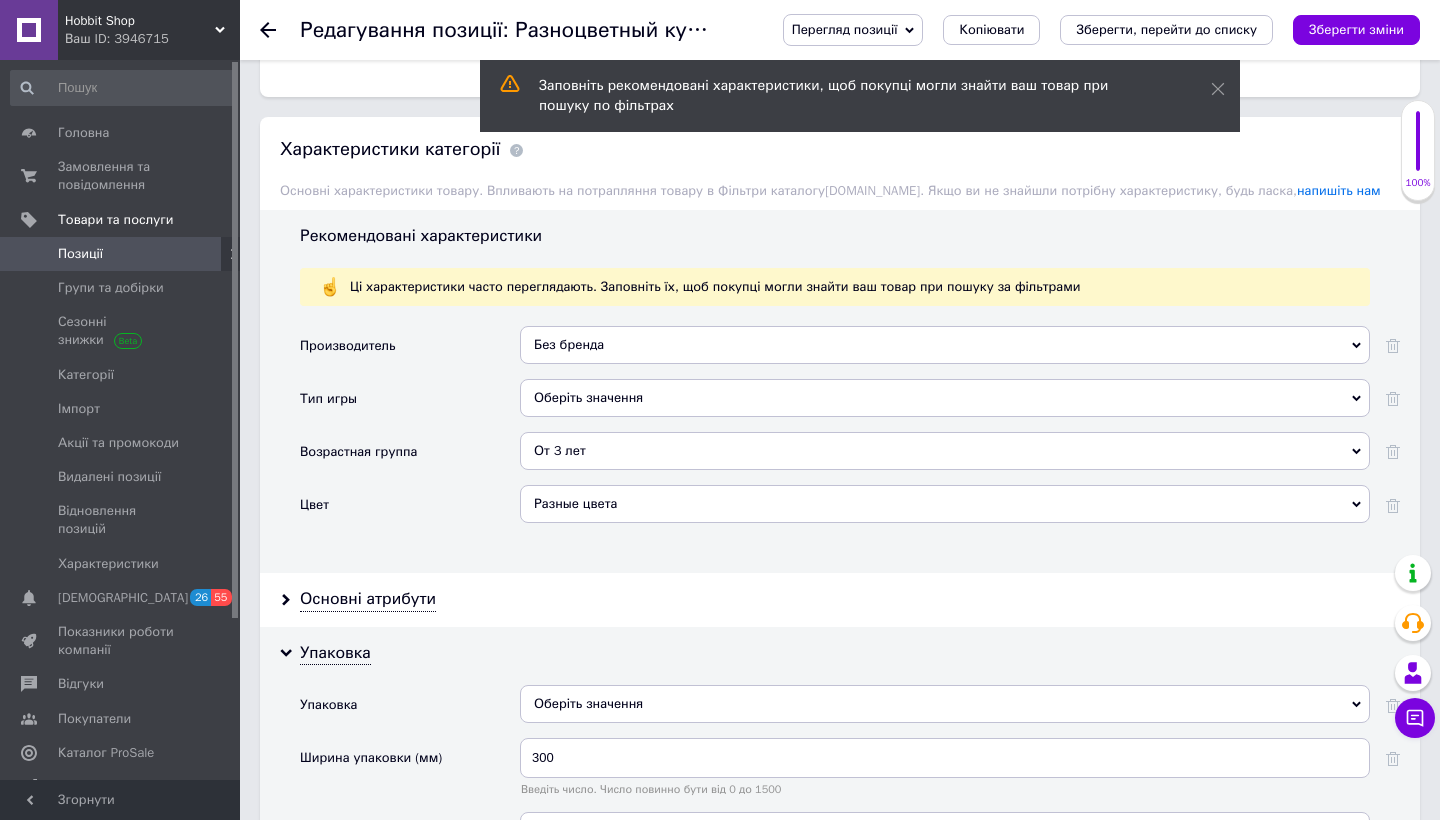 click on "Оберіть значення" at bounding box center (945, 398) 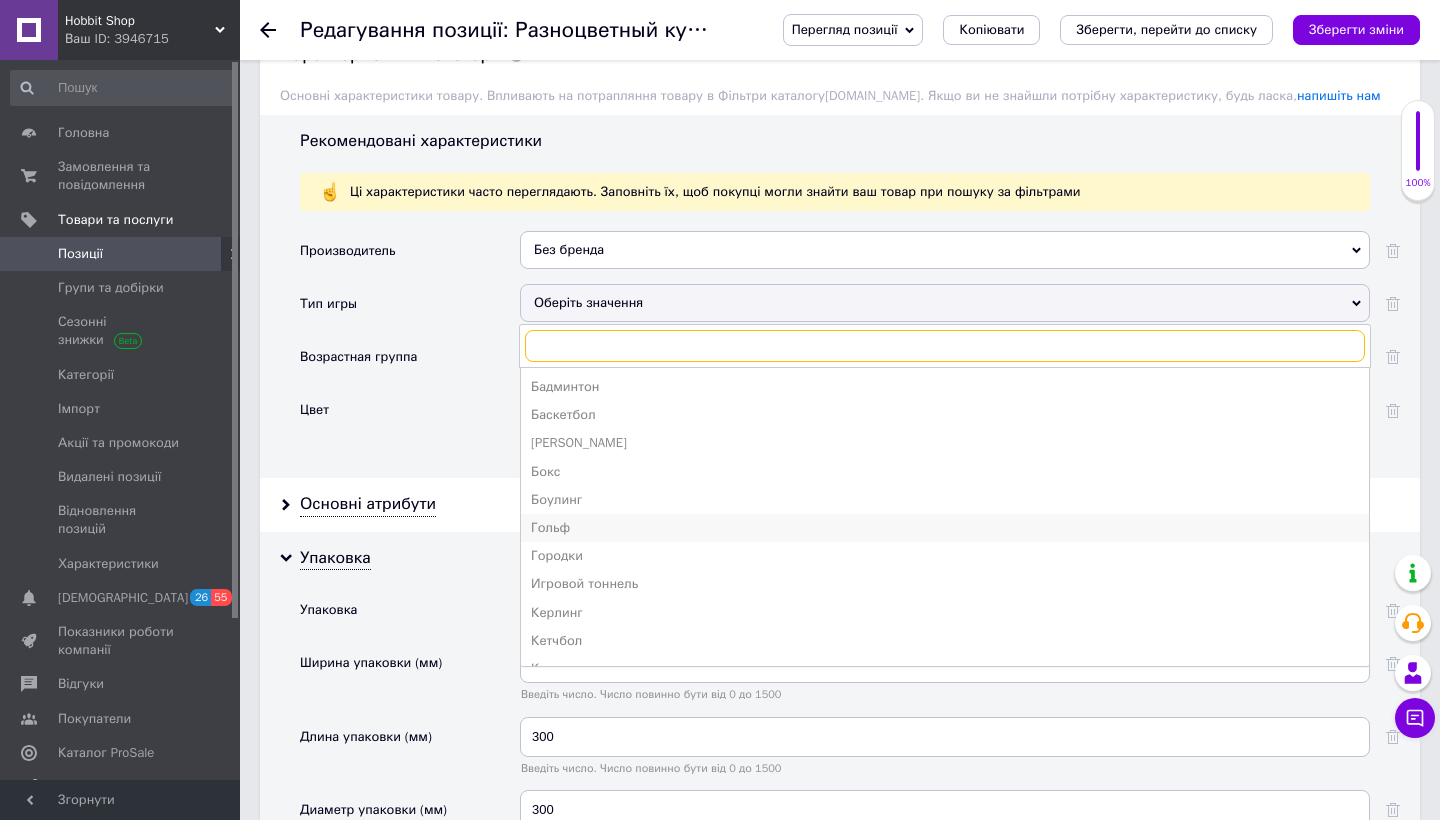 scroll, scrollTop: 1977, scrollLeft: 0, axis: vertical 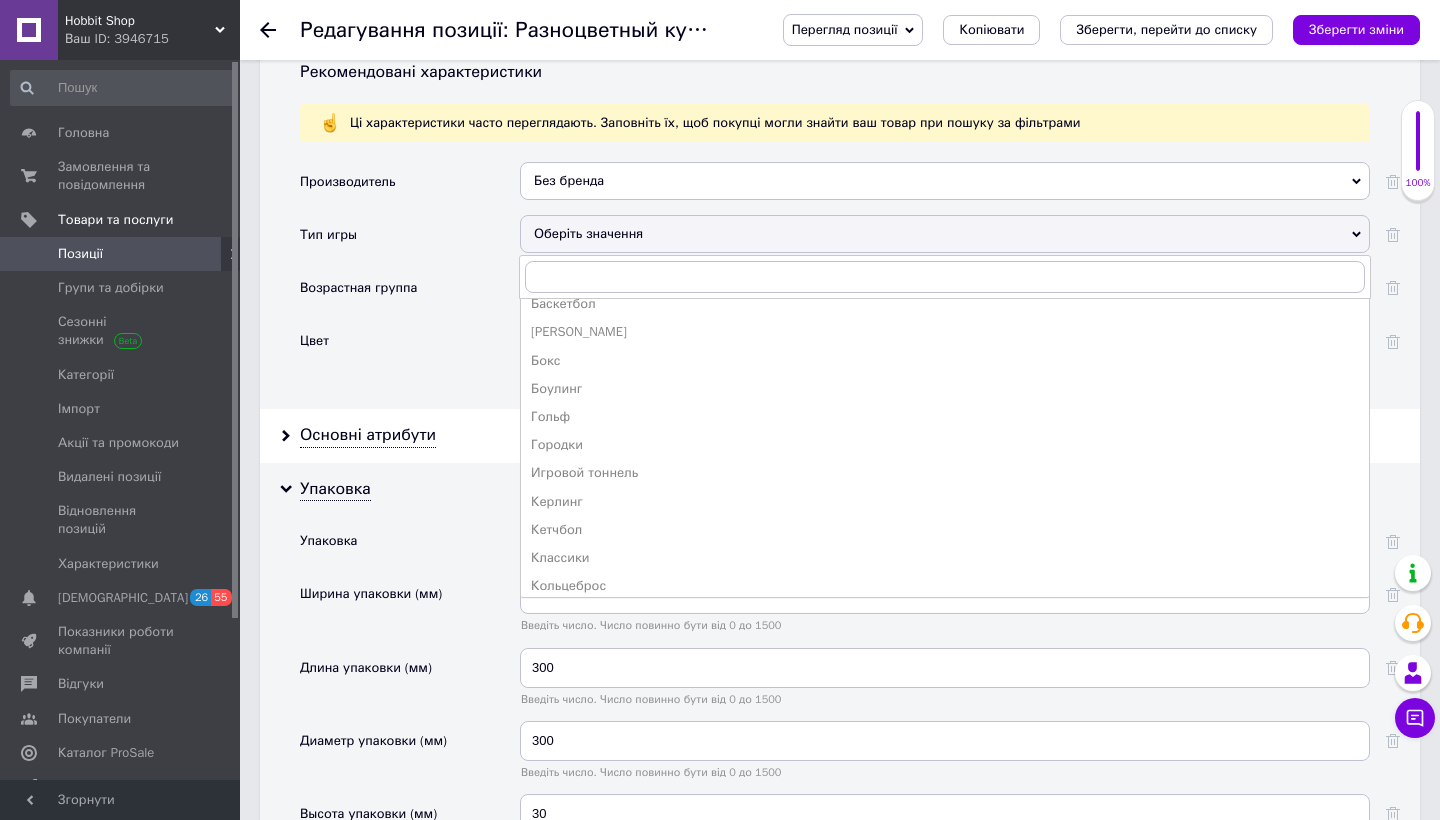 click on "Производитель" at bounding box center (410, 188) 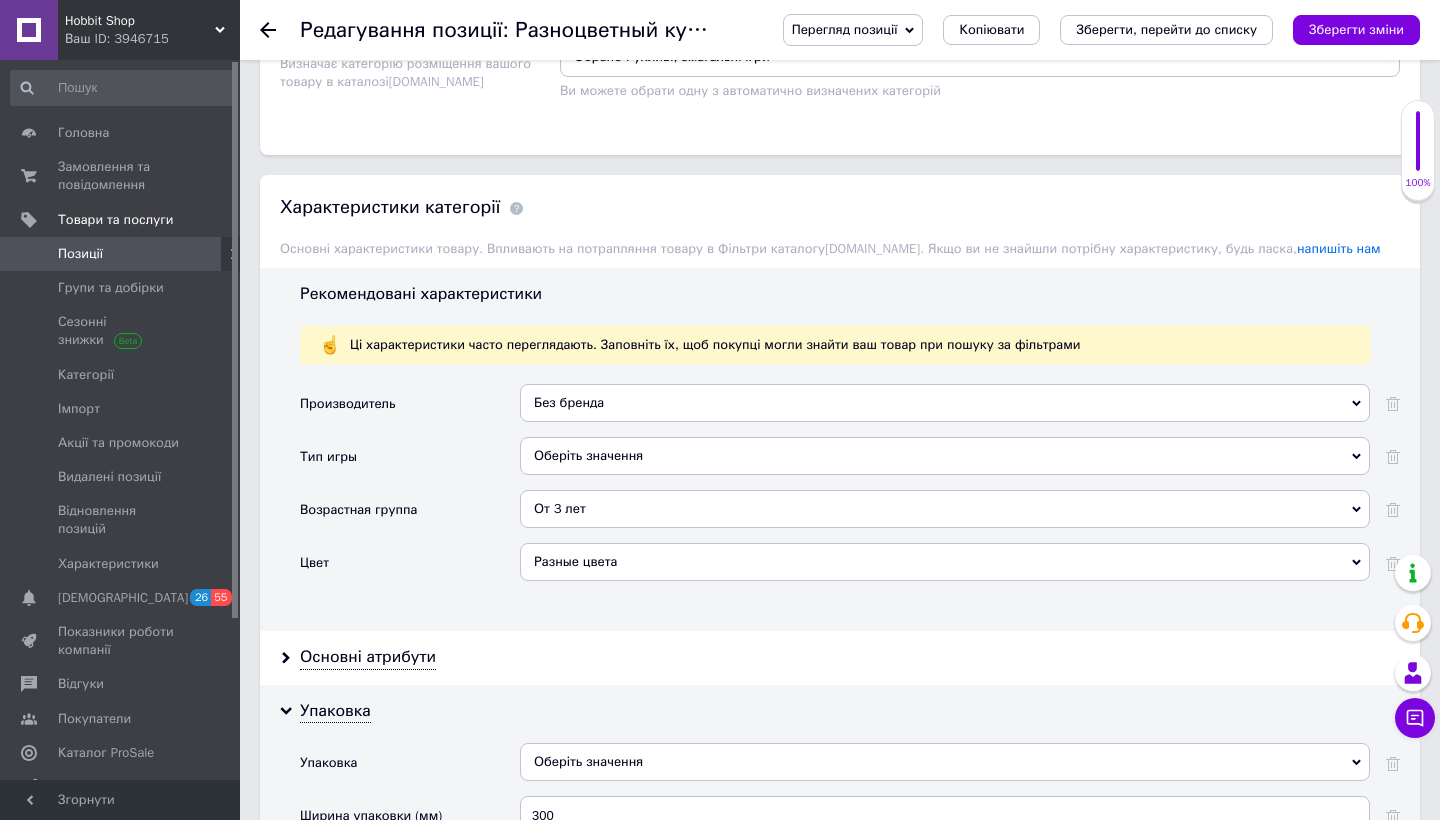 scroll, scrollTop: 1422, scrollLeft: 0, axis: vertical 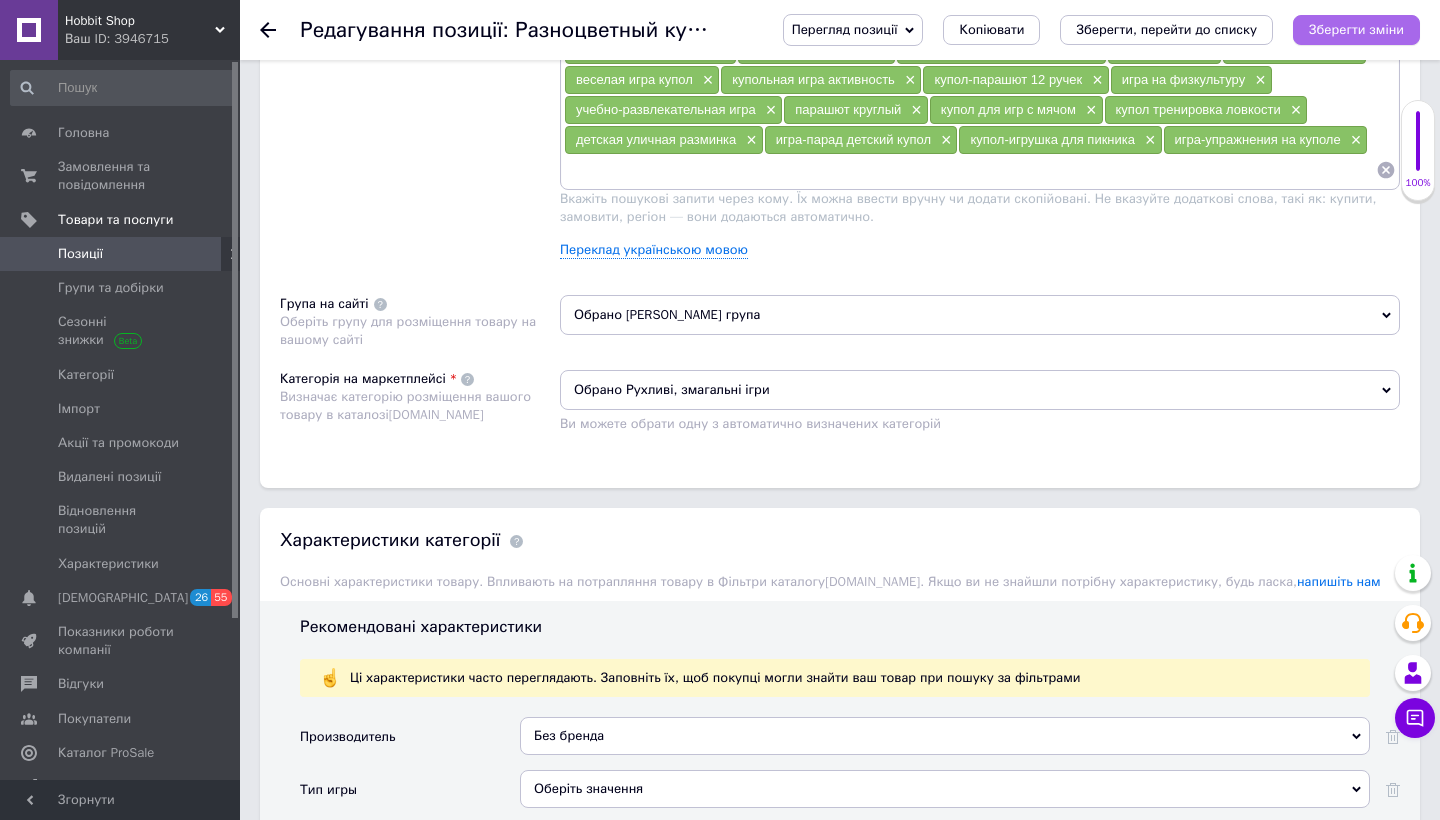 click on "Зберегти зміни" at bounding box center [1356, 29] 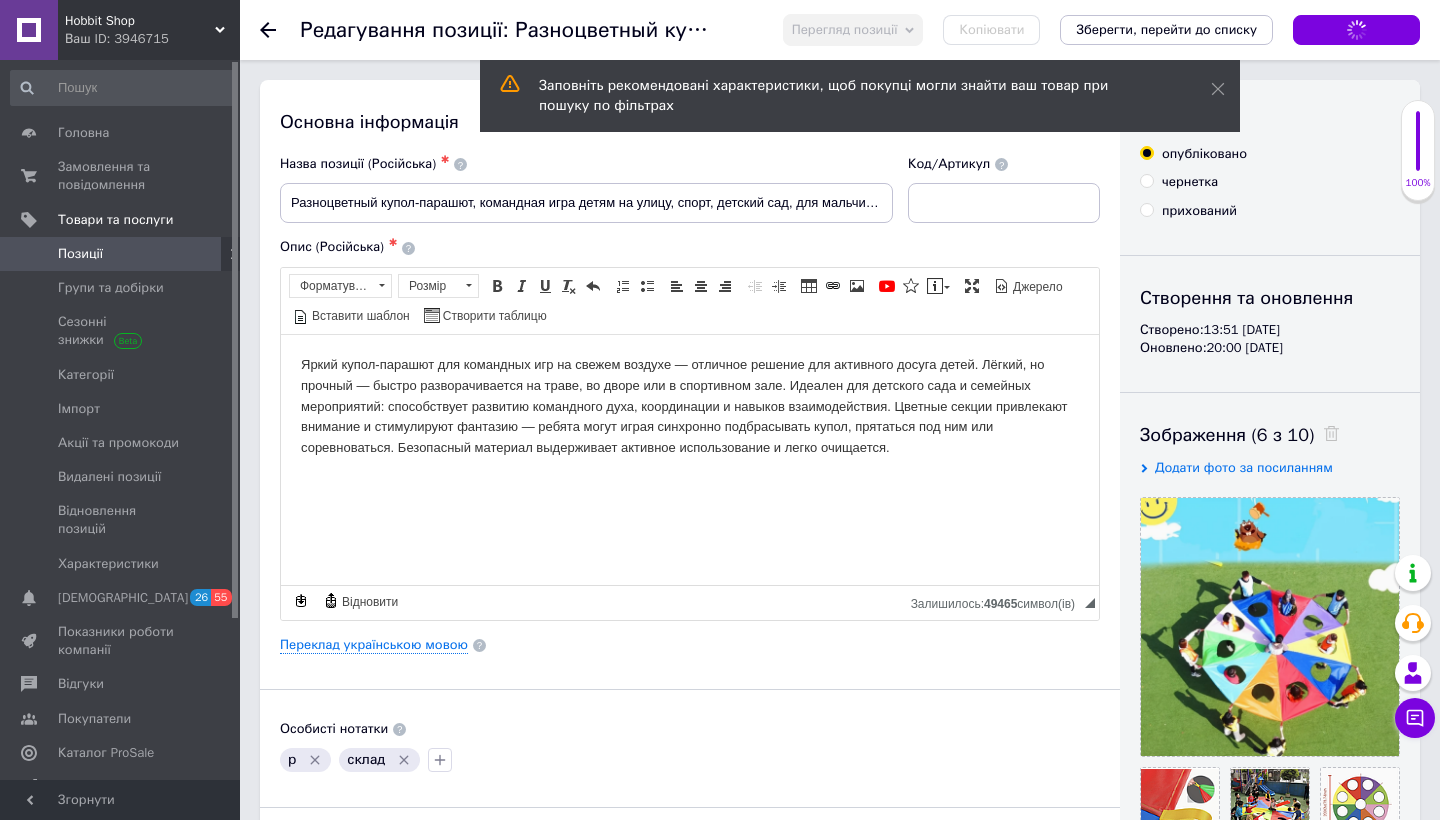 scroll, scrollTop: 0, scrollLeft: 0, axis: both 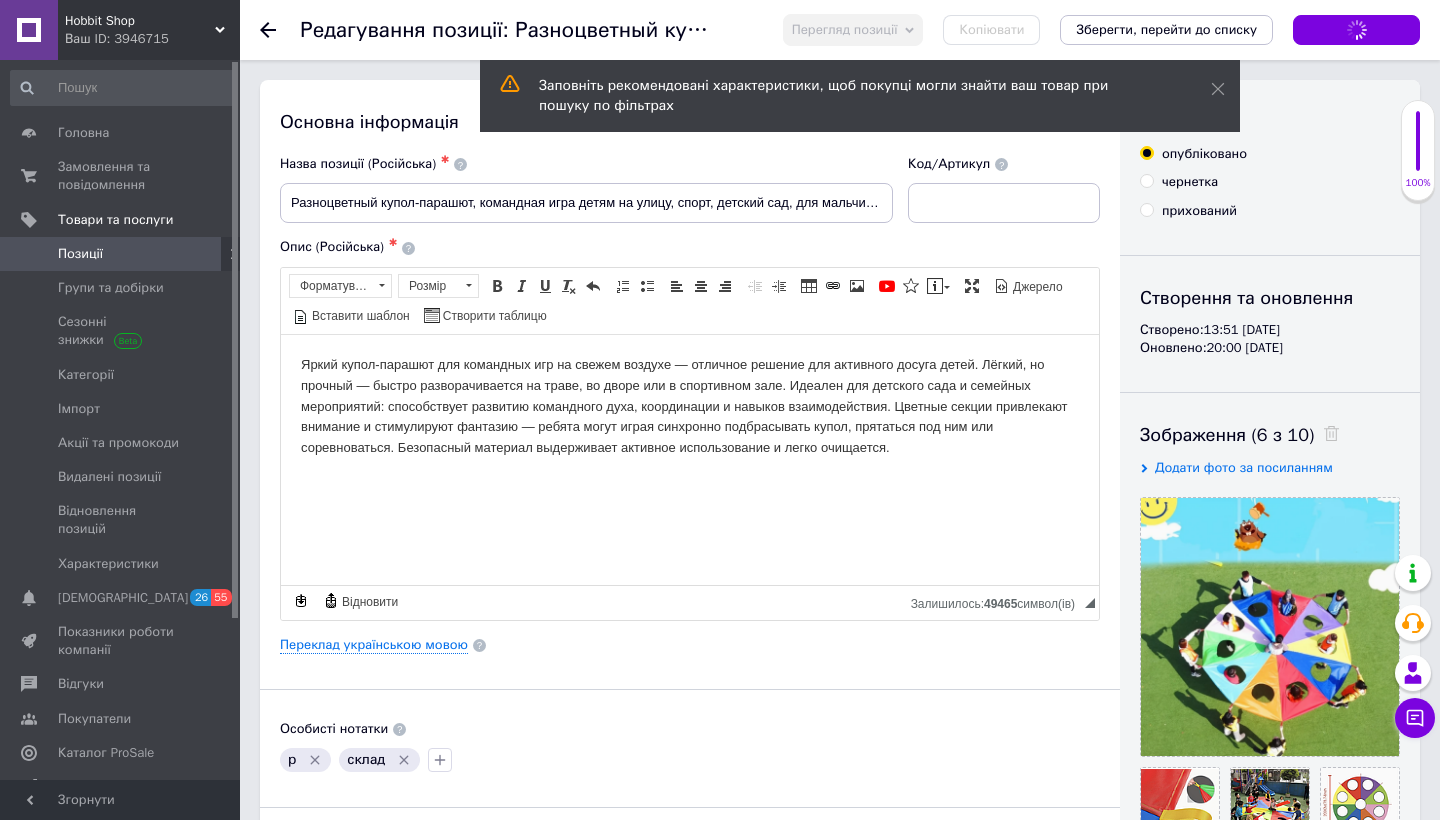 click on "Позиції" at bounding box center (121, 254) 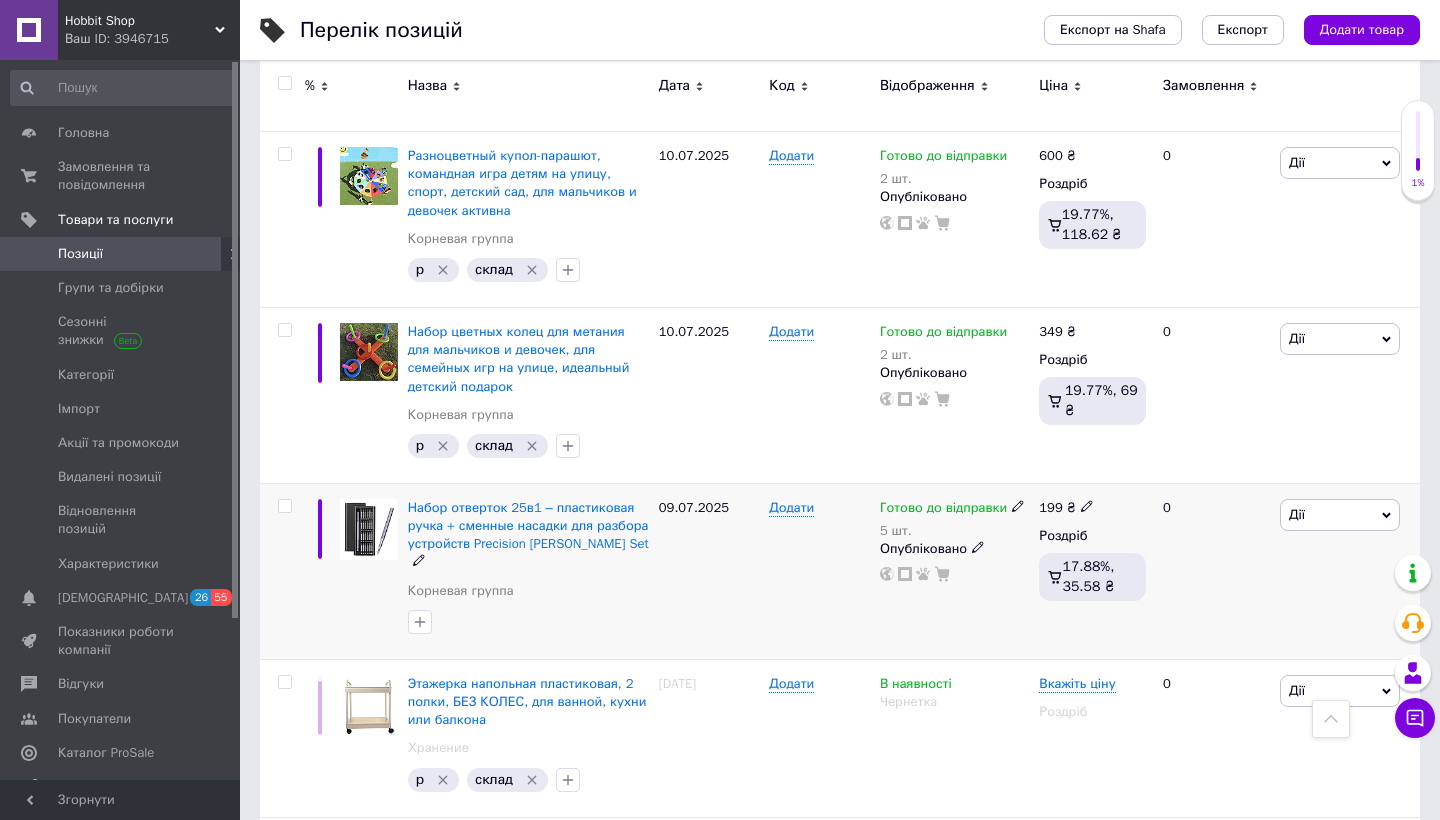 scroll, scrollTop: 25, scrollLeft: 0, axis: vertical 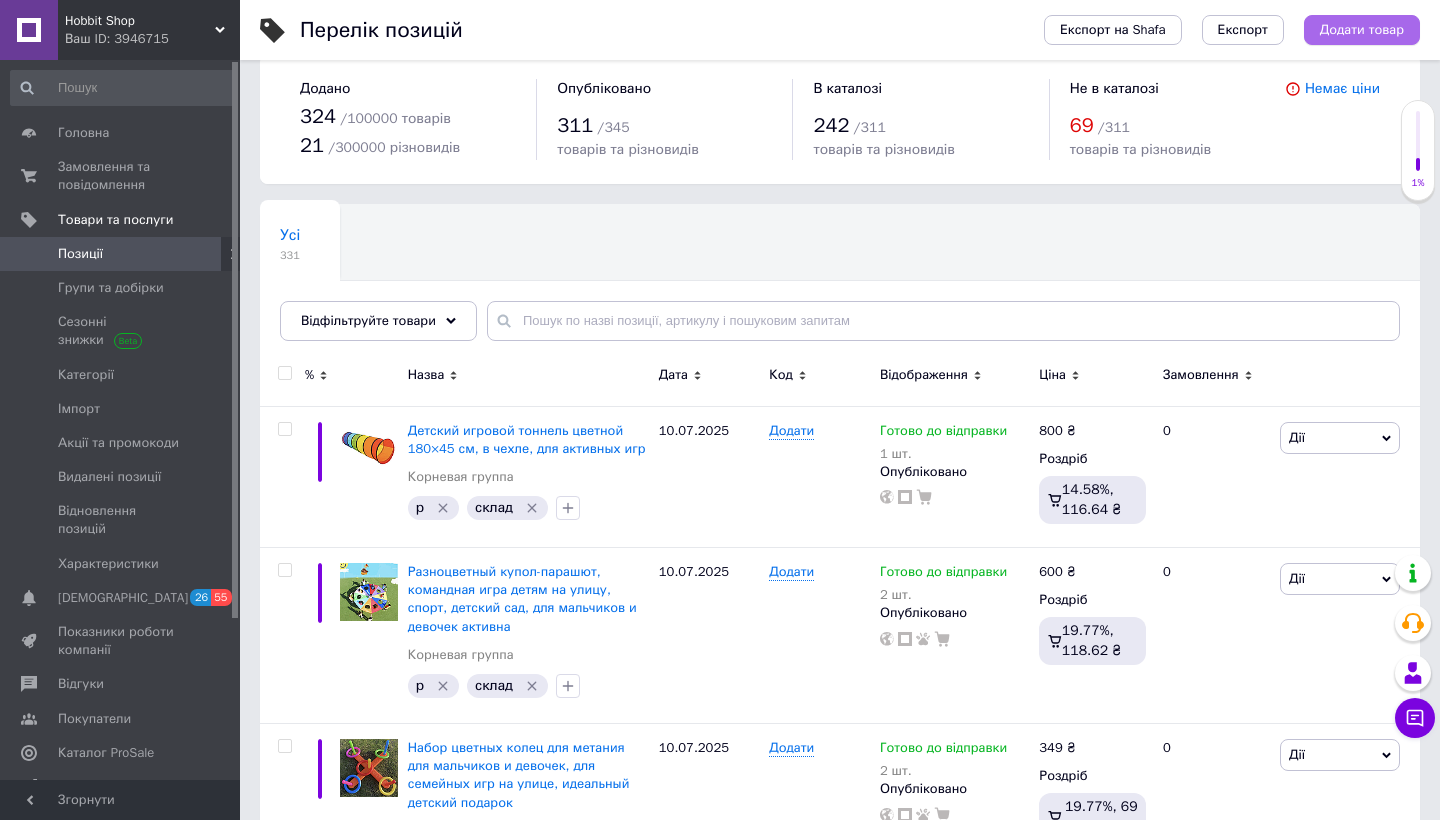 click on "Додати товар" at bounding box center [1362, 30] 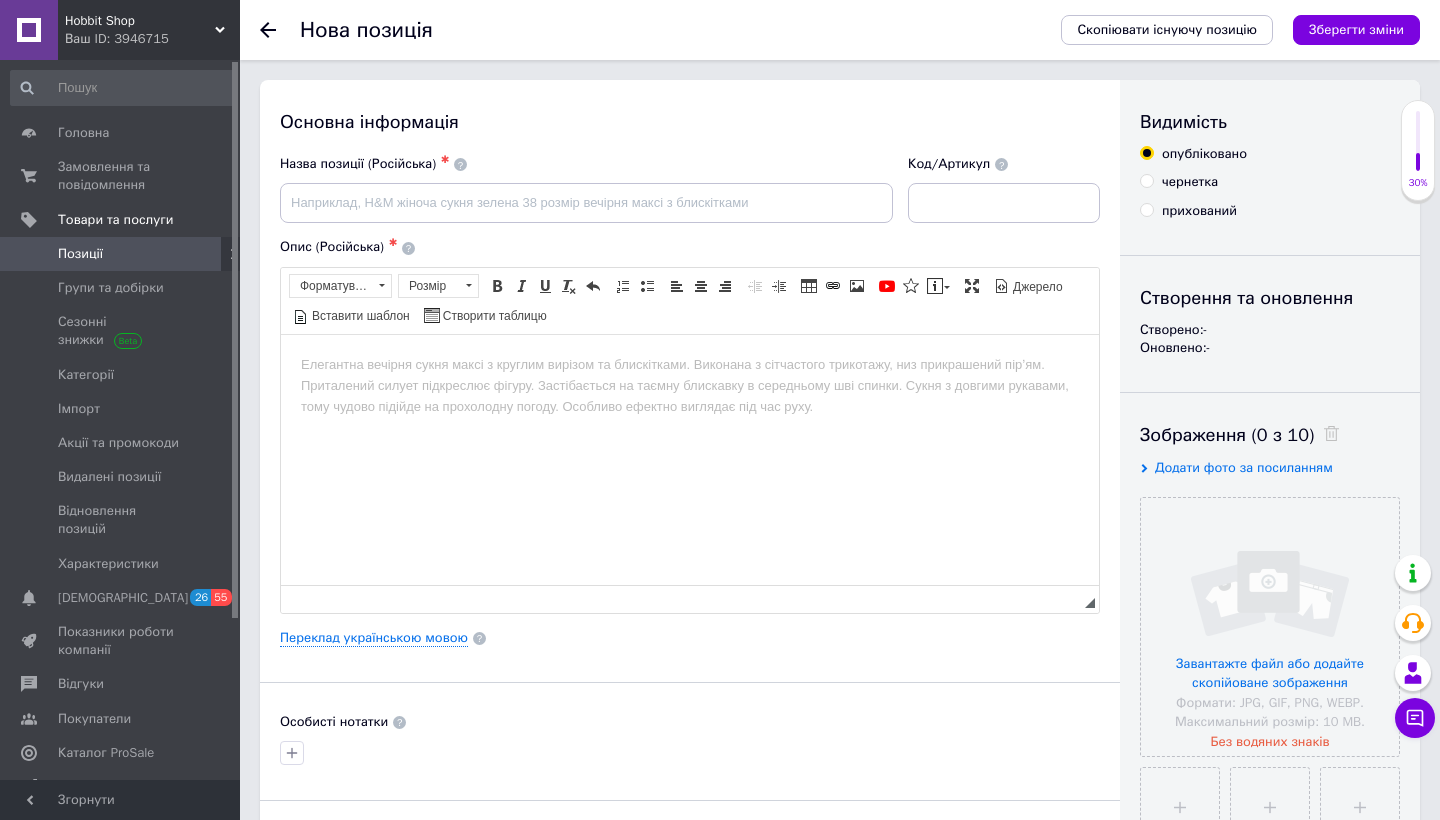scroll, scrollTop: 0, scrollLeft: 0, axis: both 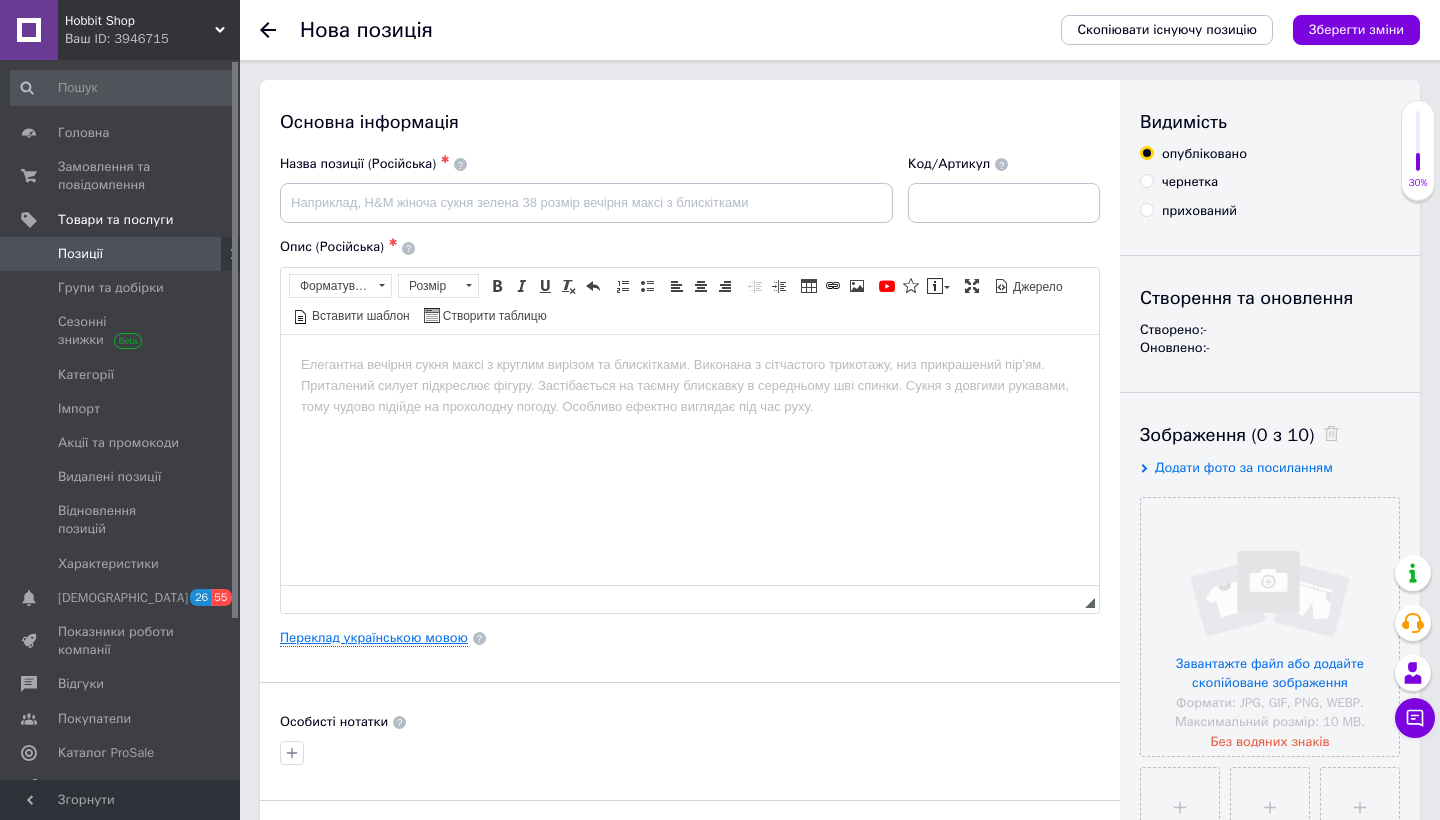 click on "Переклад українською мовою" at bounding box center (374, 638) 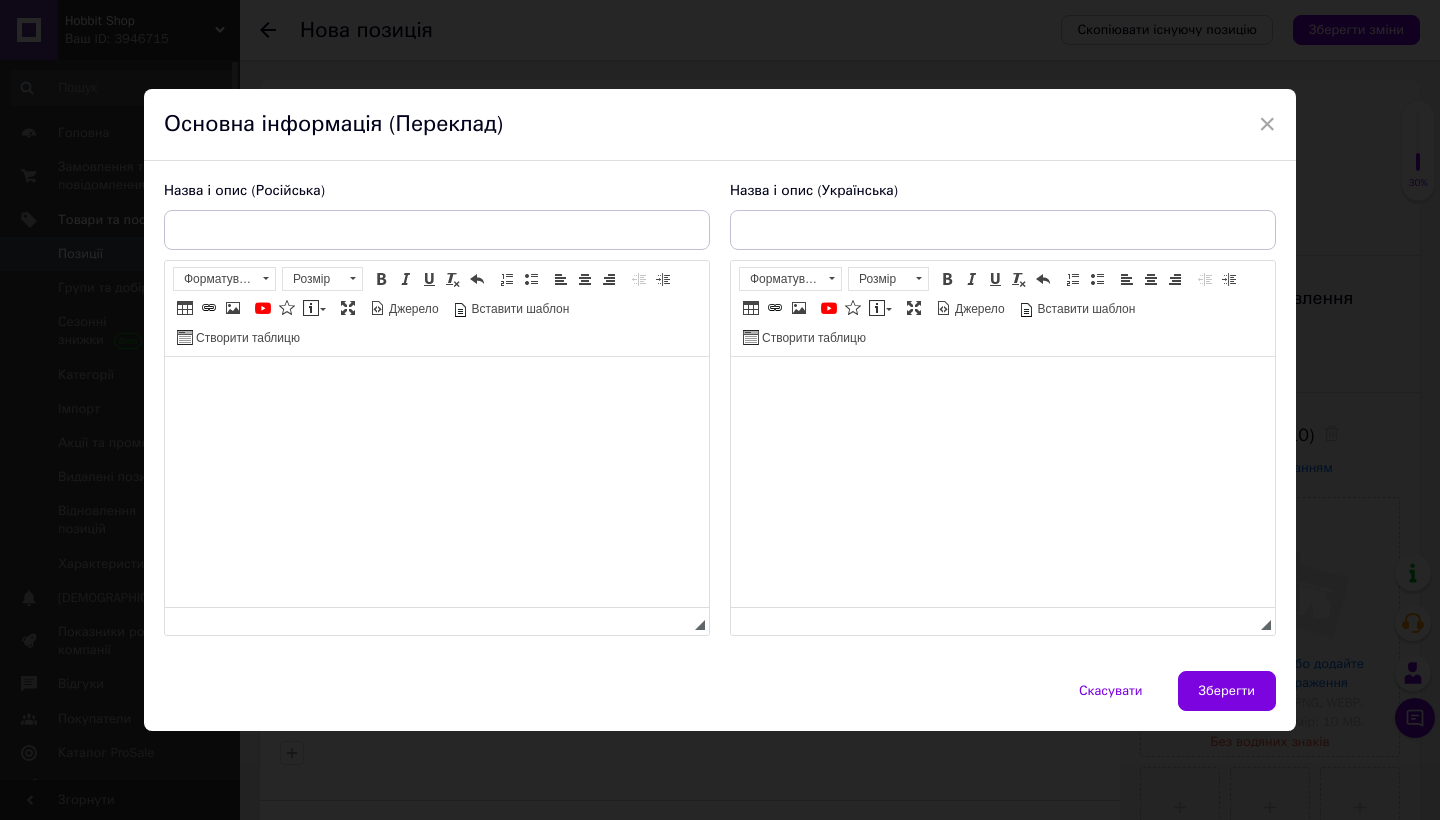 scroll, scrollTop: 0, scrollLeft: 0, axis: both 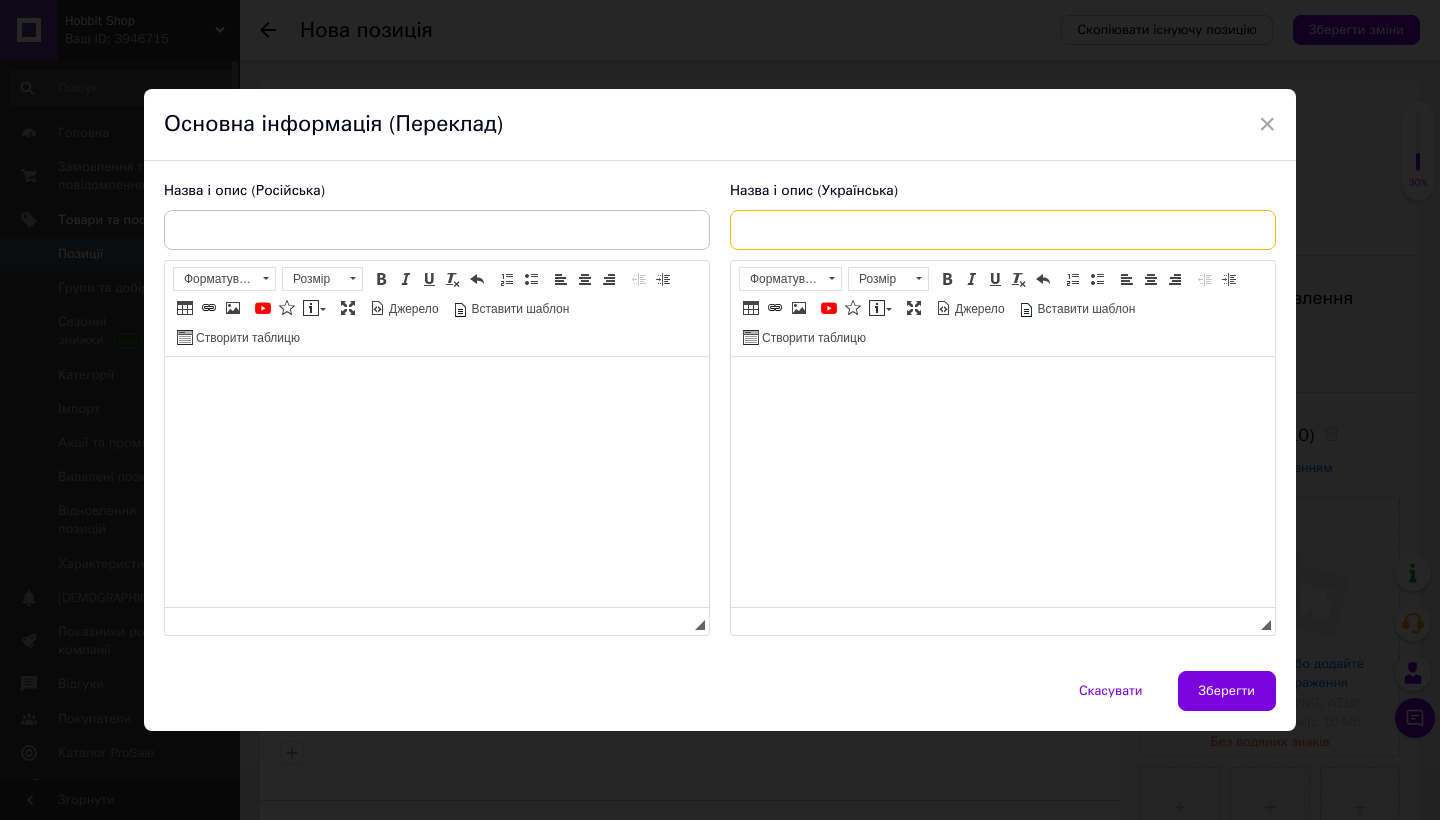 click at bounding box center (1003, 230) 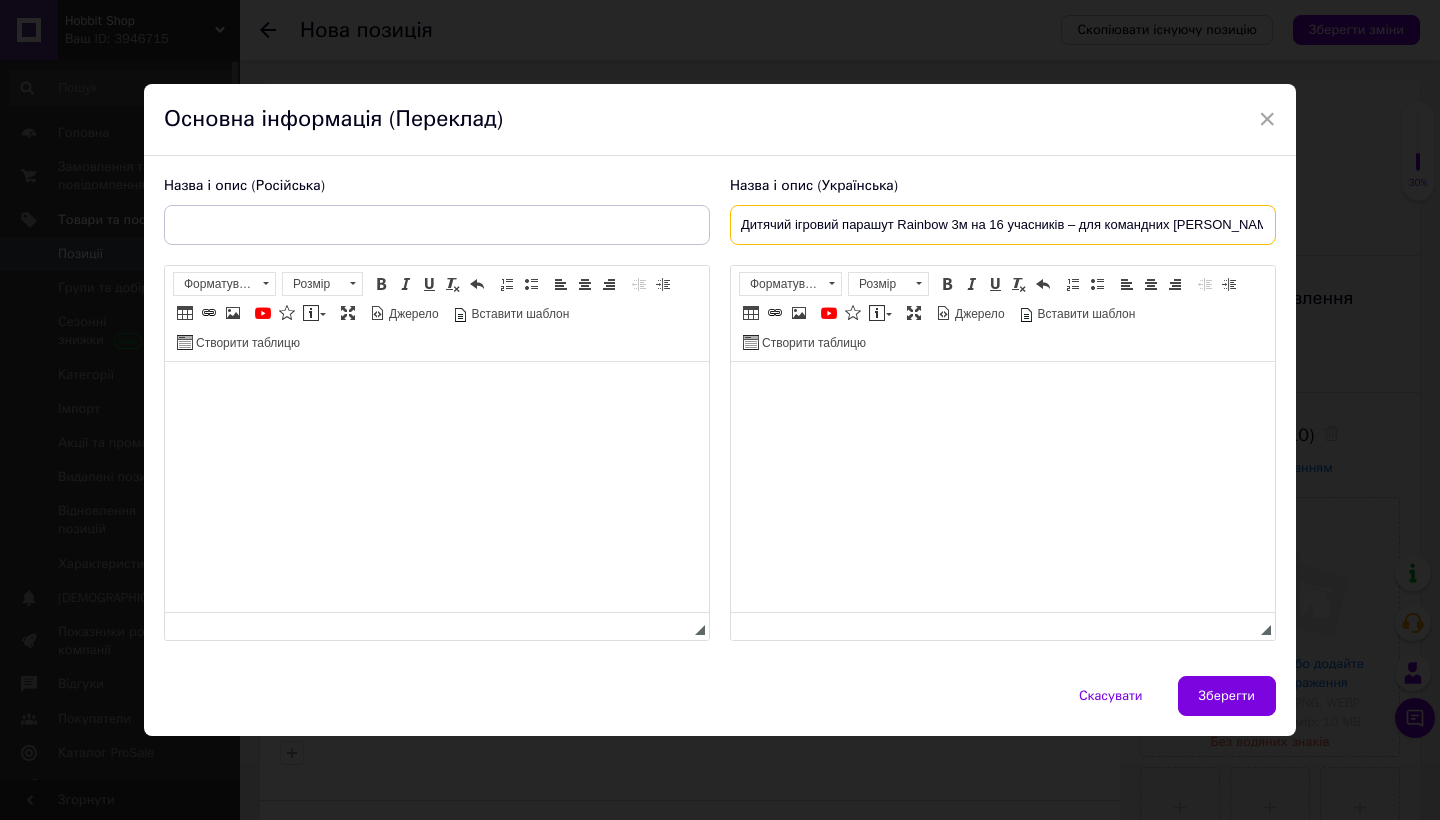 type on "Дитячий ігровий парашут Rainbow 3м на 16 учасників – для командних ігор" 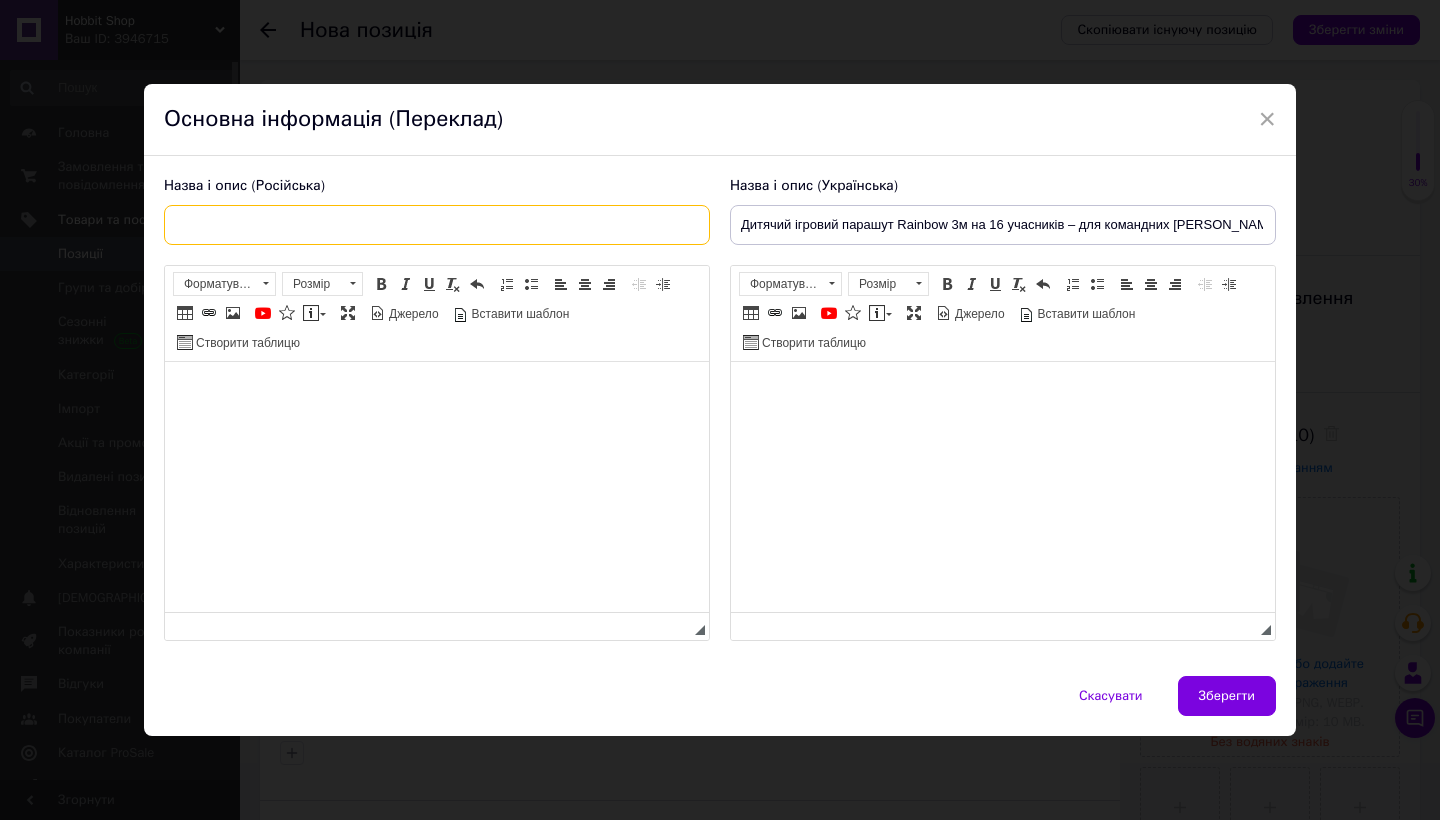 click at bounding box center (437, 225) 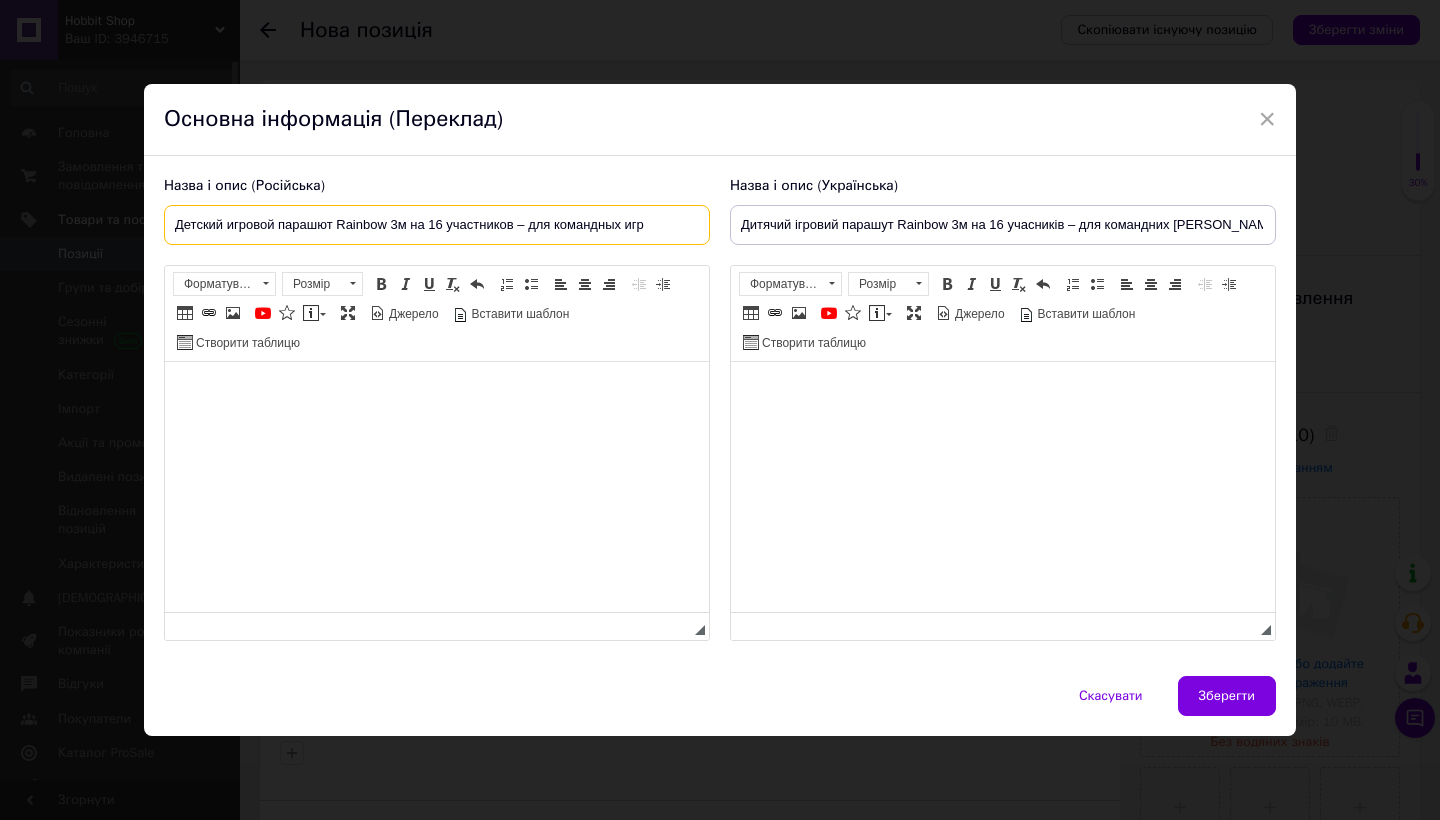 type on "Детский игровой парашют Rainbow 3м на 16 участников – для командных игр" 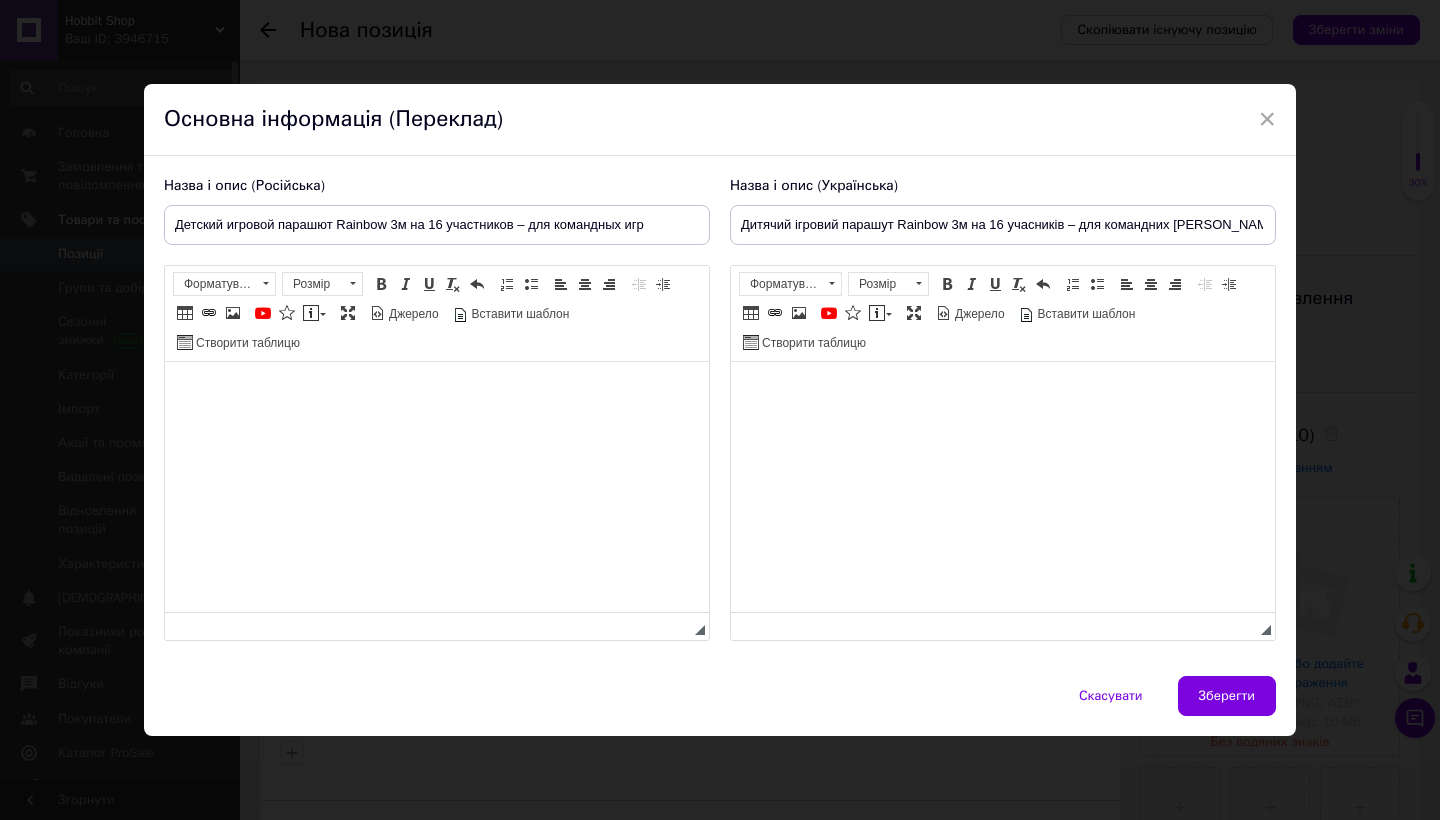 click at bounding box center [1003, 392] 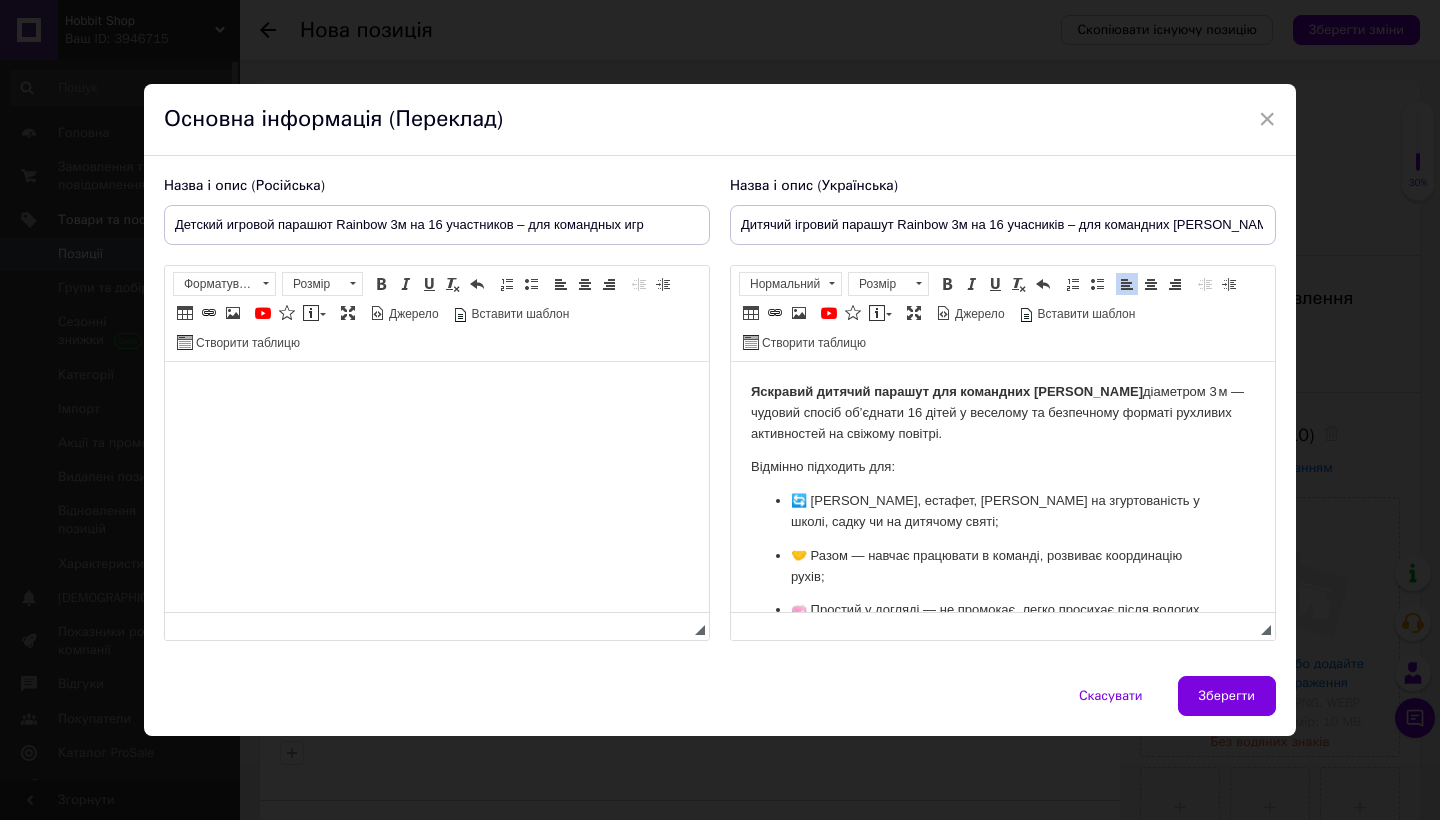 scroll, scrollTop: 92, scrollLeft: 0, axis: vertical 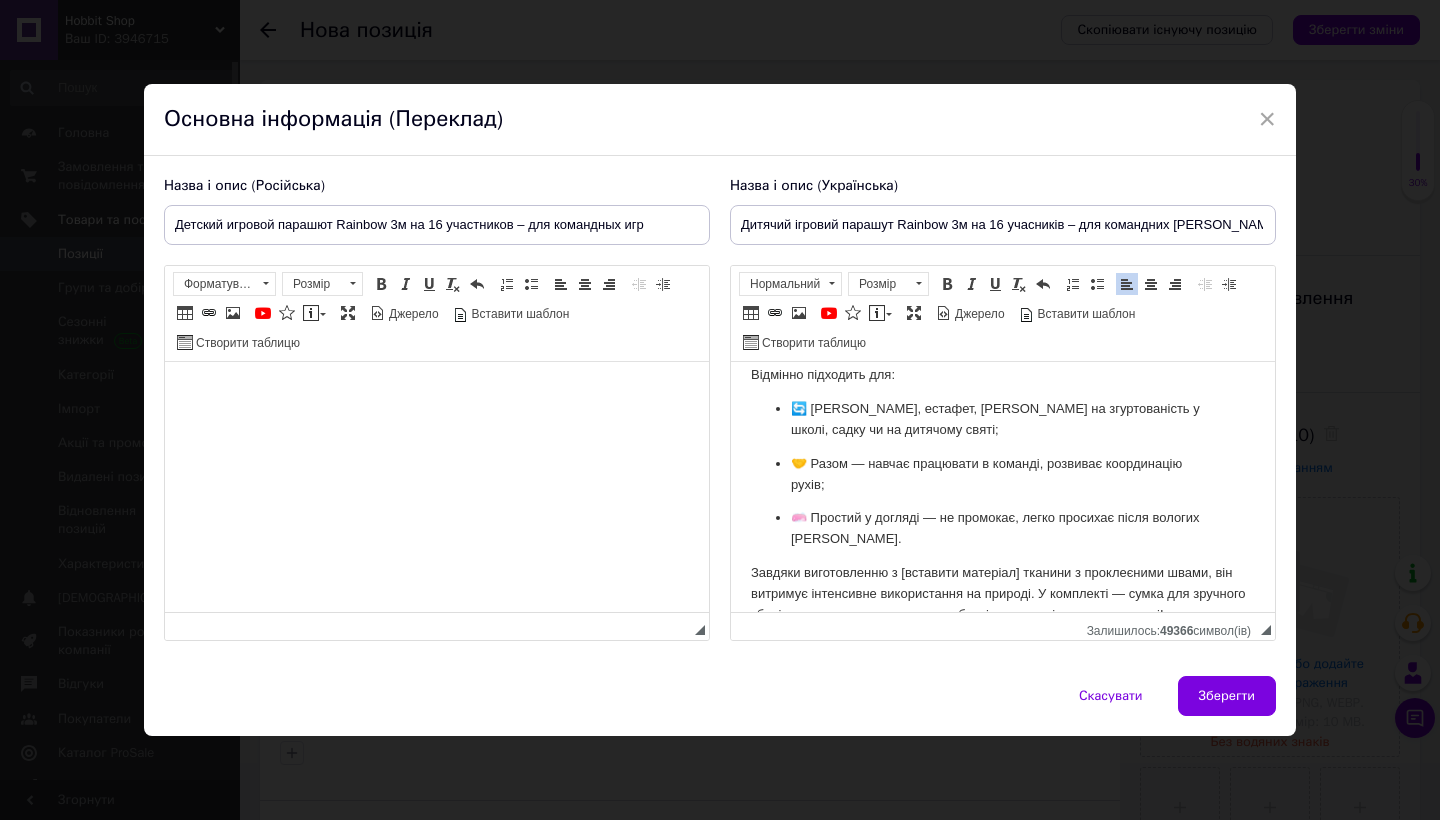 click at bounding box center (437, 392) 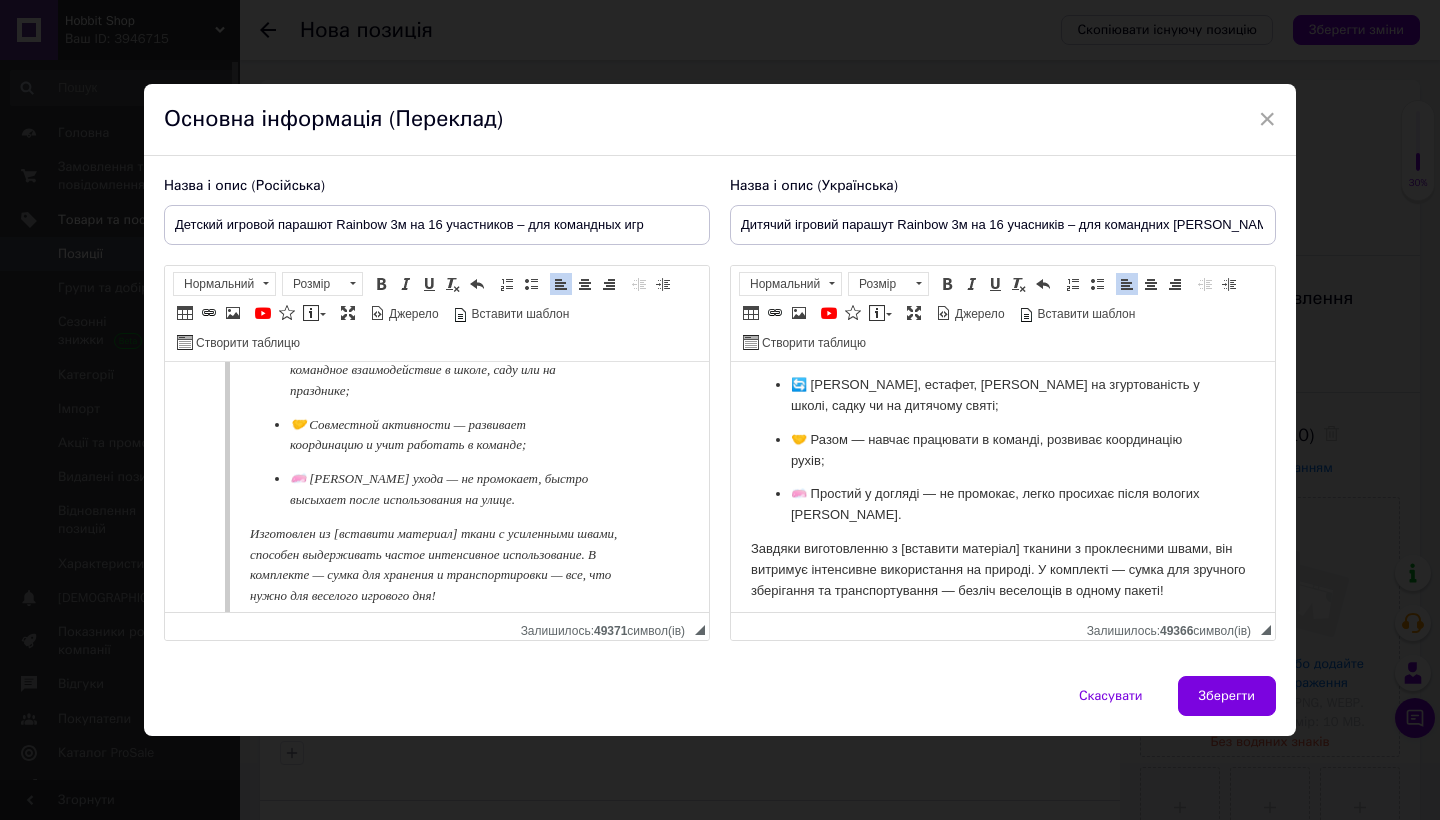 scroll, scrollTop: 115, scrollLeft: 0, axis: vertical 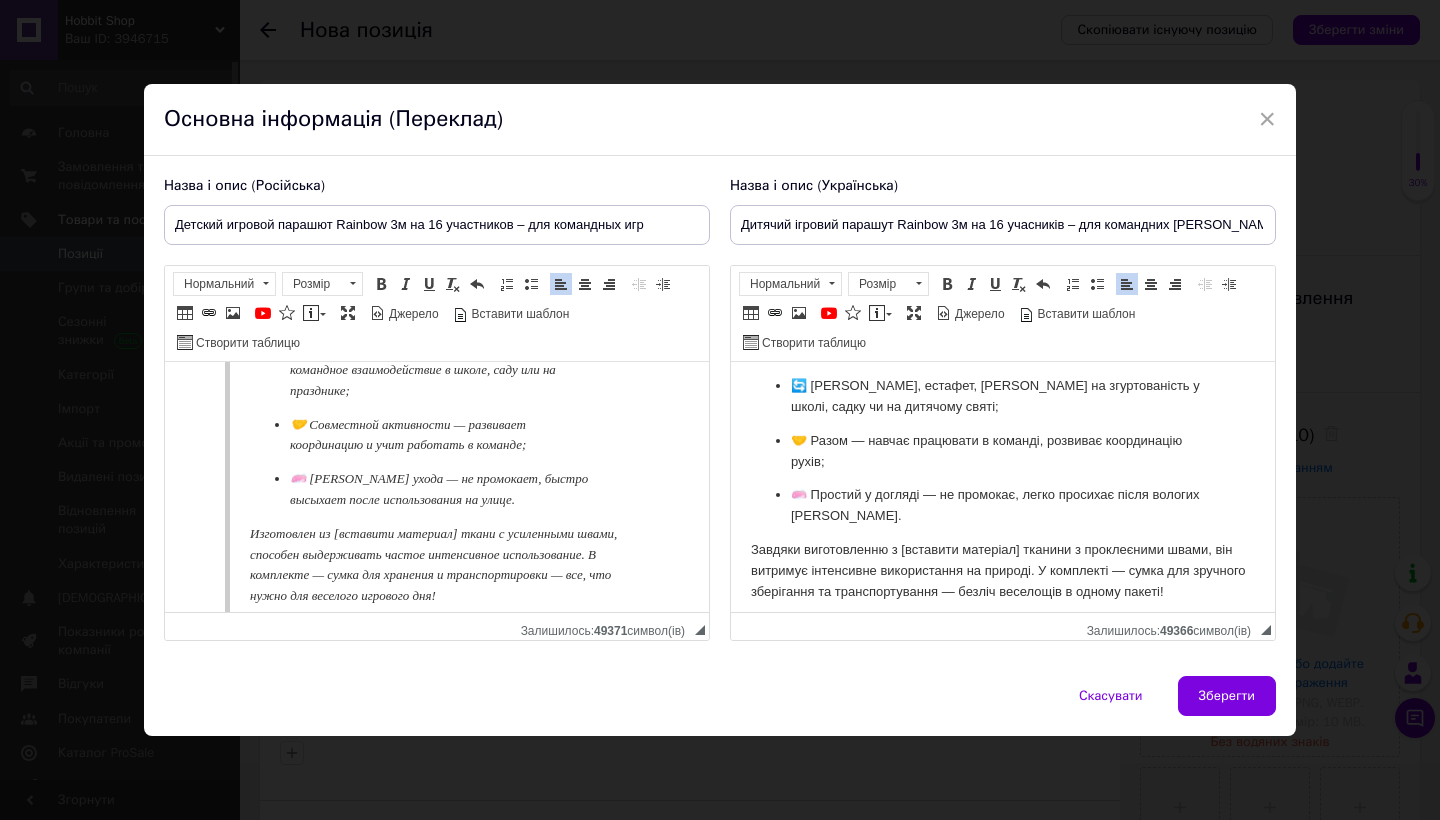 click on "Завдяки виготовленню з [вставити матеріал] тканини з проклеєними швами, він витримує інтенсивне використання на природі. У комплекті — сумка для зручного зберігання та транспортування — безліч веселощів в одному пакеті!" at bounding box center (1003, 571) 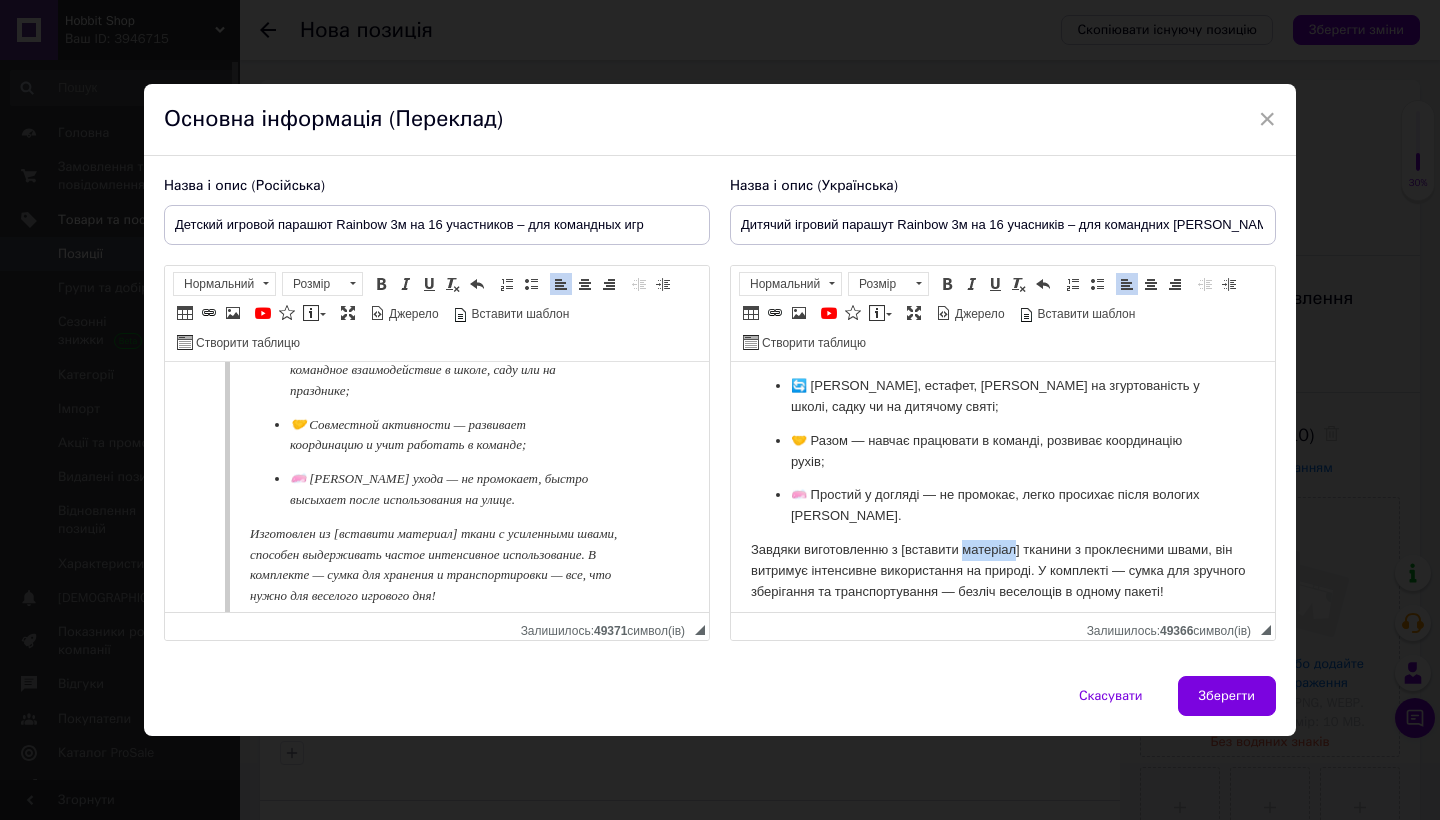click on "Завдяки виготовленню з [вставити матеріал] тканини з проклеєними швами, він витримує інтенсивне використання на природі. У комплекті — сумка для зручного зберігання та транспортування — безліч веселощів в одному пакеті!" at bounding box center (1003, 571) 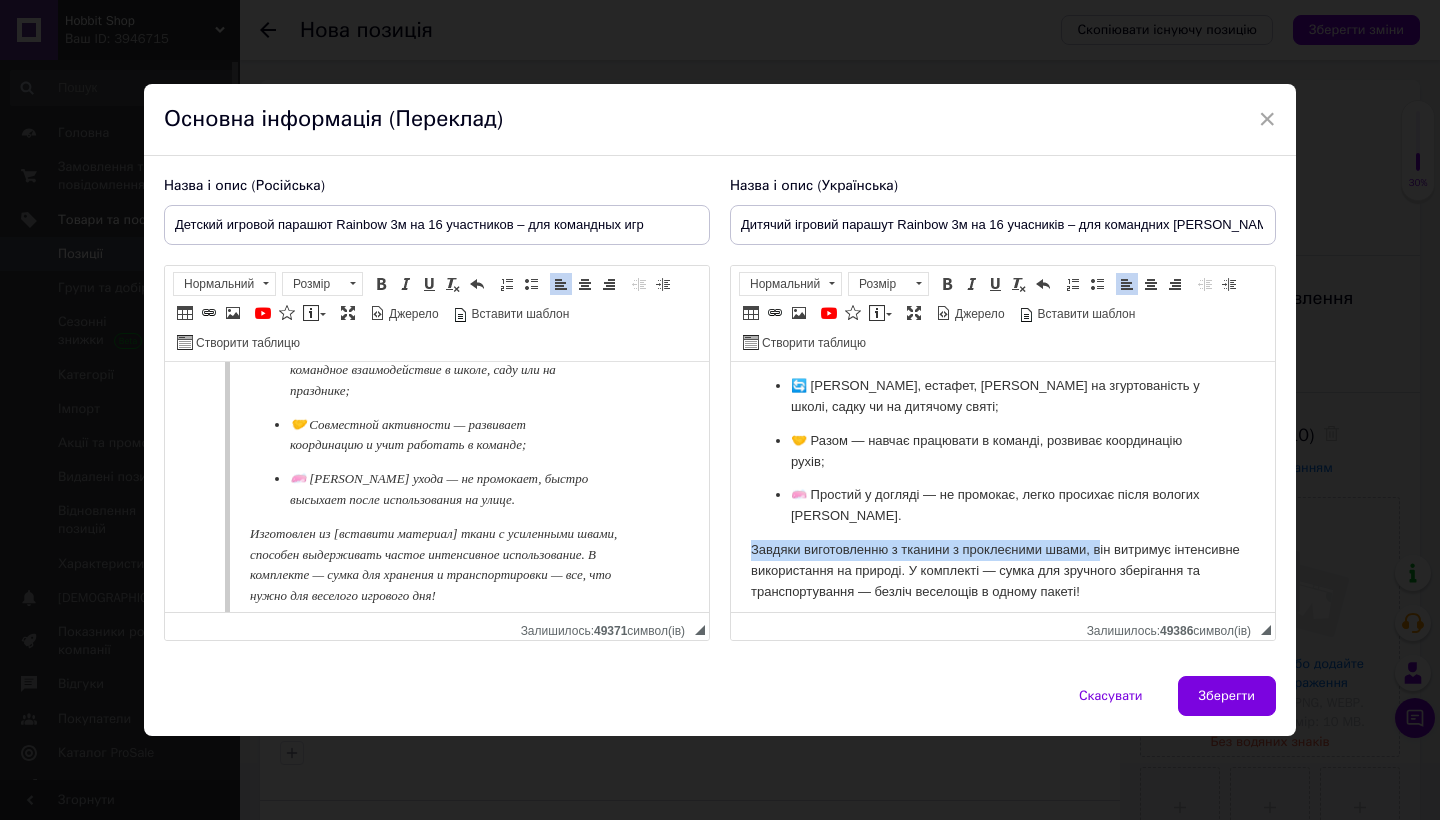 drag, startPoint x: 753, startPoint y: 538, endPoint x: 1110, endPoint y: 541, distance: 357.0126 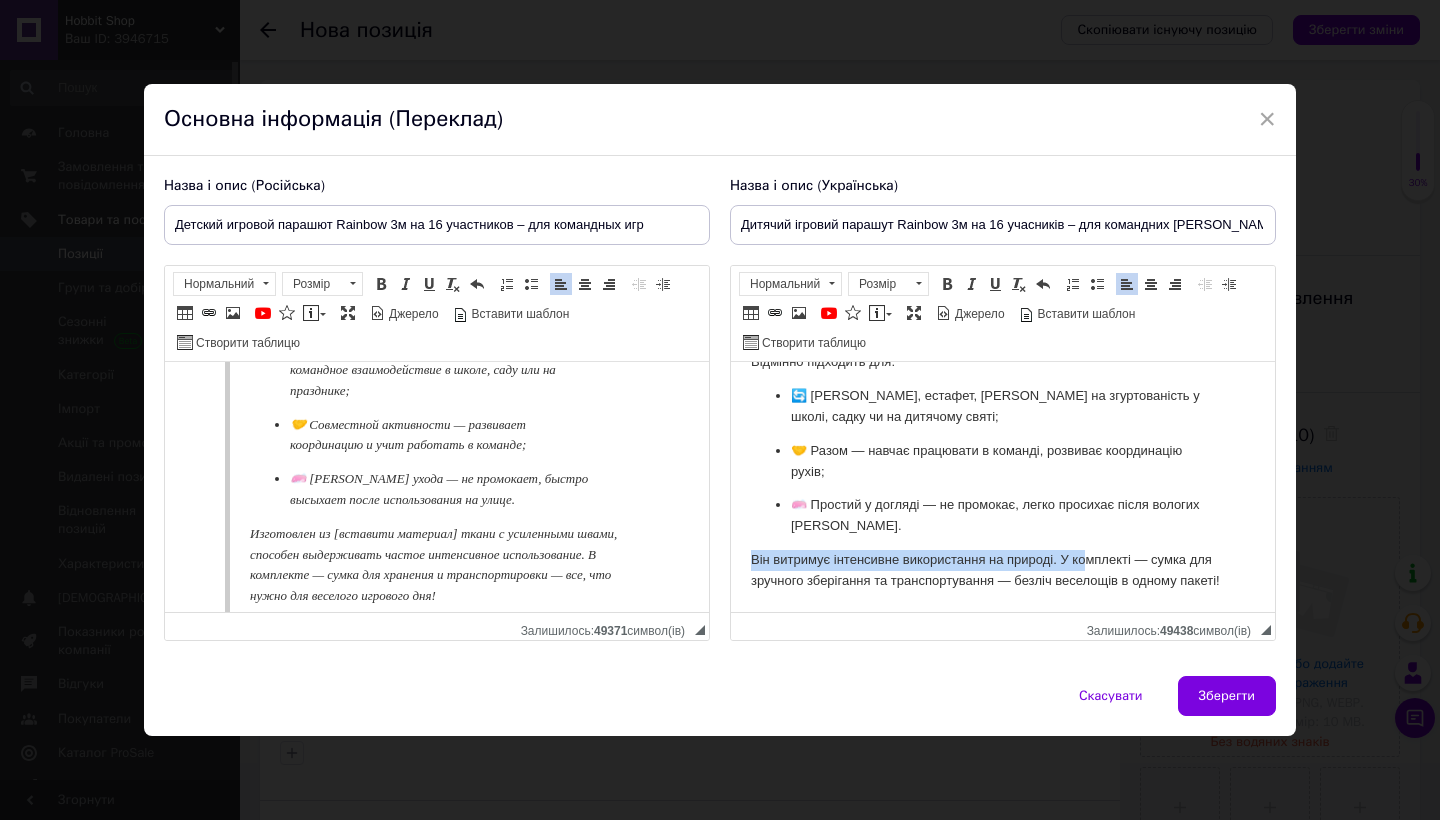 scroll, scrollTop: 95, scrollLeft: 0, axis: vertical 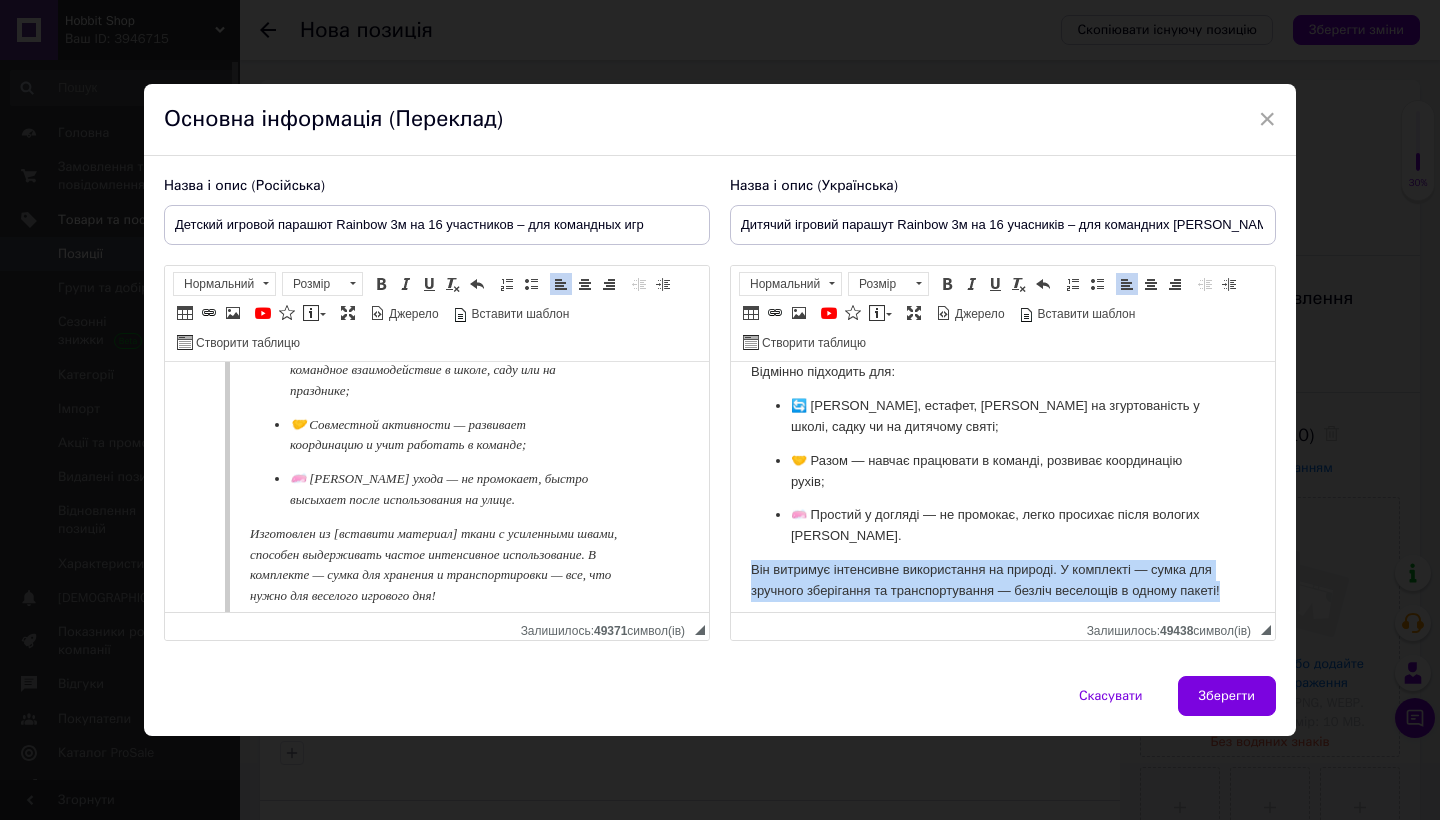 drag, startPoint x: 1231, startPoint y: 583, endPoint x: 1053, endPoint y: 550, distance: 181.03314 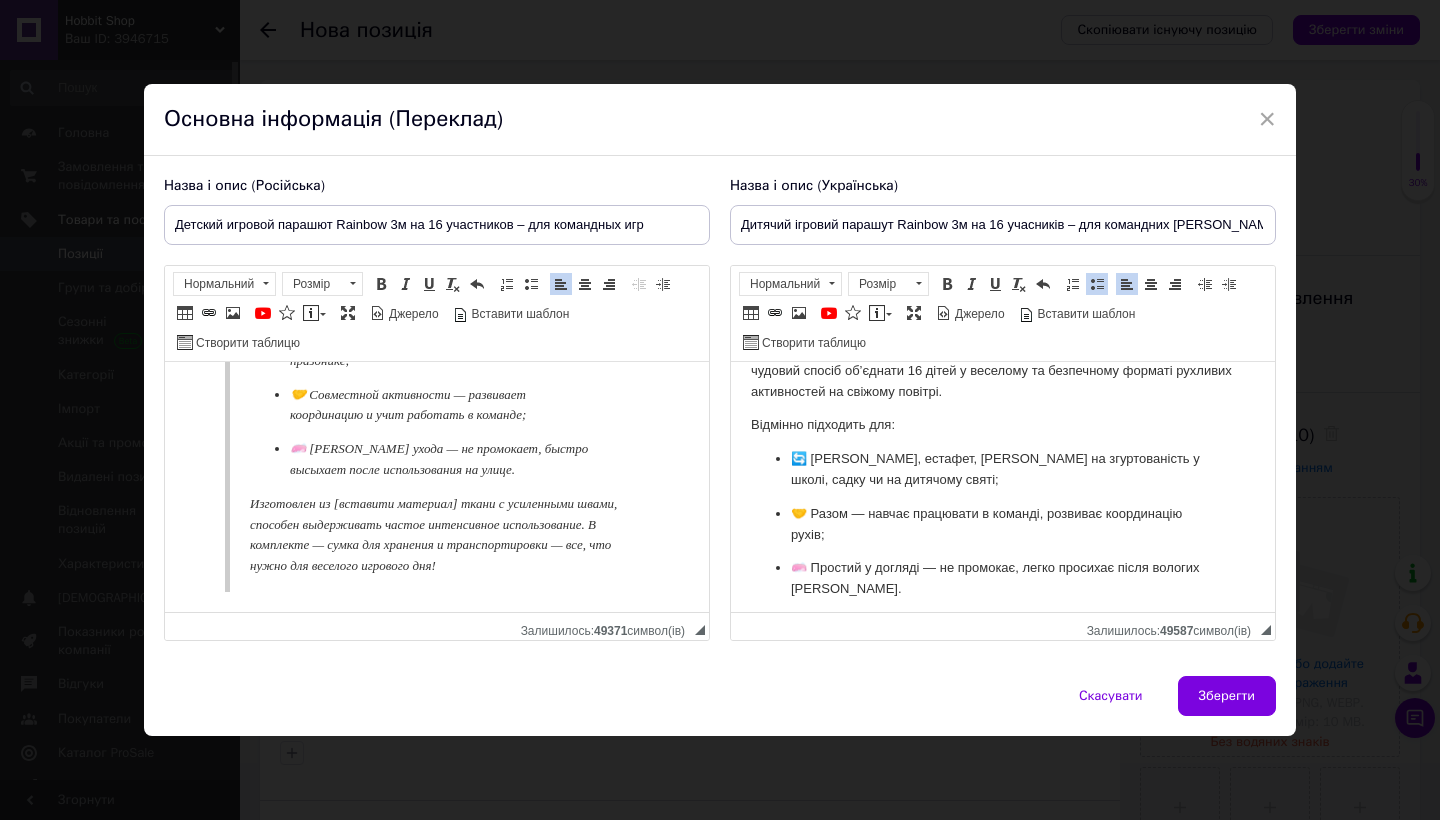 scroll, scrollTop: 205, scrollLeft: 0, axis: vertical 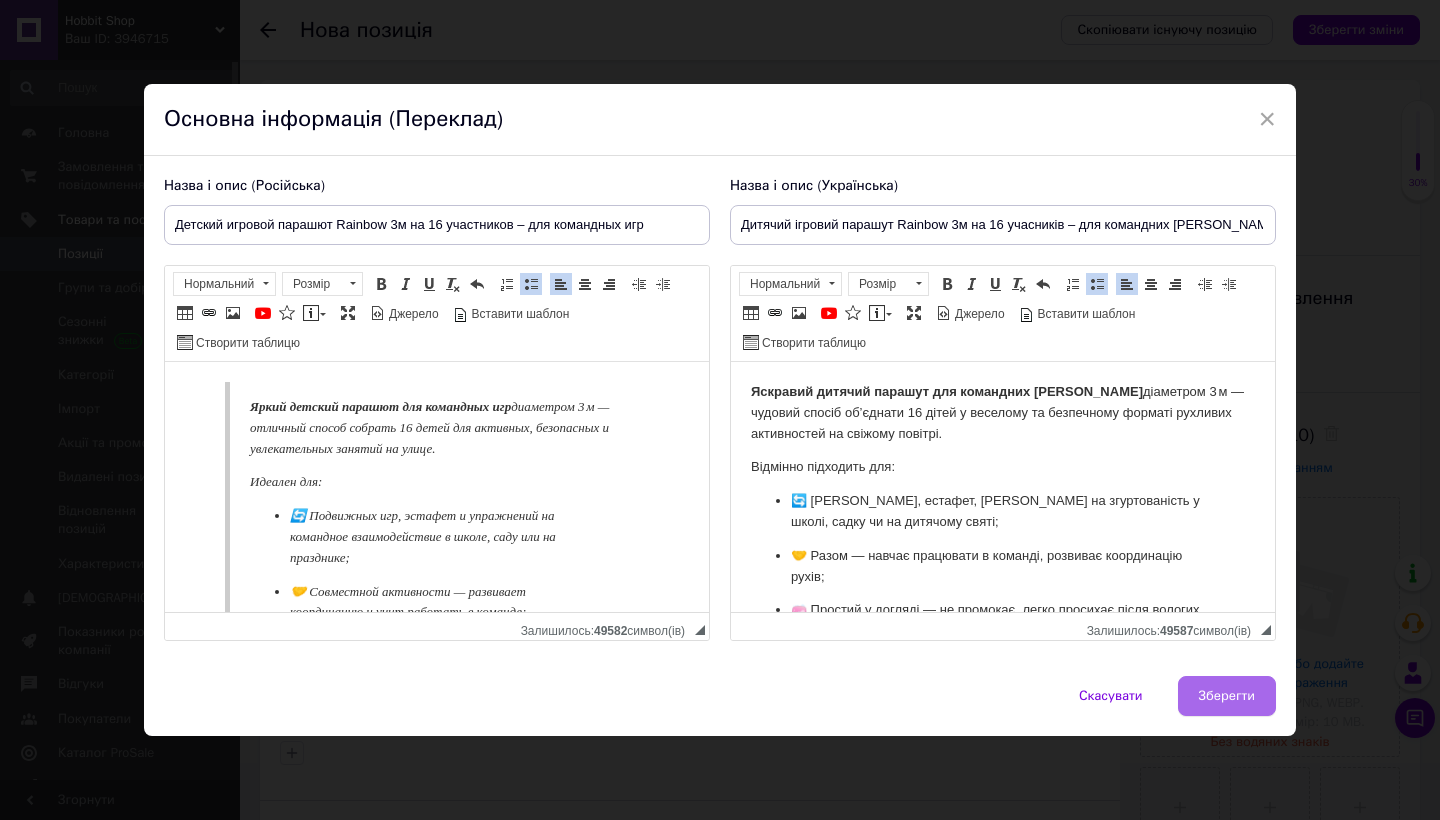 click on "Зберегти" at bounding box center [1227, 696] 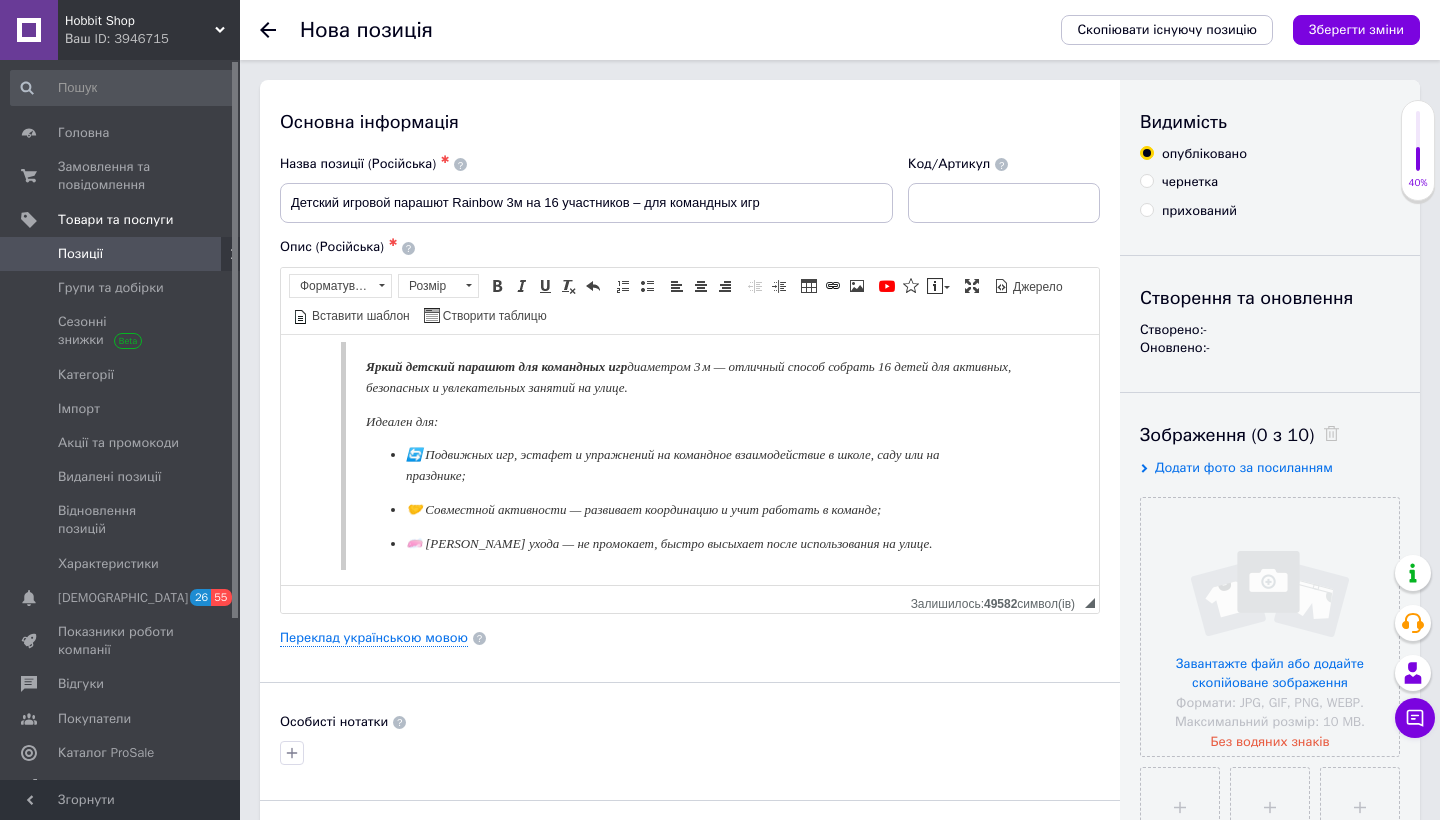 scroll, scrollTop: 12, scrollLeft: 0, axis: vertical 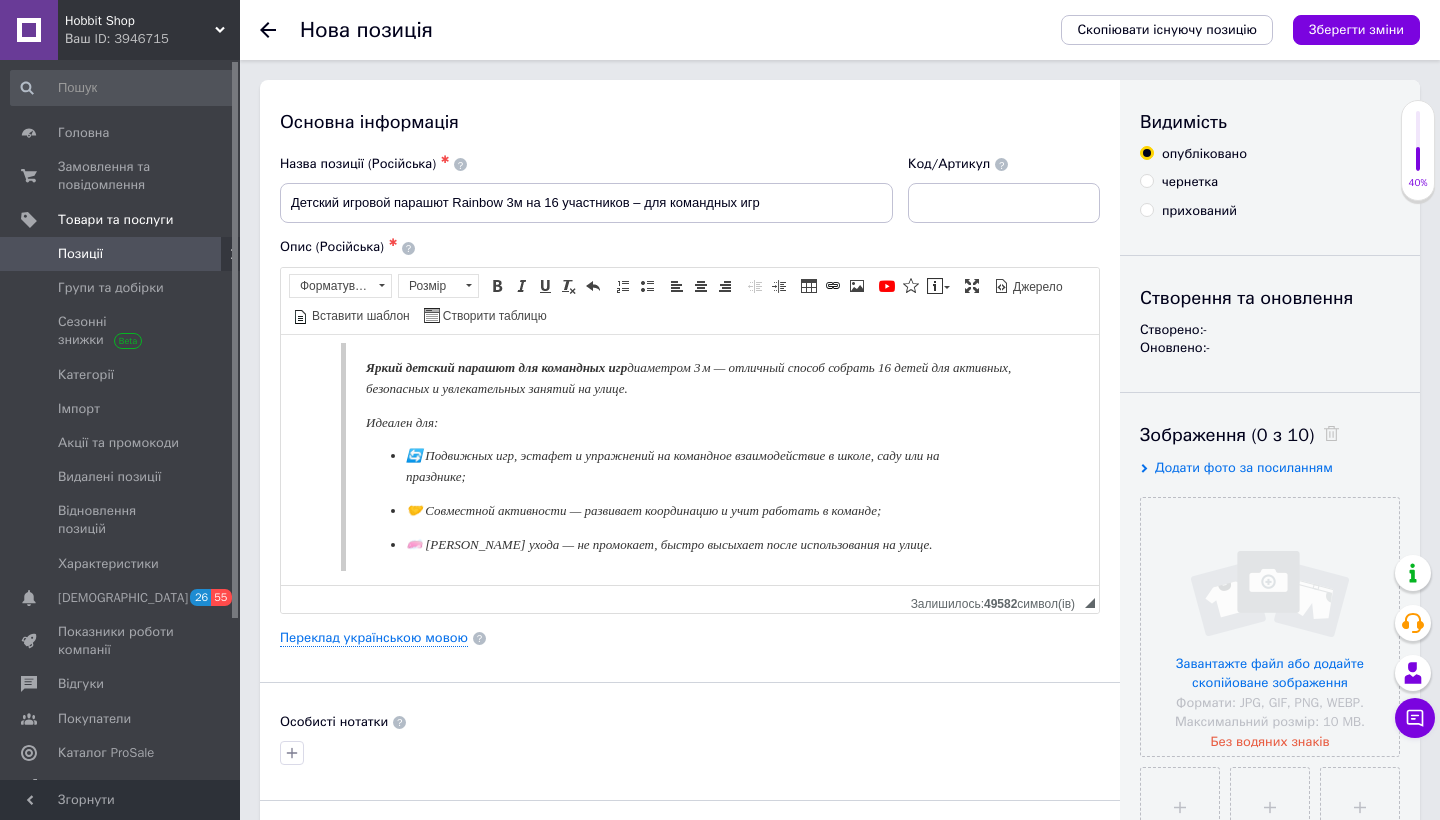 click on "чернетка" at bounding box center (1190, 182) 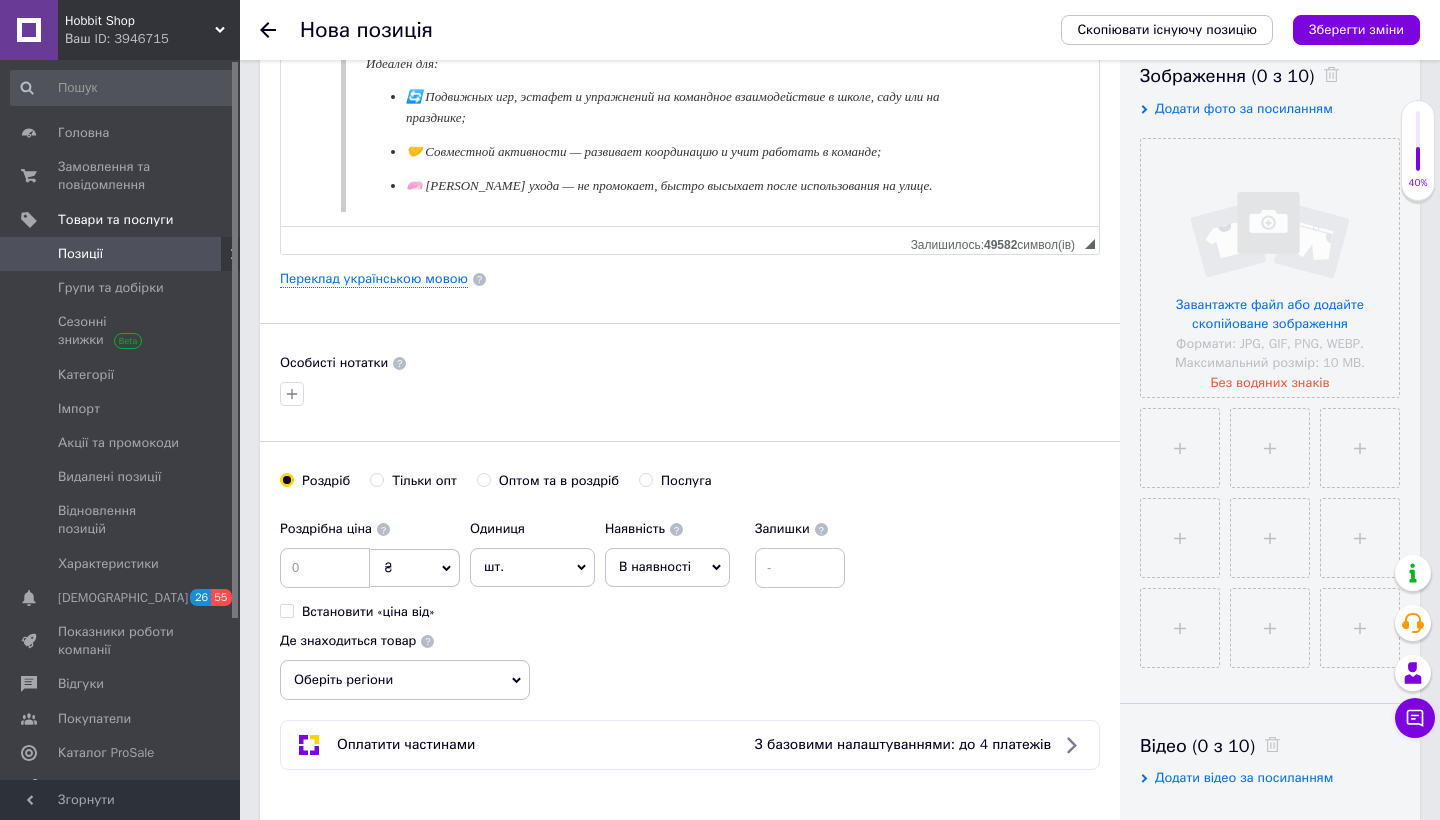 scroll, scrollTop: 587, scrollLeft: 0, axis: vertical 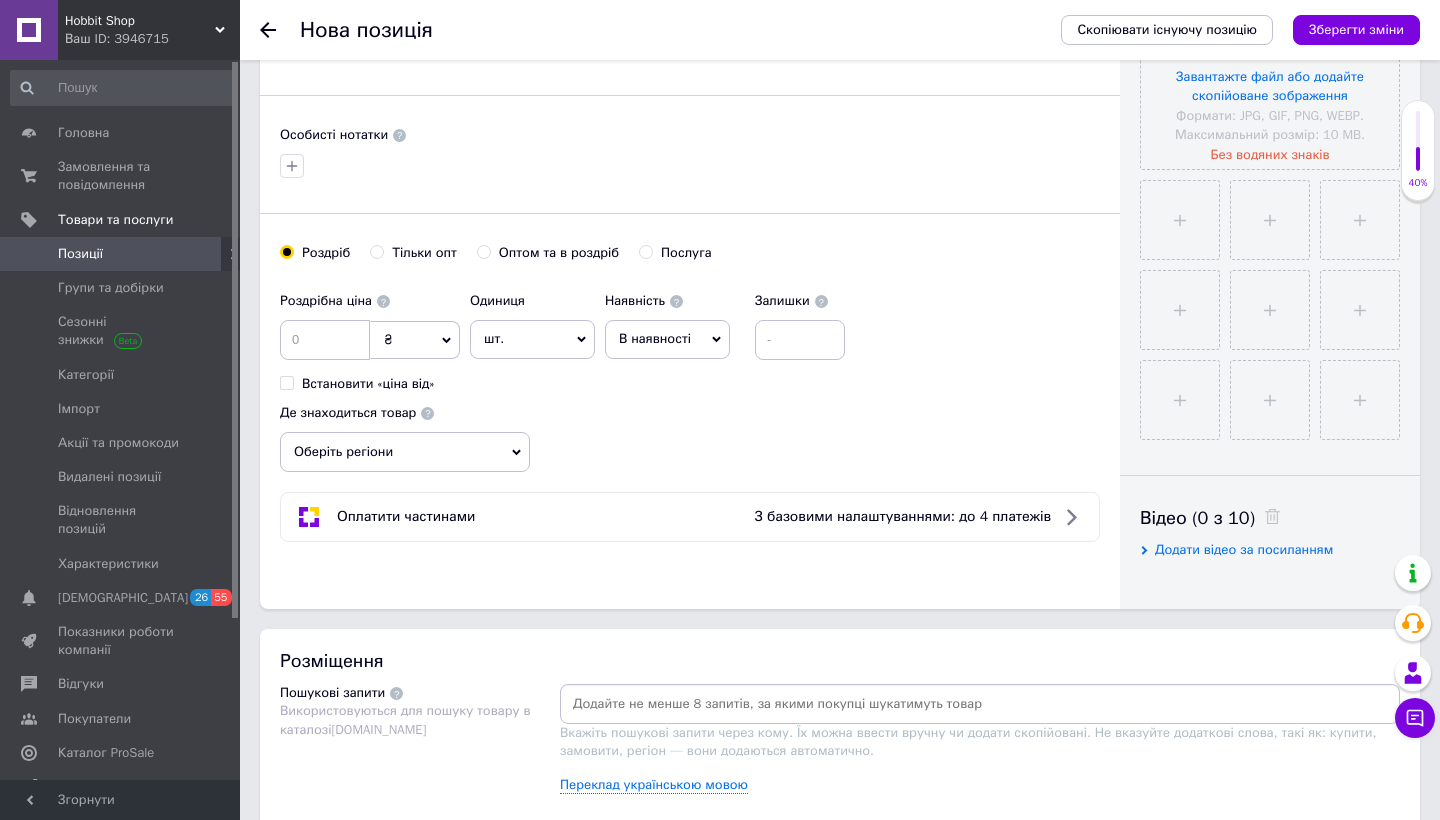 click at bounding box center (292, 166) 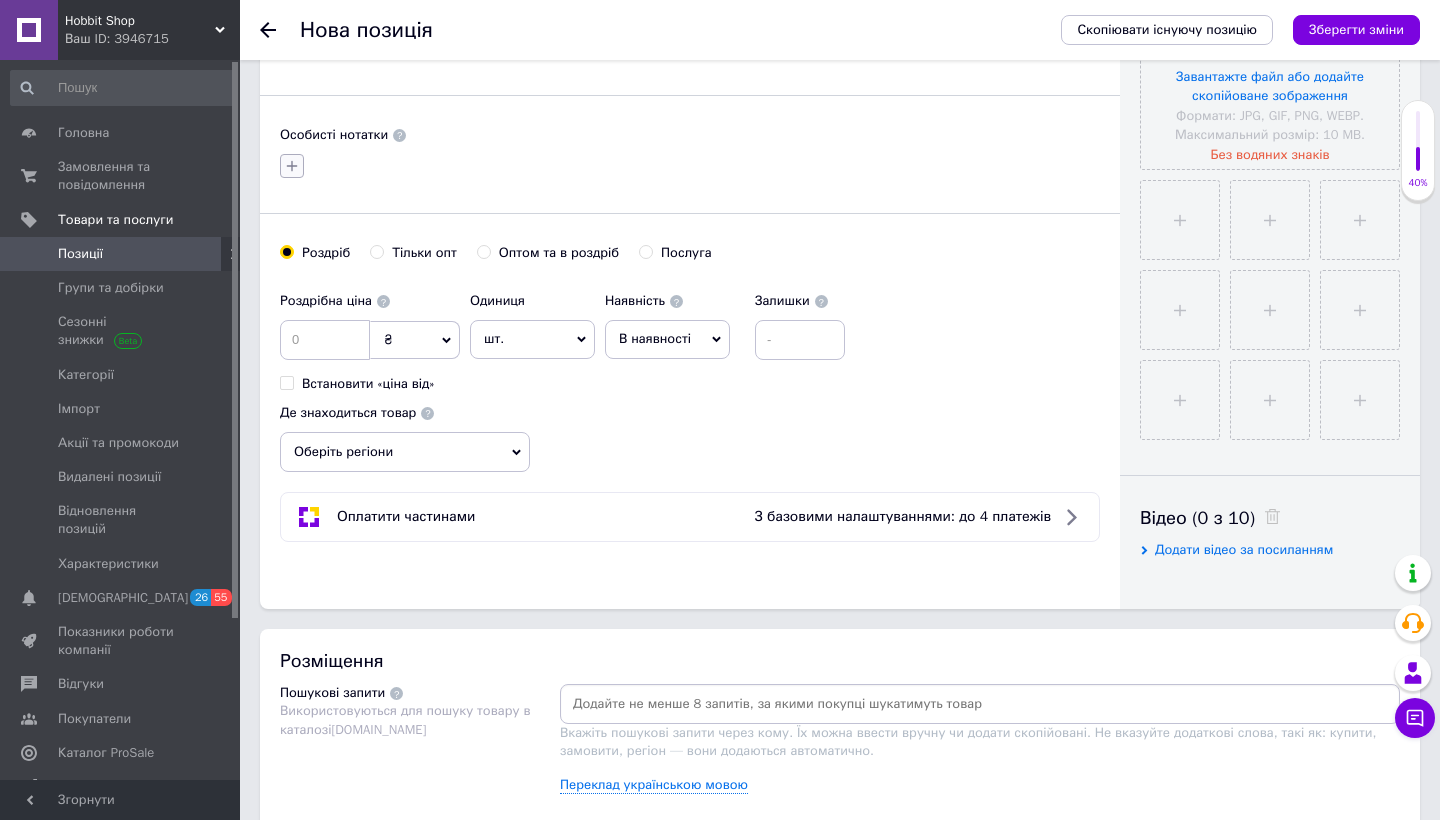 click 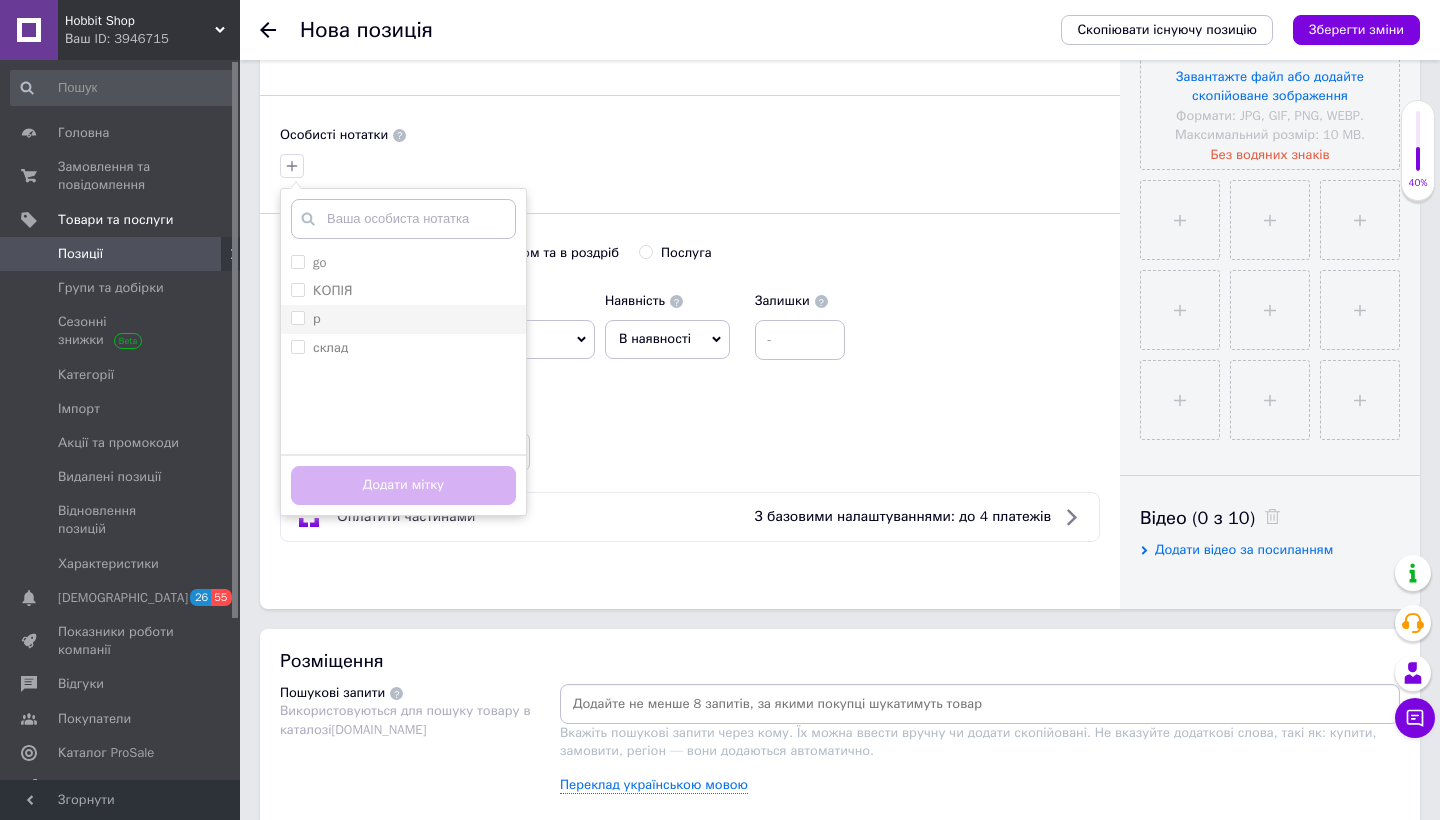 click on "р" at bounding box center [403, 319] 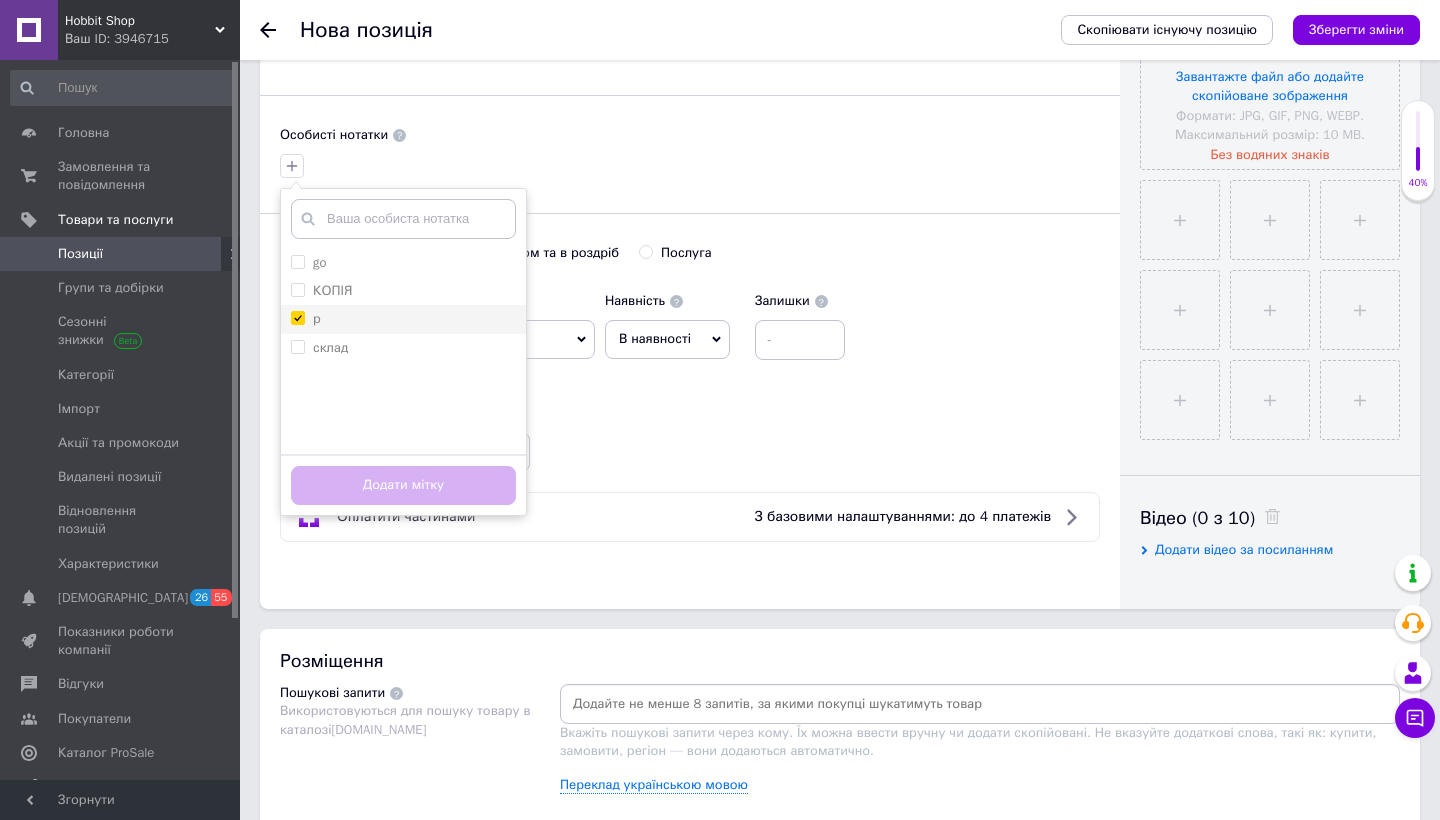 checkbox on "true" 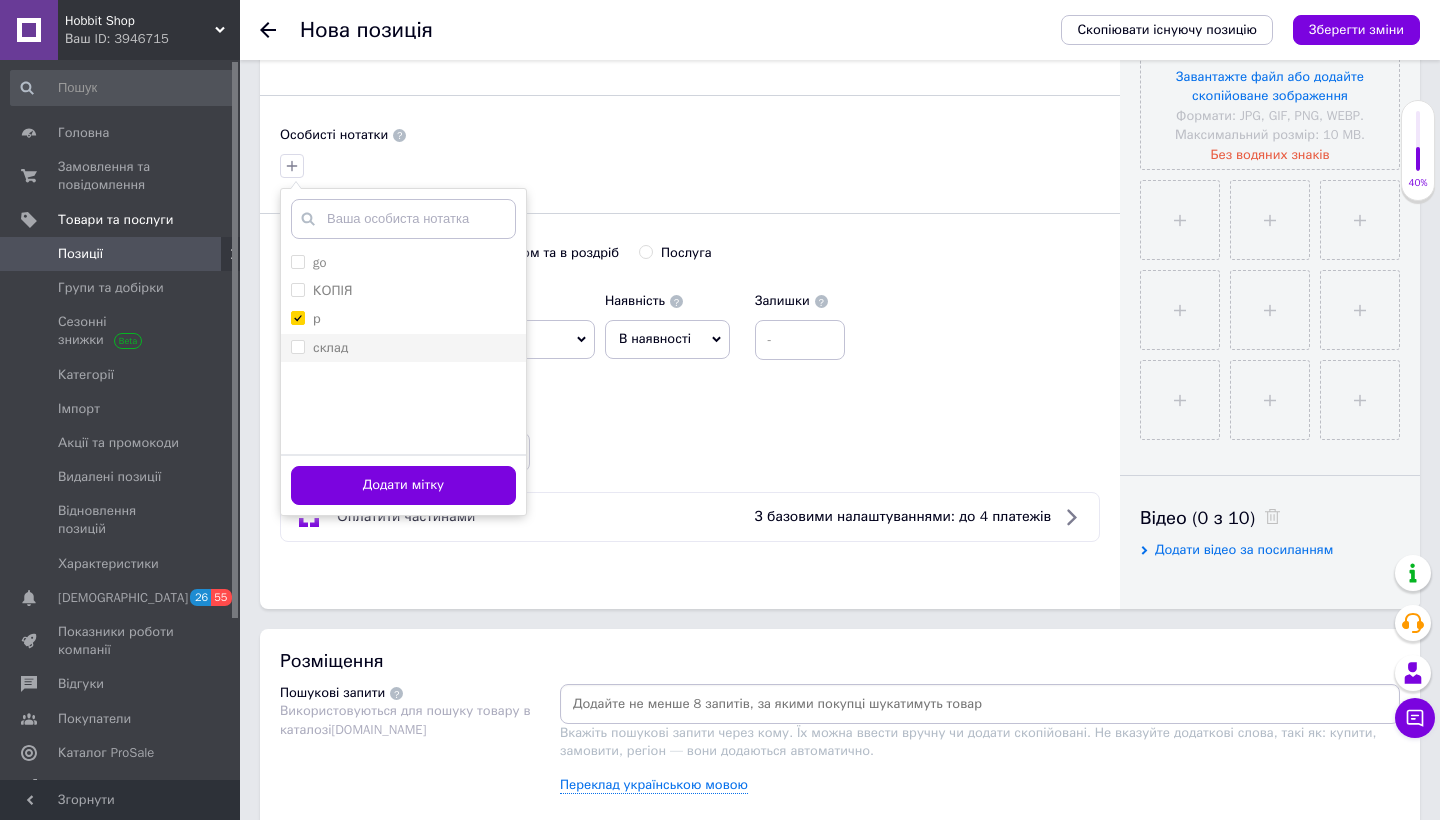 click on "склад" at bounding box center [403, 348] 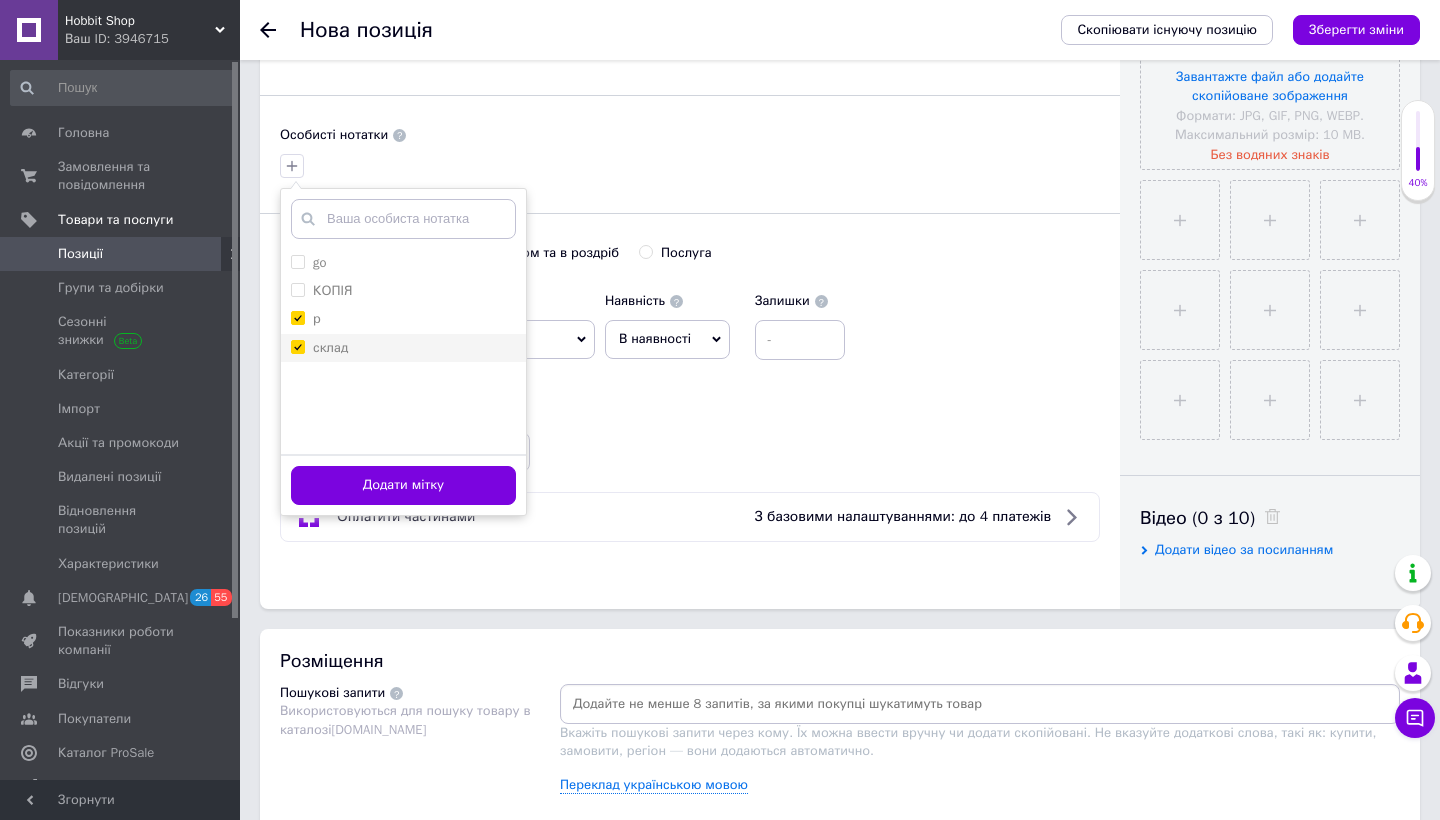 checkbox on "true" 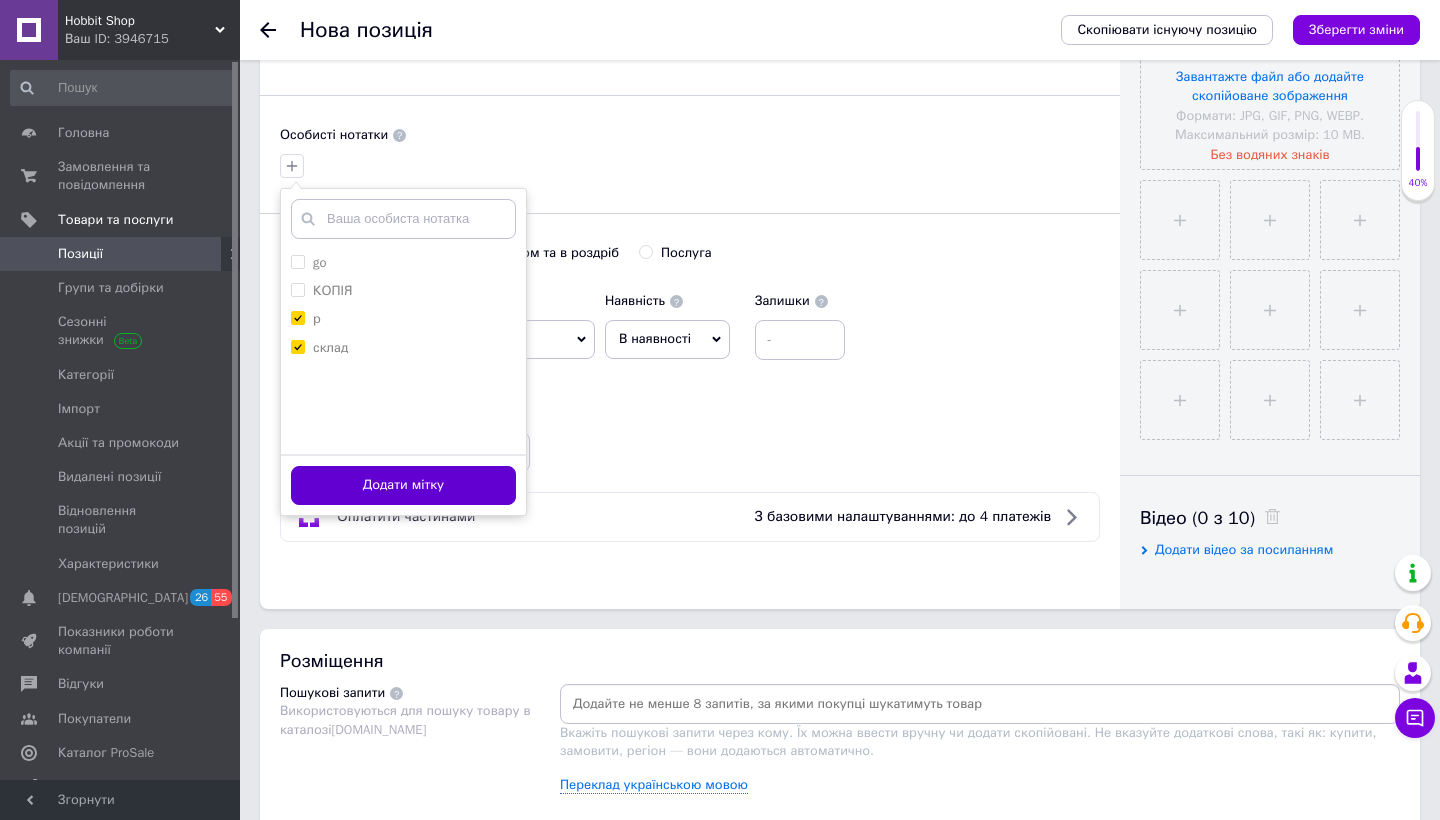 click on "Додати мітку" at bounding box center [403, 485] 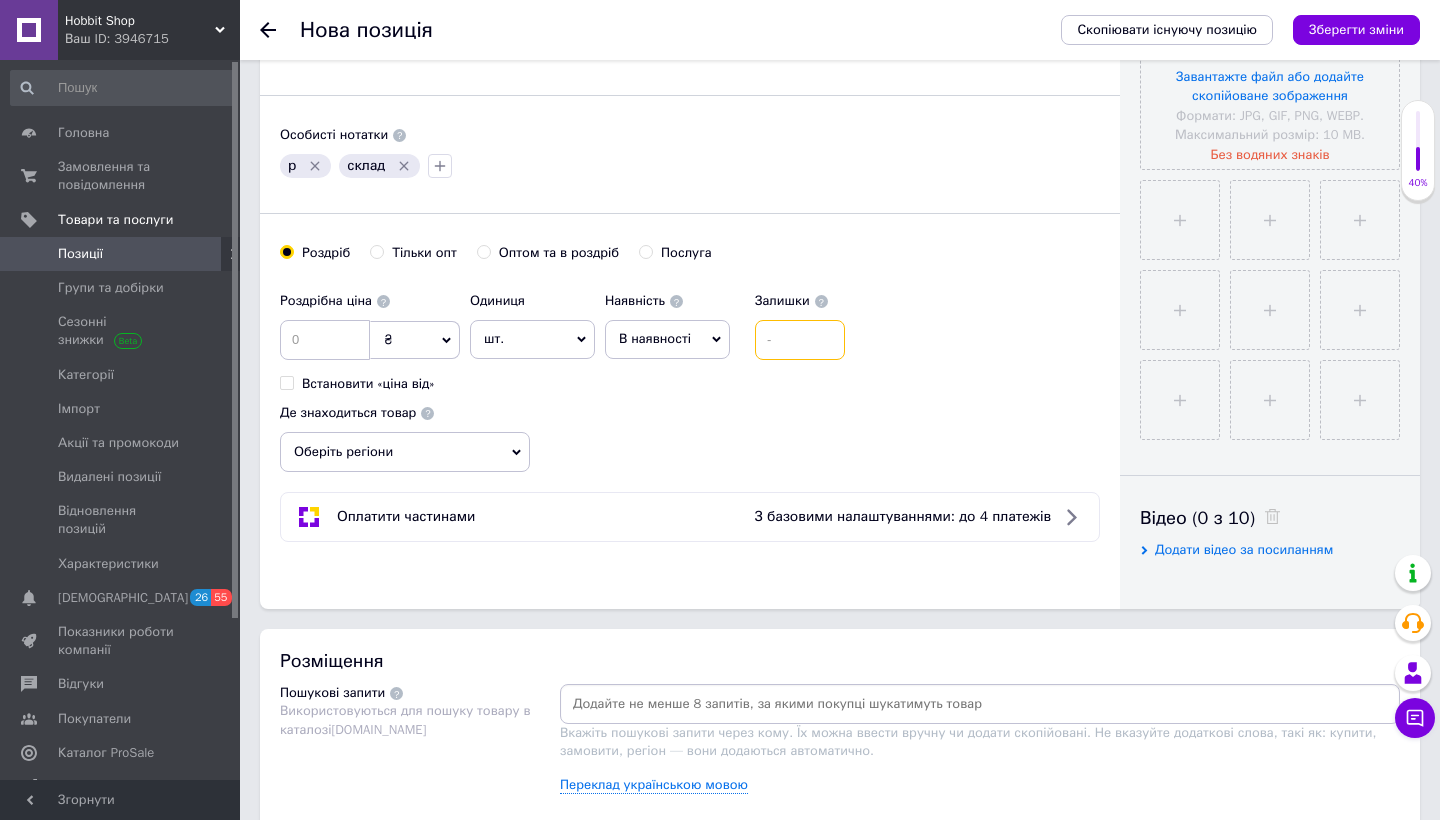click at bounding box center (800, 340) 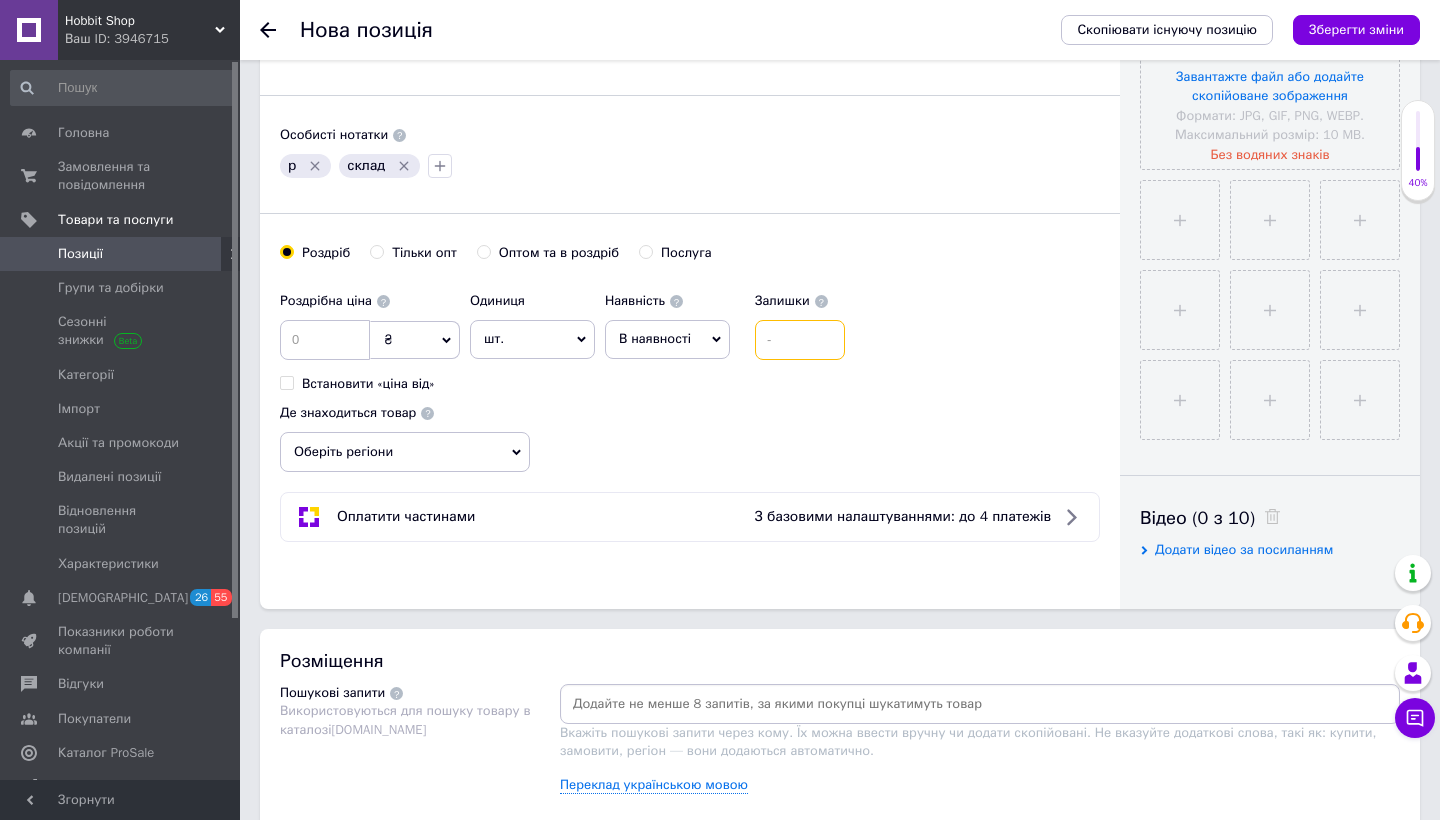 type on "4" 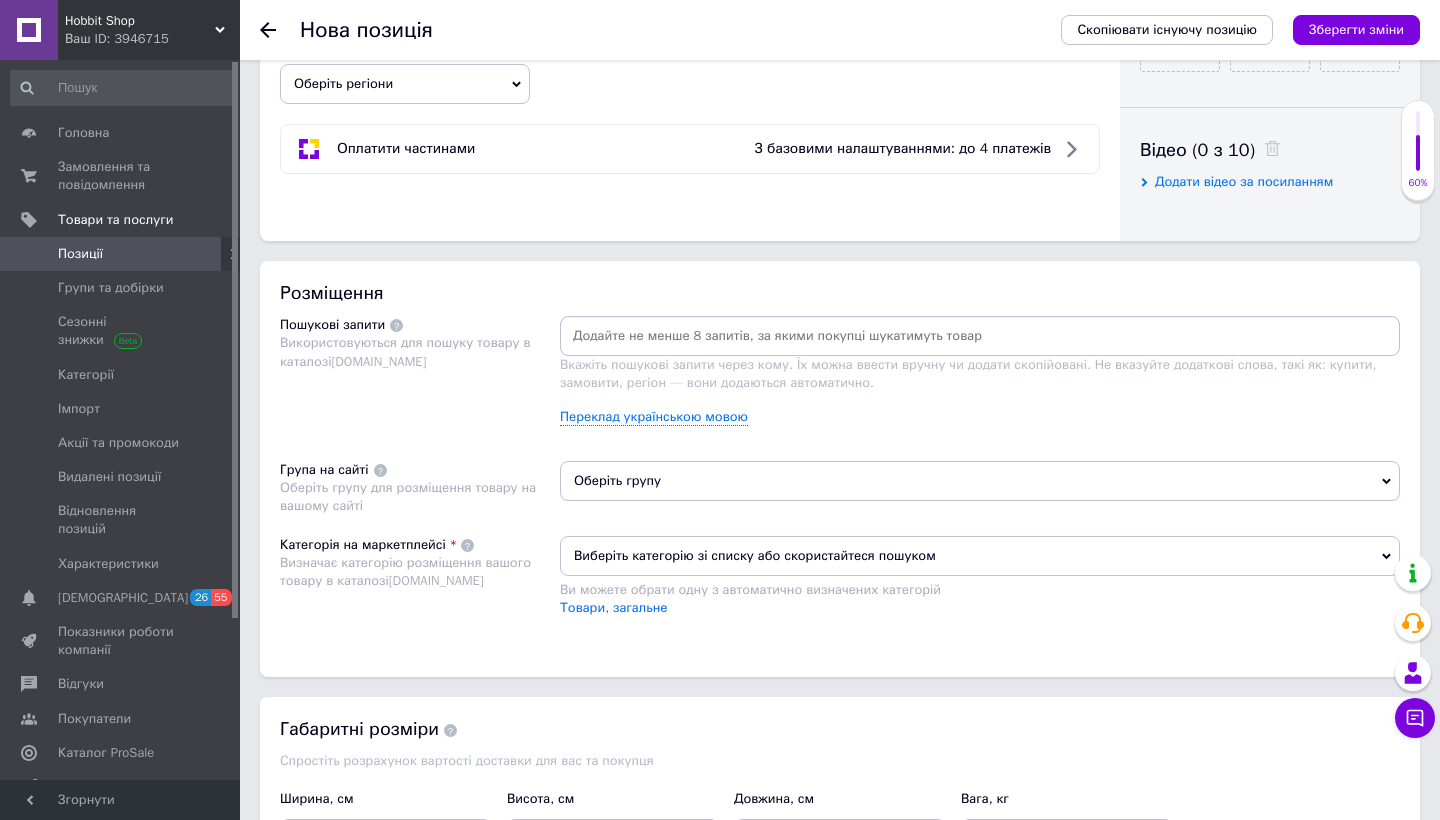 scroll, scrollTop: 1210, scrollLeft: 0, axis: vertical 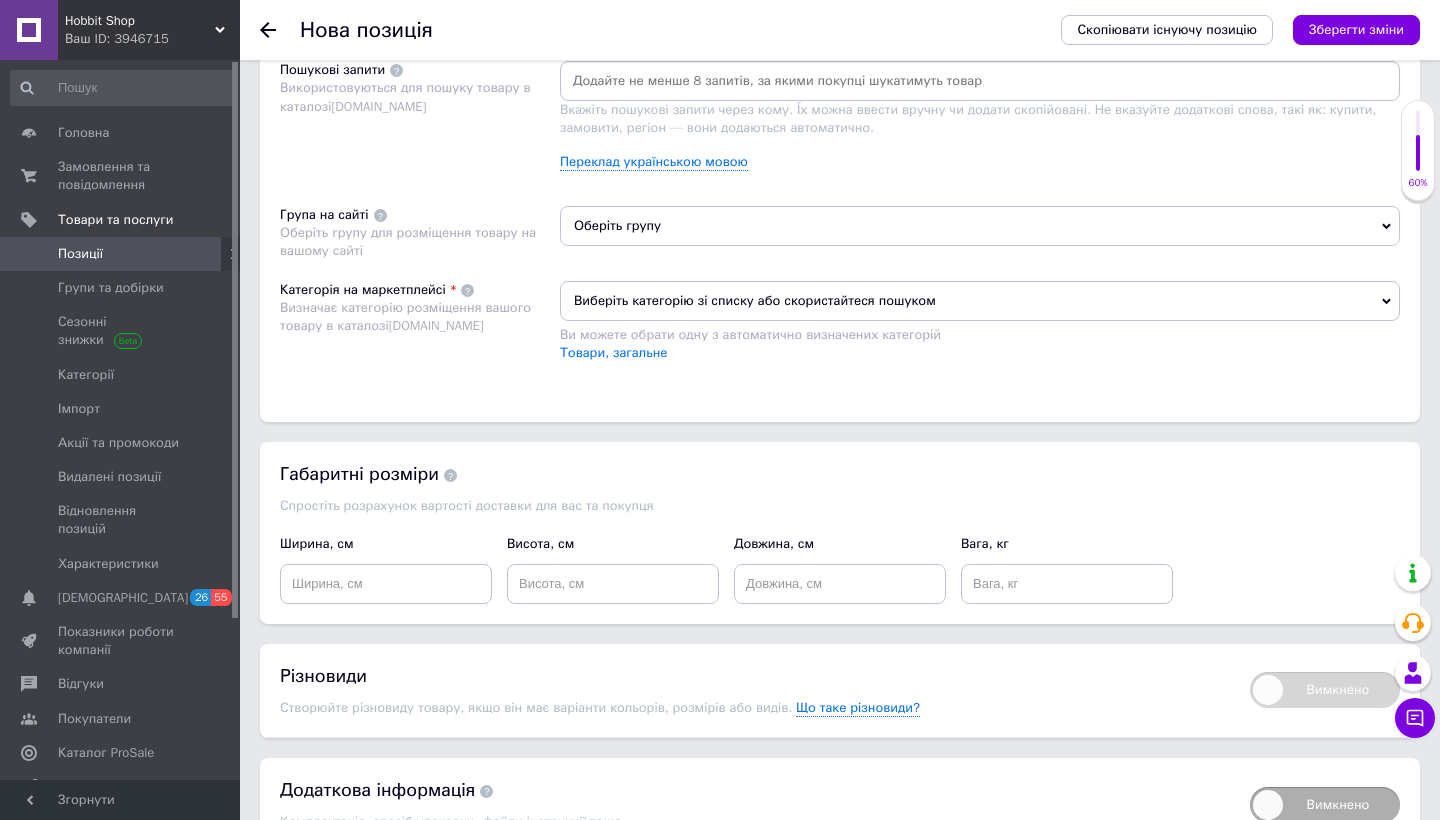 type on "5" 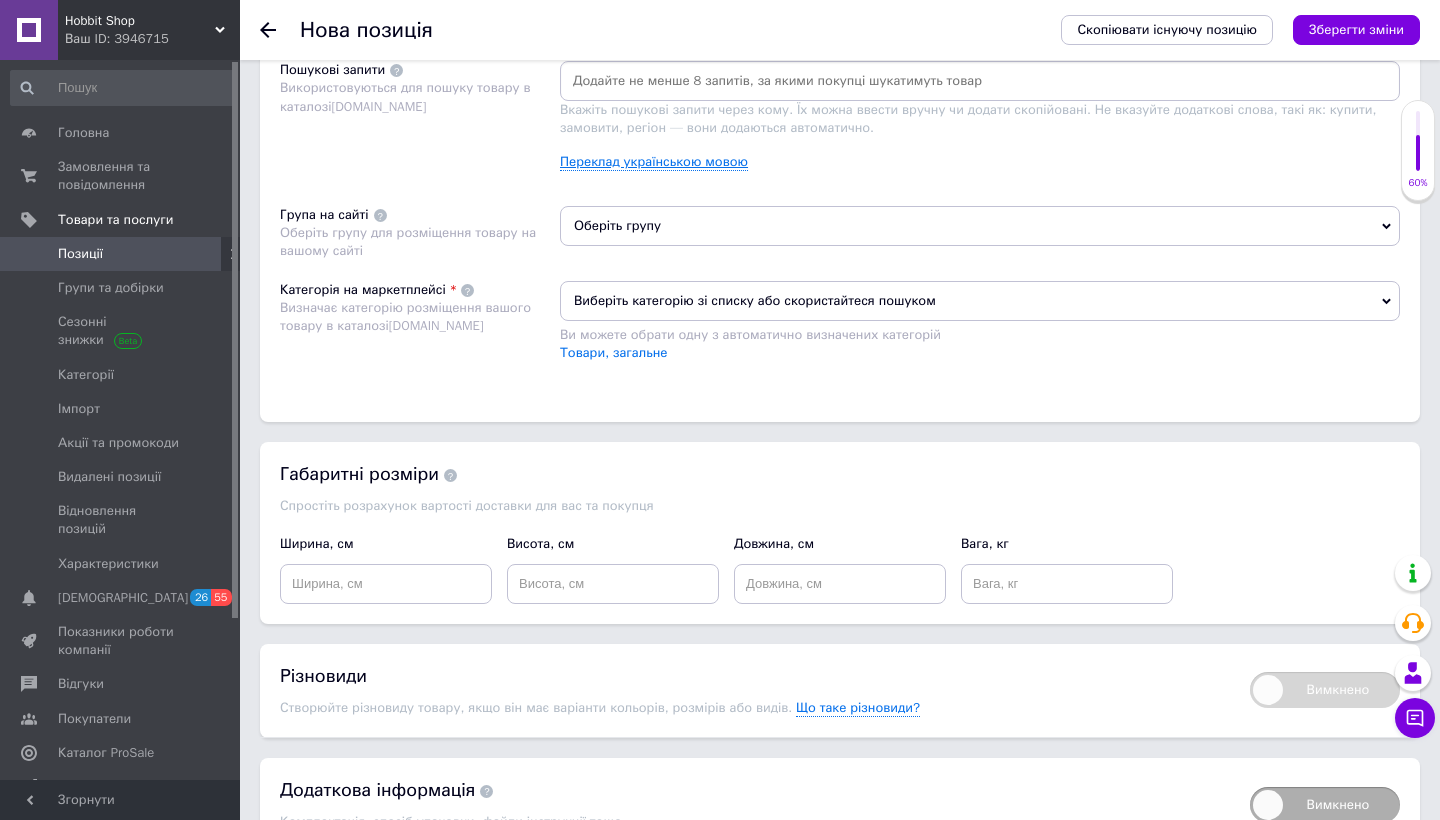 click on "Переклад українською мовою" at bounding box center [654, 162] 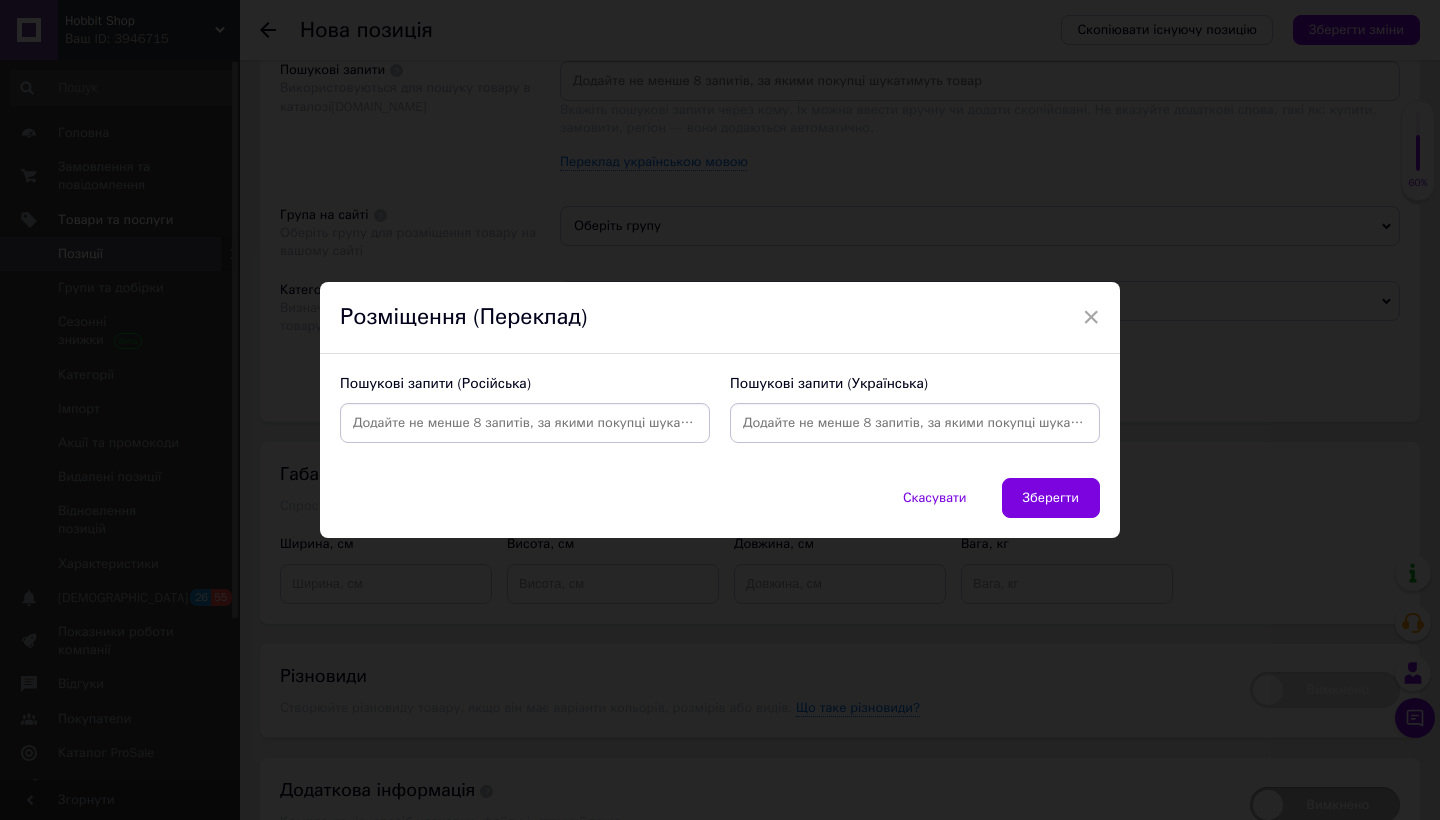 click at bounding box center [915, 423] 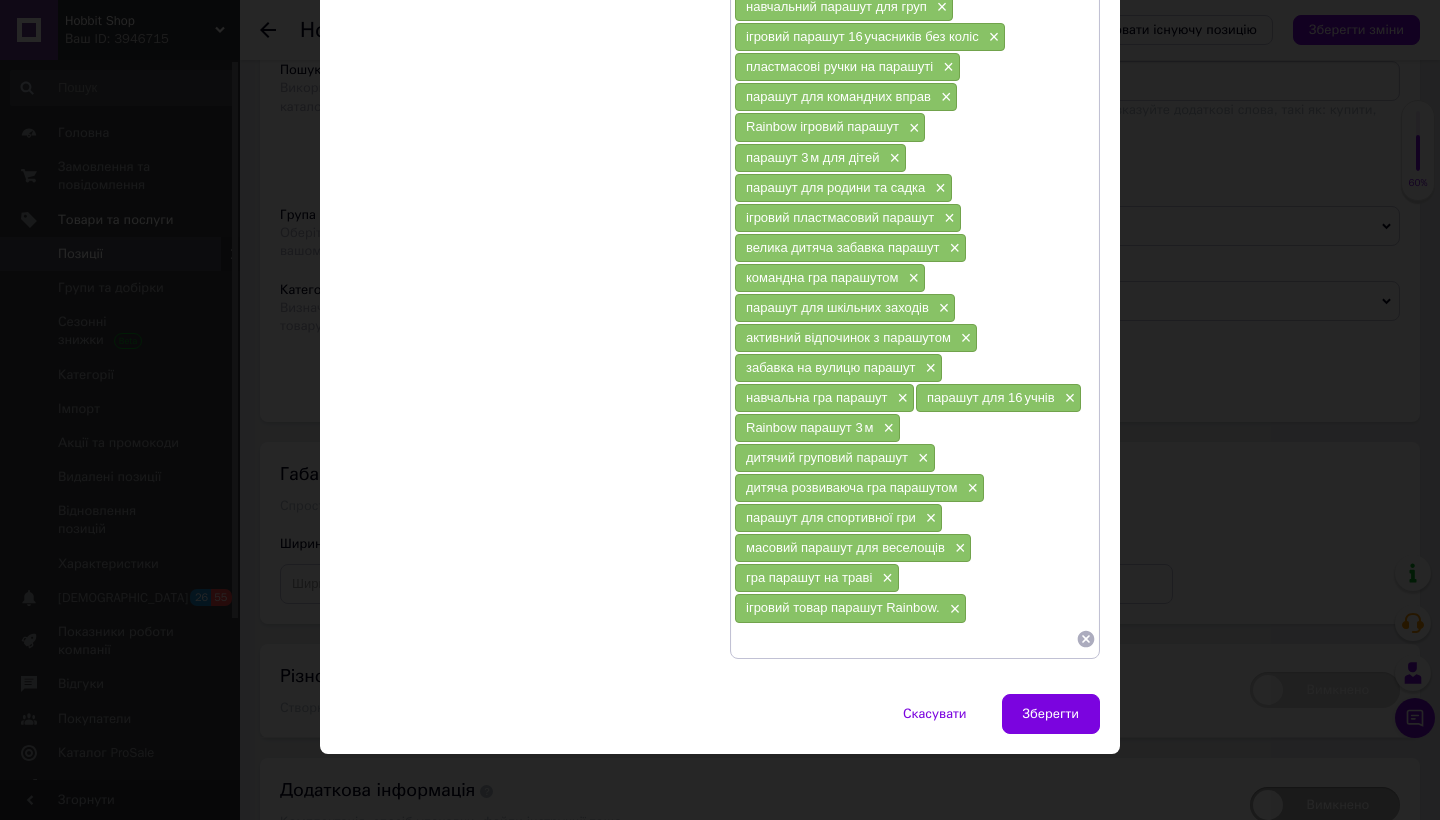 scroll, scrollTop: 440, scrollLeft: 0, axis: vertical 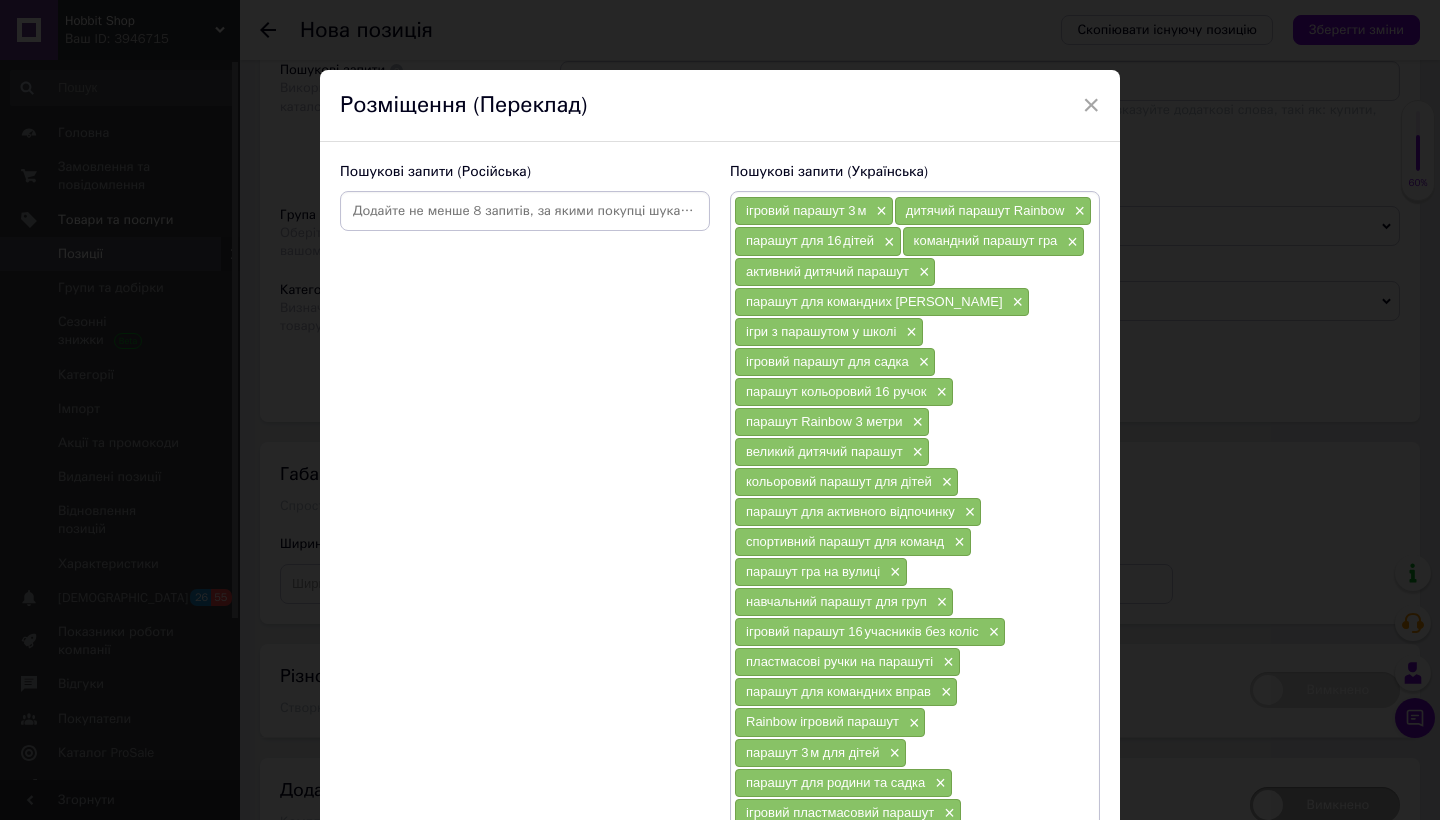 click at bounding box center (525, 211) 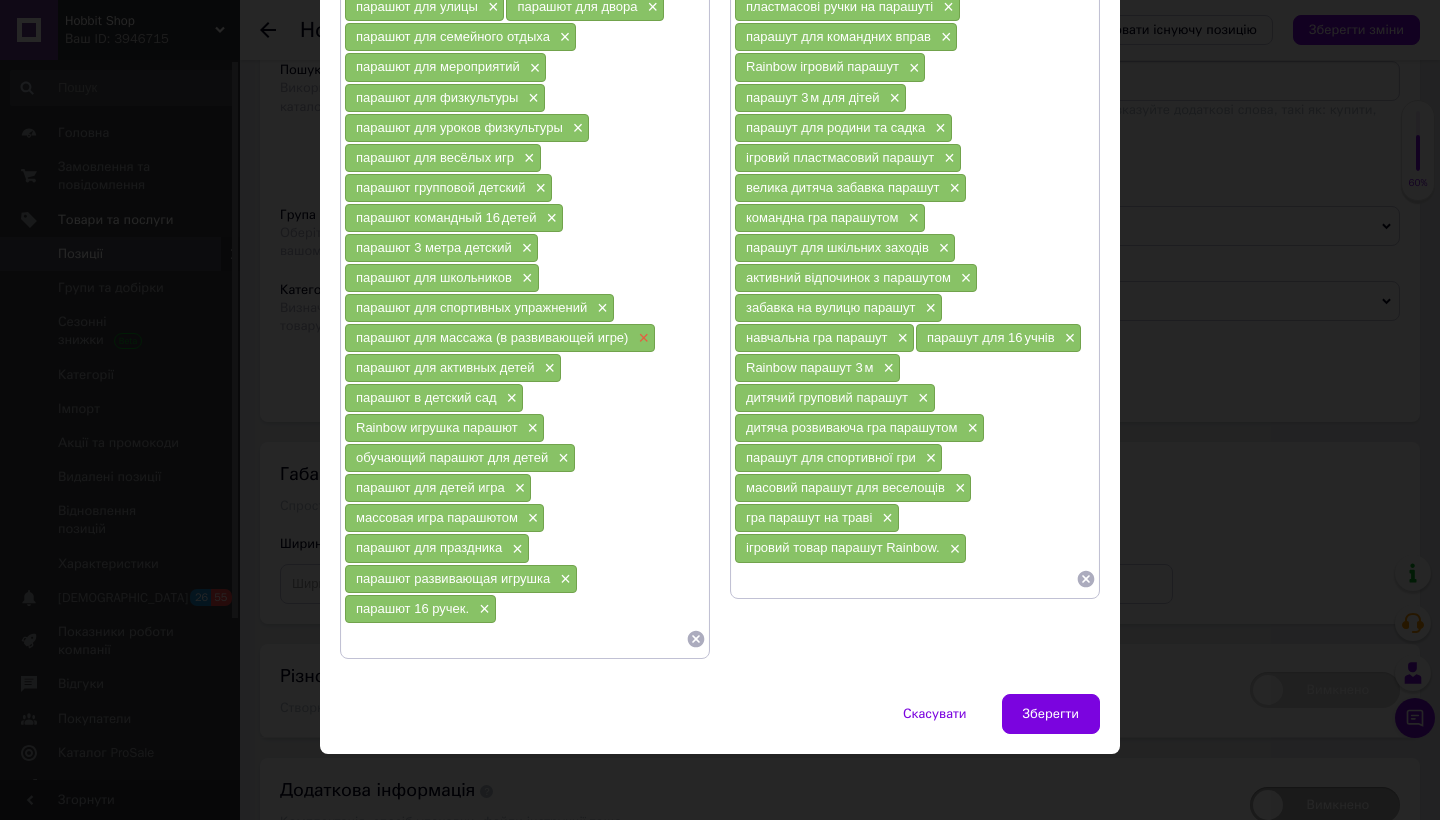 click on "×" at bounding box center [641, 338] 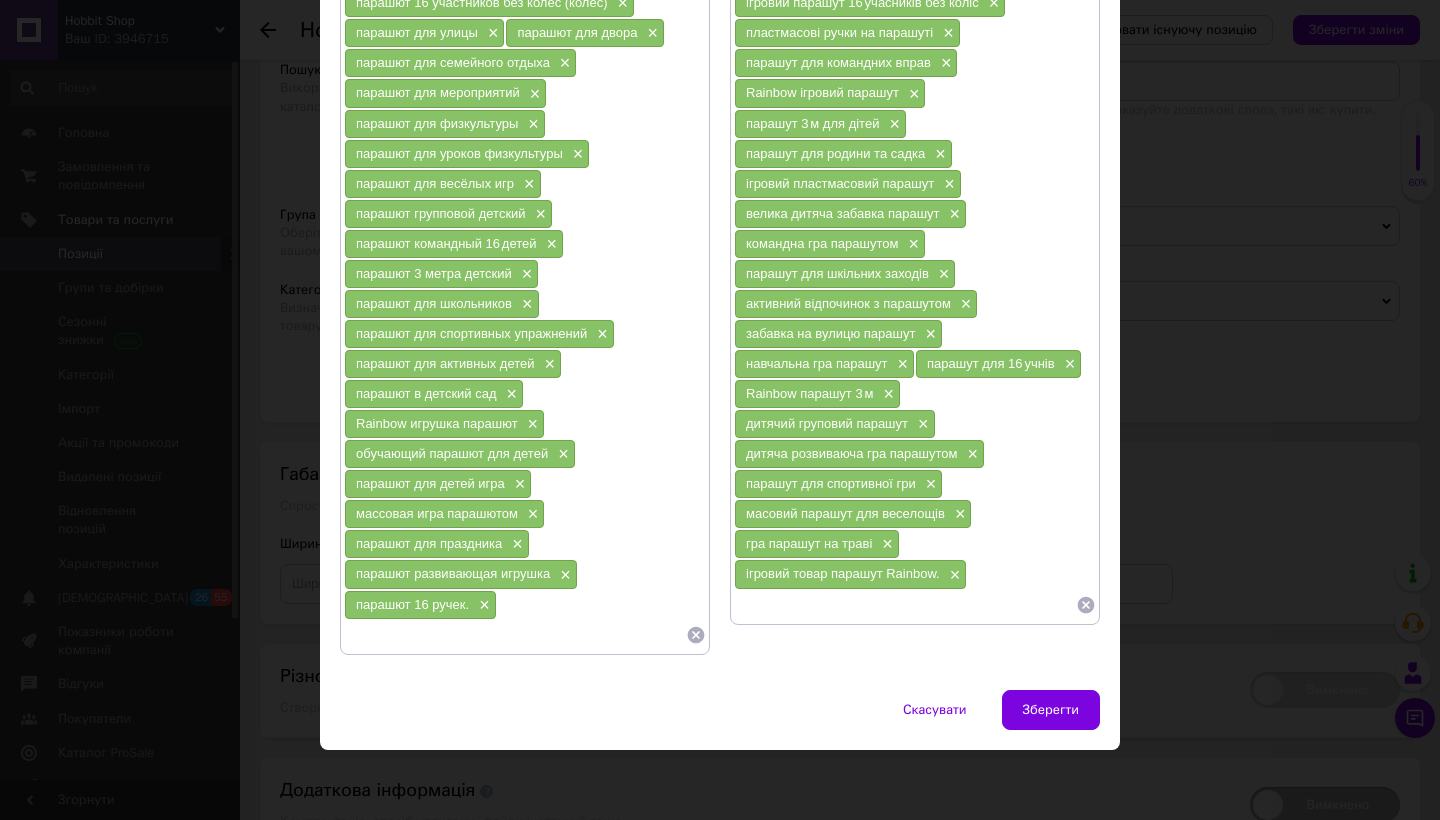scroll, scrollTop: 625, scrollLeft: 0, axis: vertical 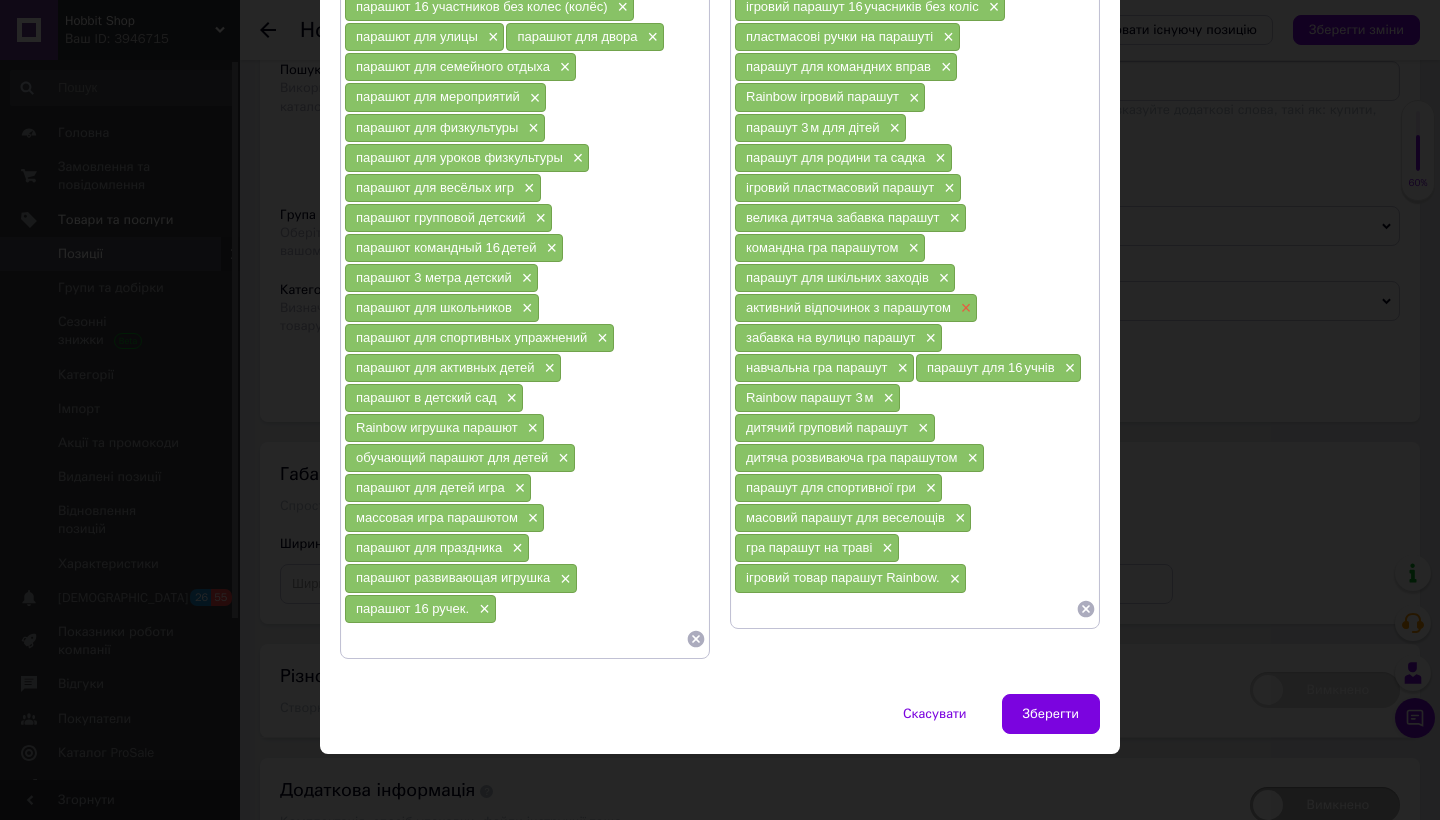click on "×" at bounding box center (964, 308) 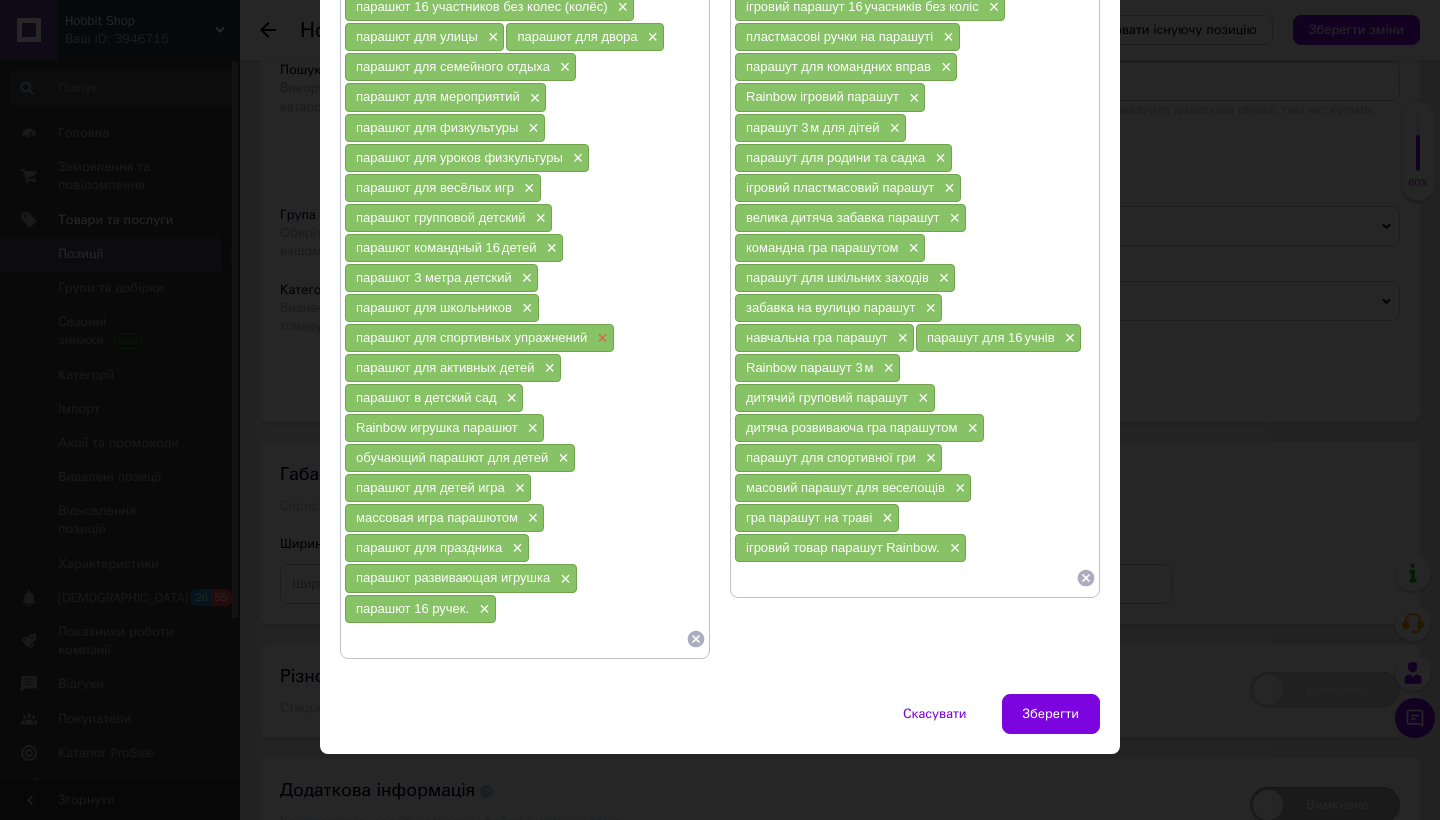 click on "×" at bounding box center (600, 338) 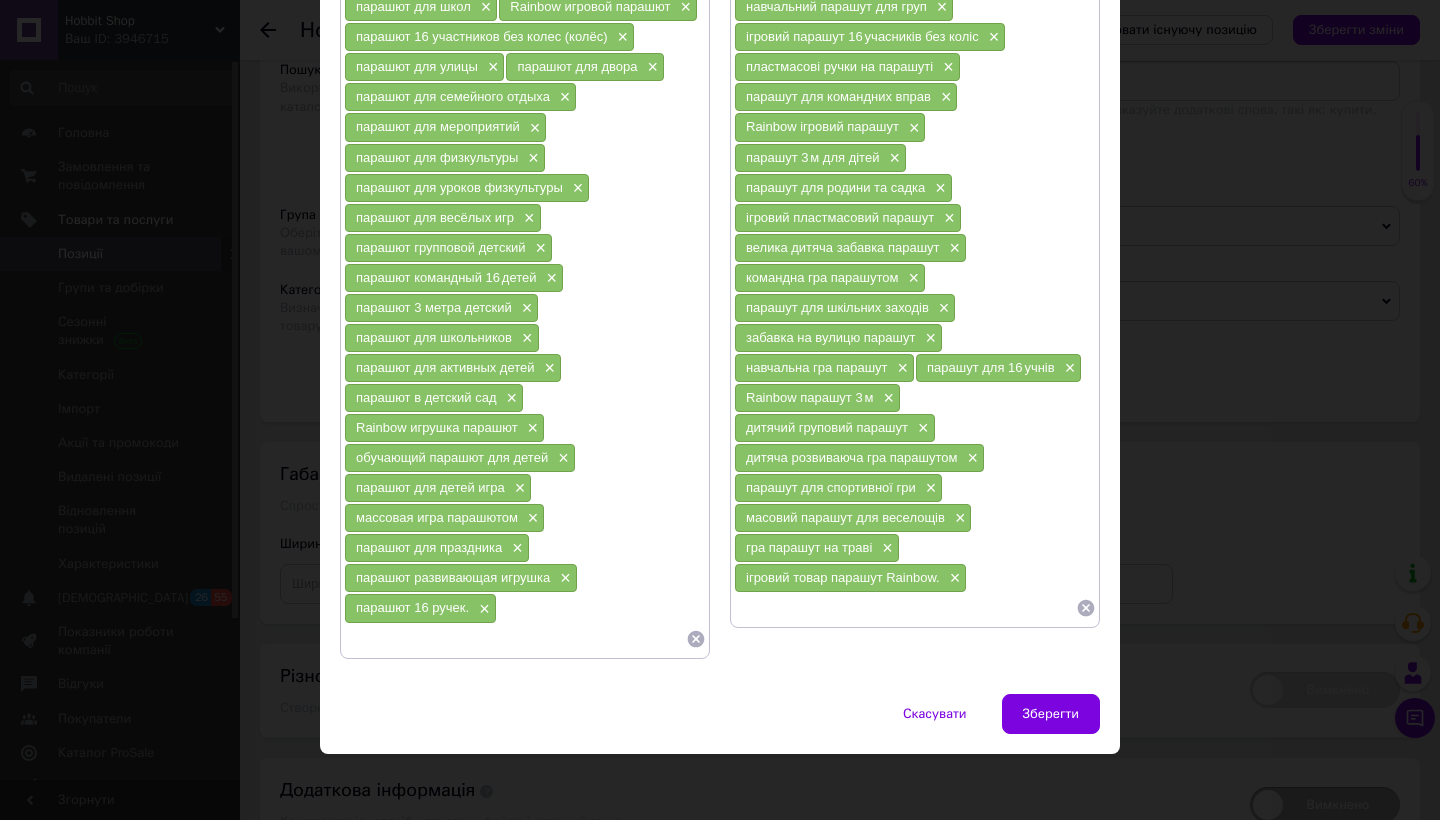 scroll, scrollTop: 455, scrollLeft: 0, axis: vertical 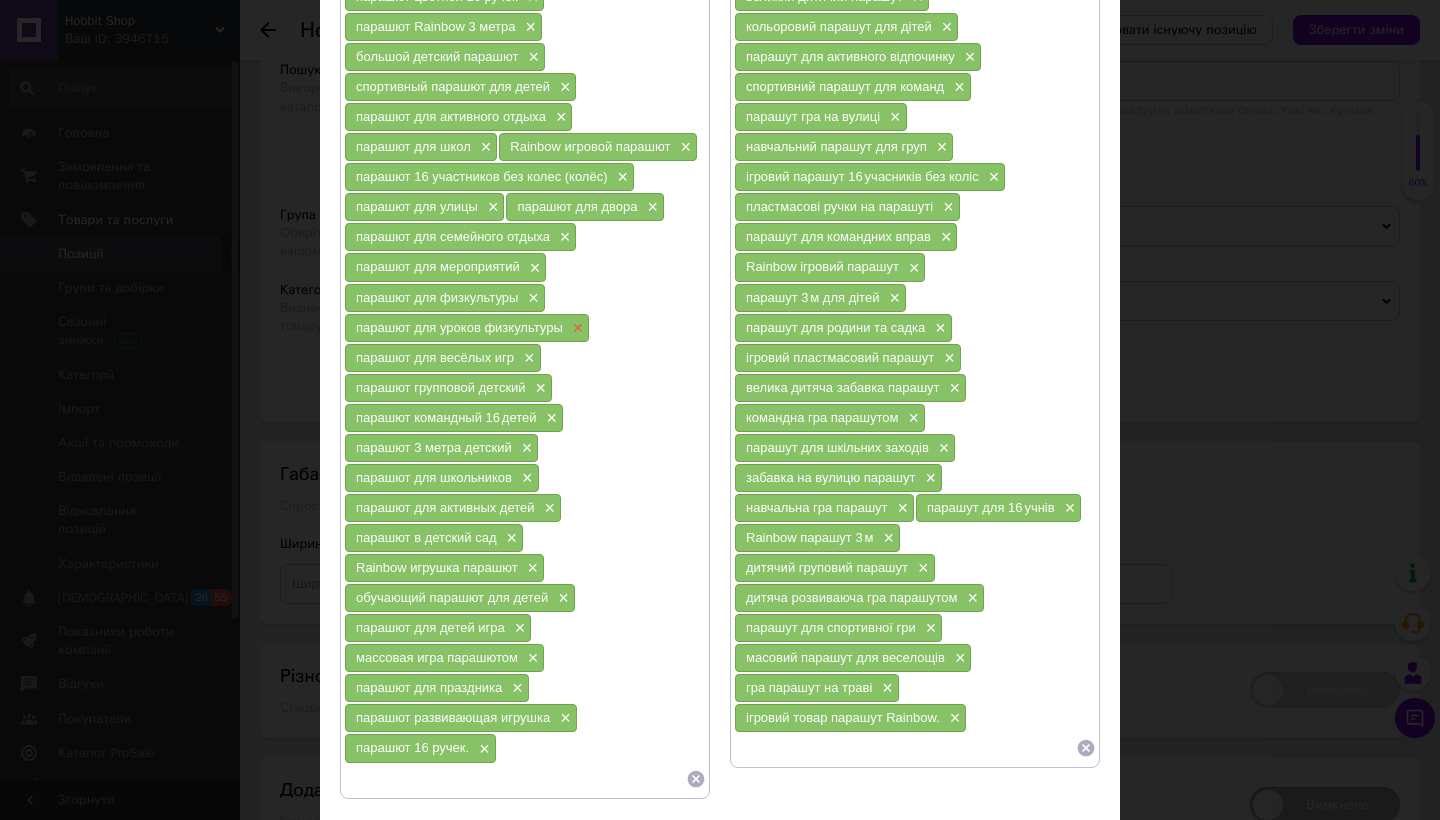click on "×" at bounding box center [576, 328] 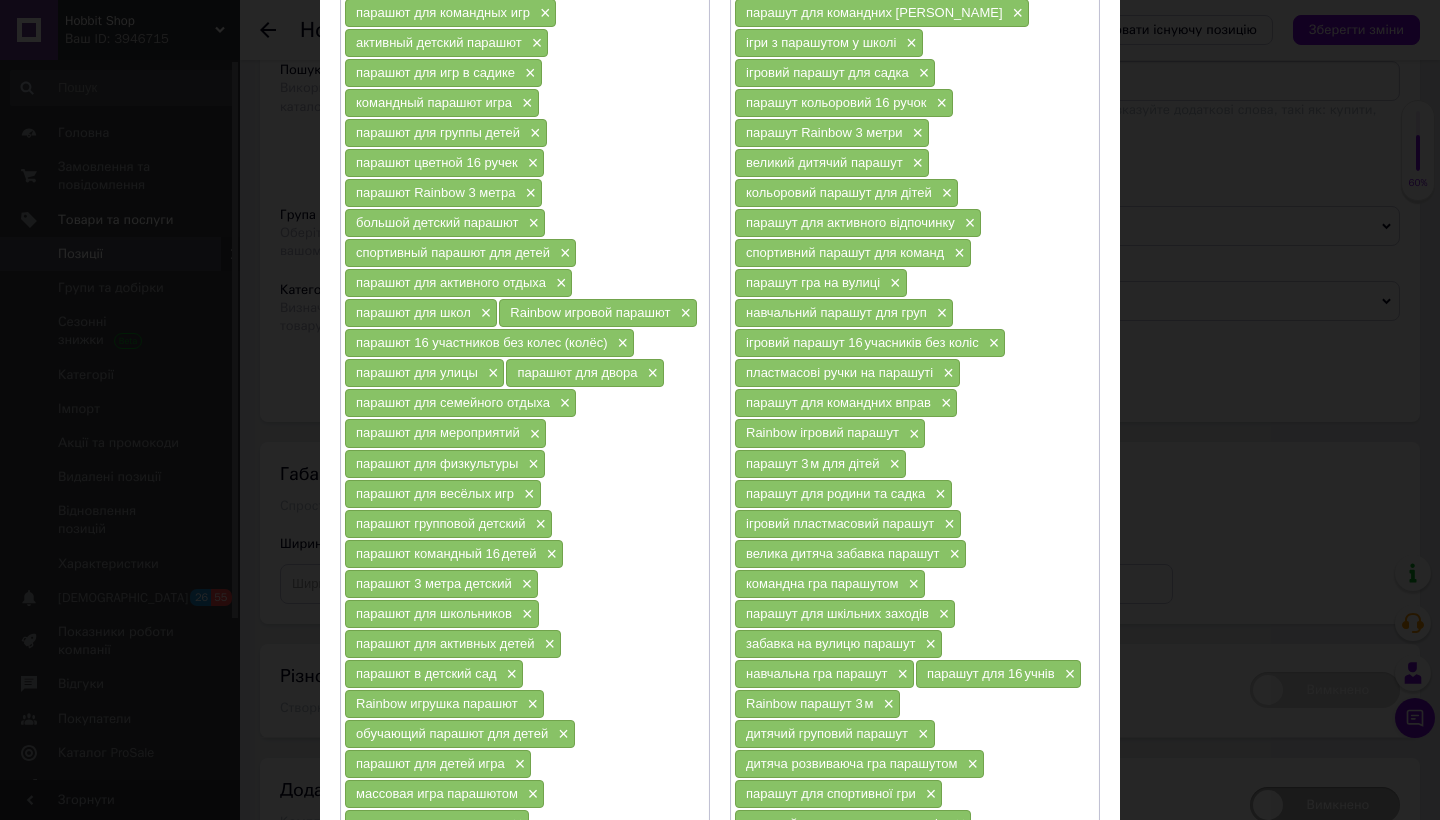 scroll, scrollTop: 289, scrollLeft: 0, axis: vertical 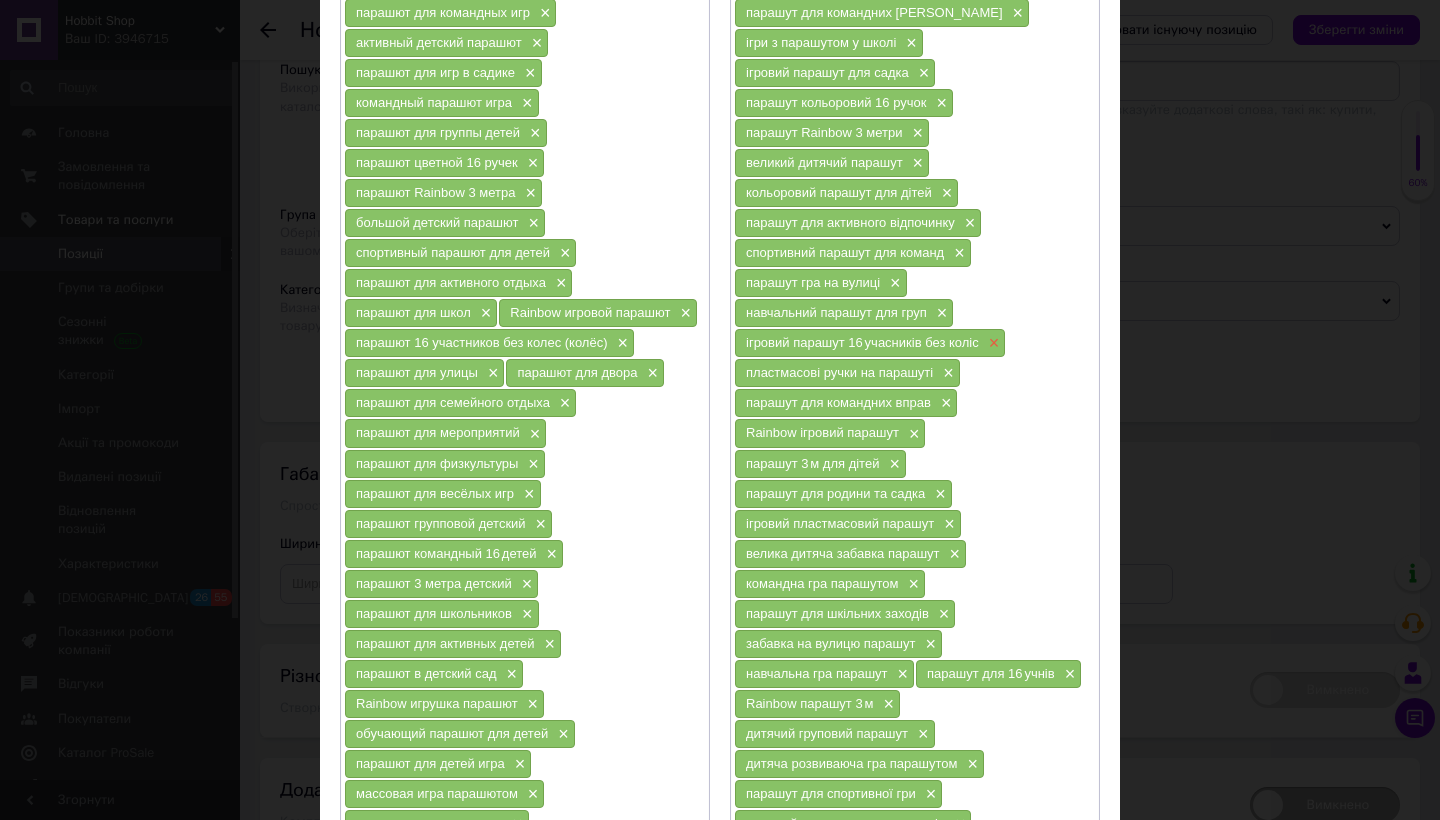 click on "×" at bounding box center [992, 343] 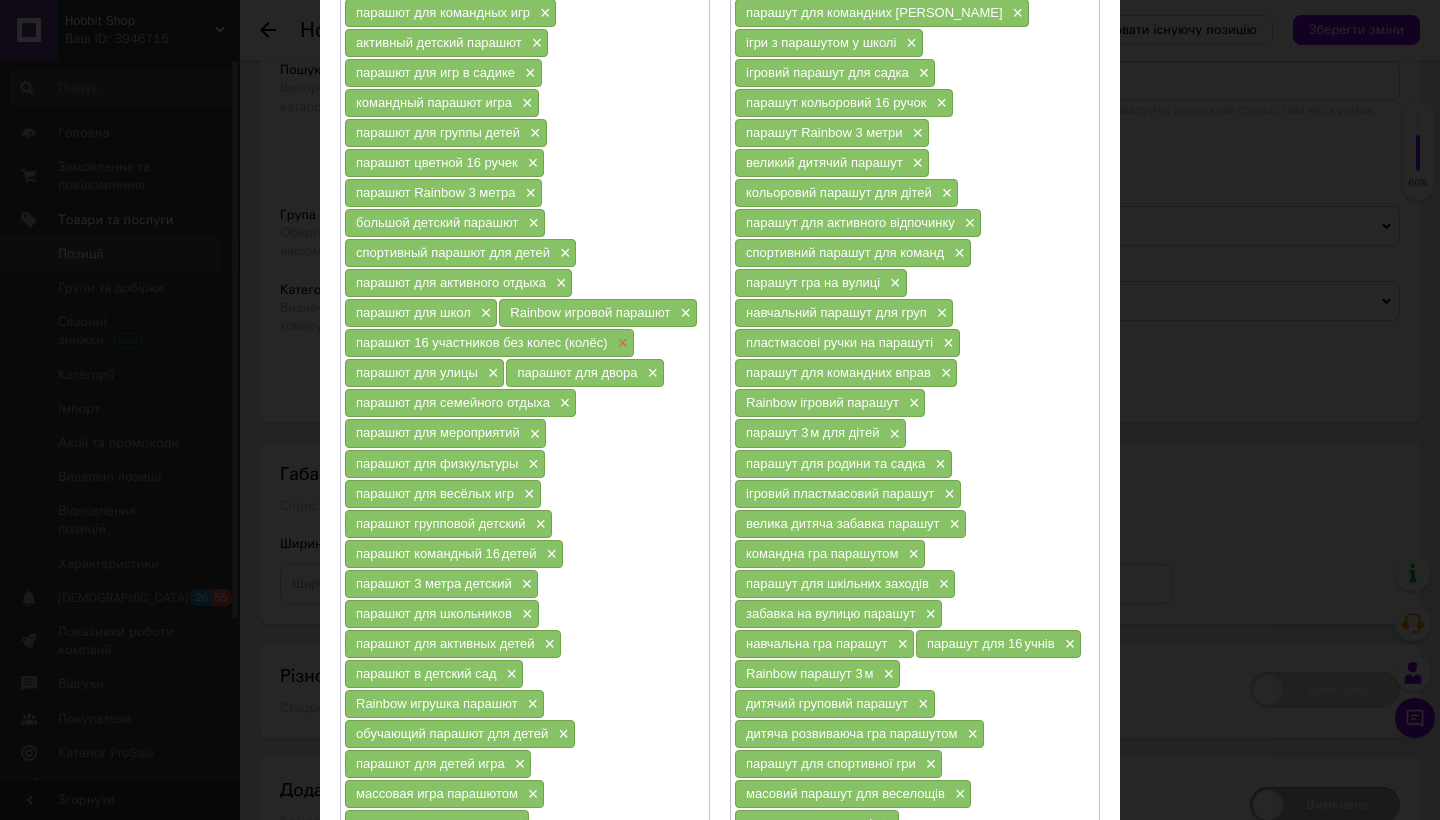 click on "×" at bounding box center (621, 343) 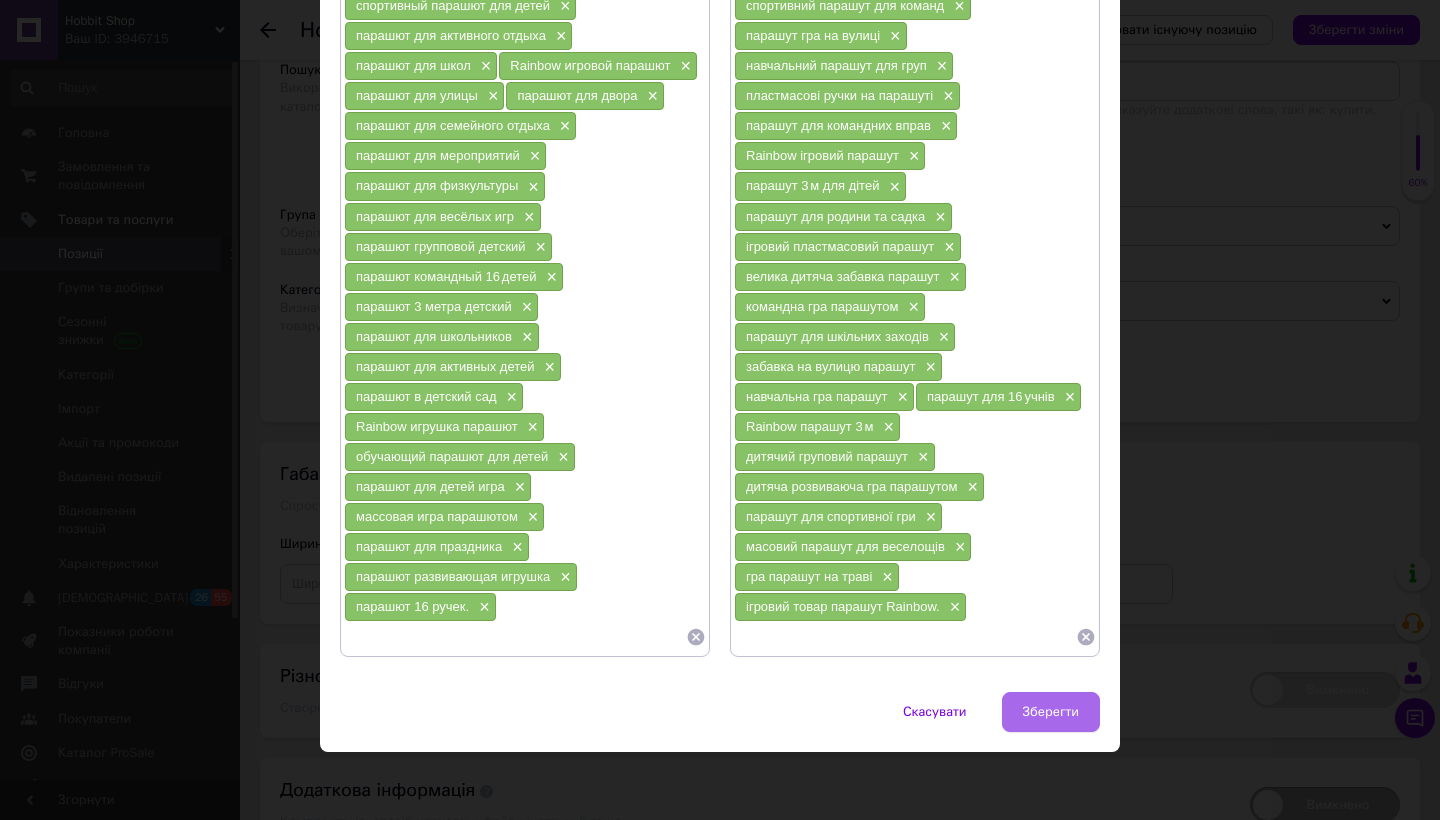 scroll, scrollTop: 535, scrollLeft: 0, axis: vertical 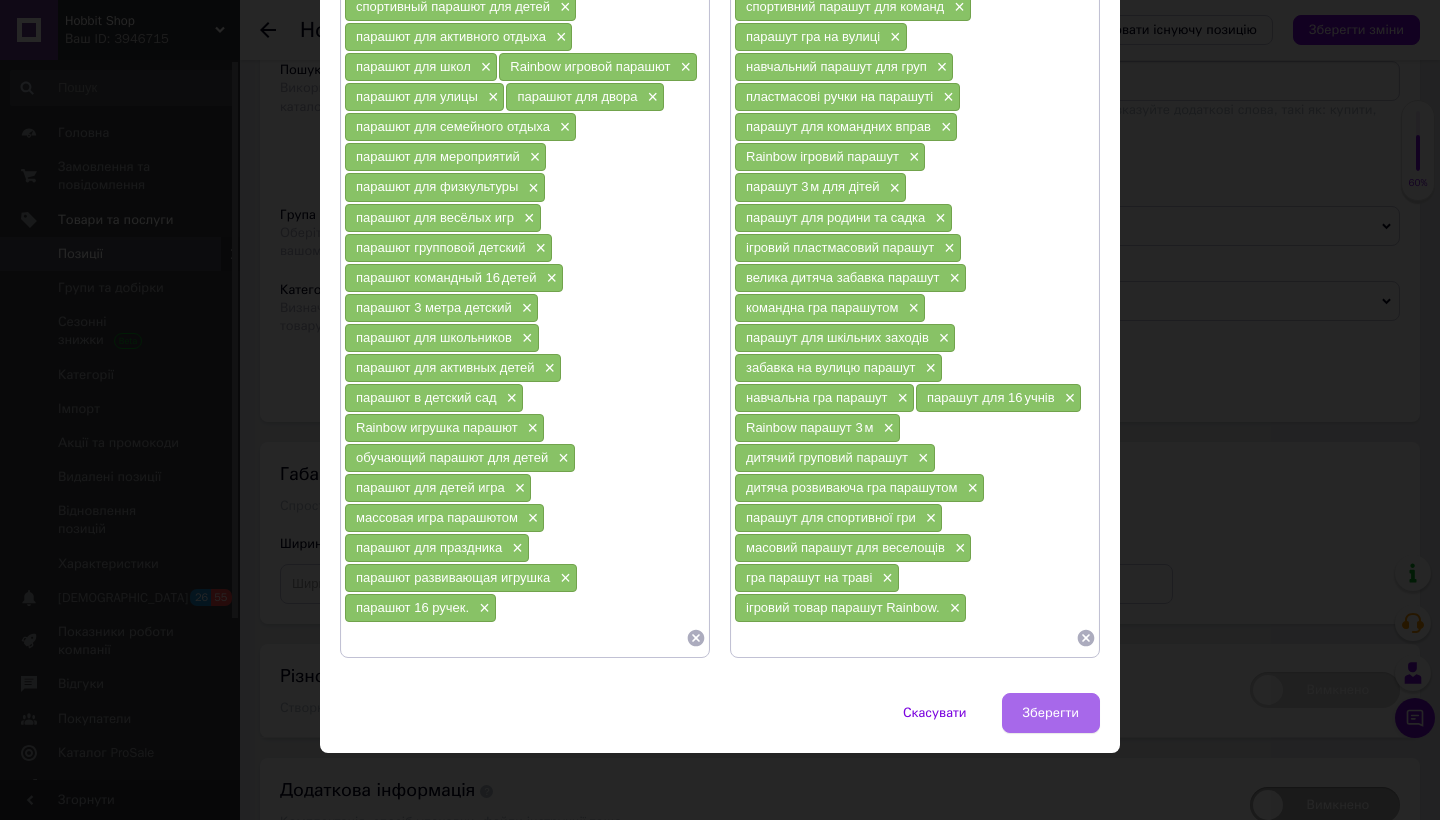 click on "Зберегти" at bounding box center [1051, 713] 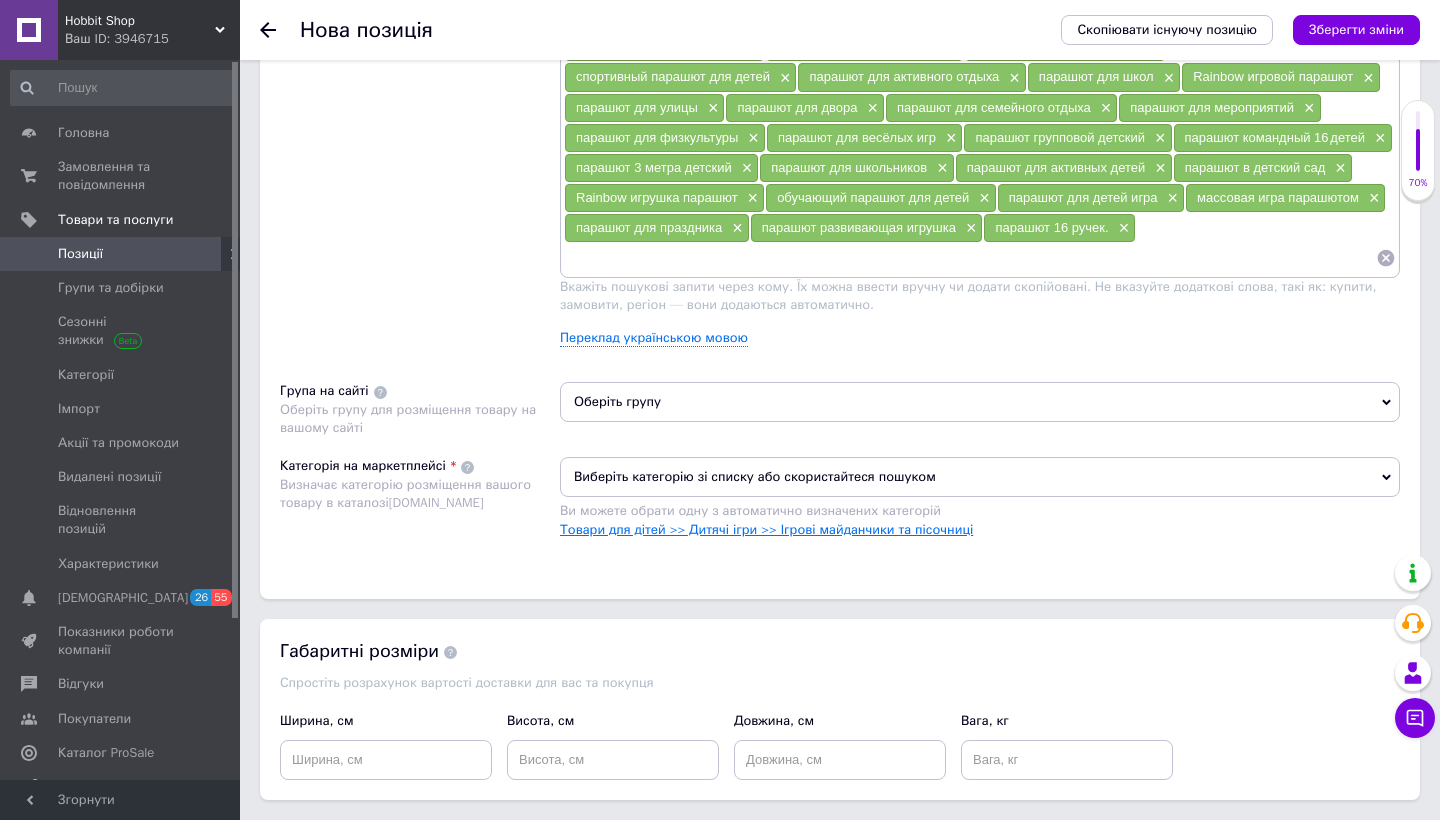 scroll, scrollTop: 1322, scrollLeft: 0, axis: vertical 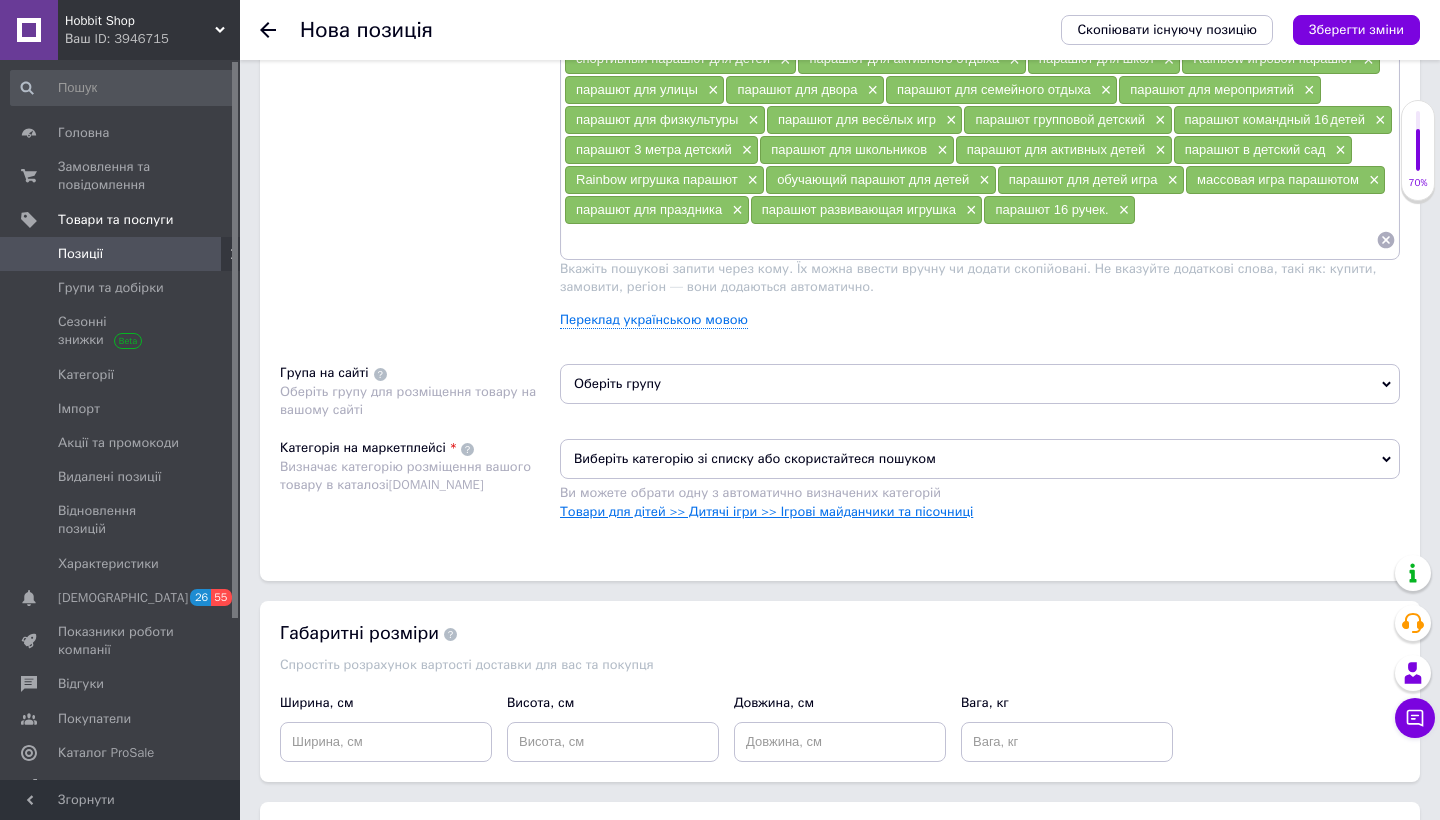 click on "Товари для дітей >> Дитячі ігри >> Ігрові майданчики та пісочниці" at bounding box center [766, 511] 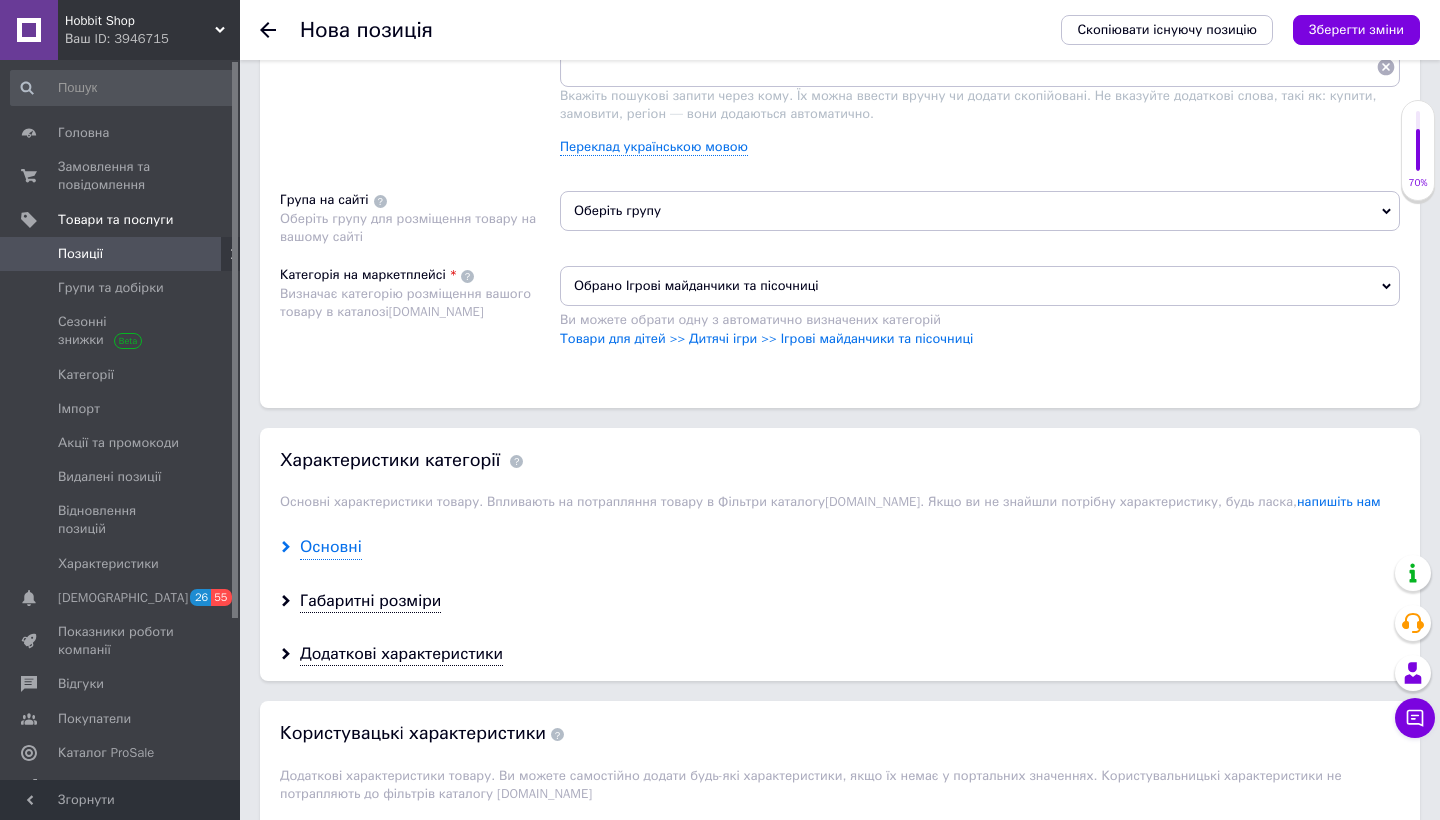 click on "Основні" at bounding box center [331, 547] 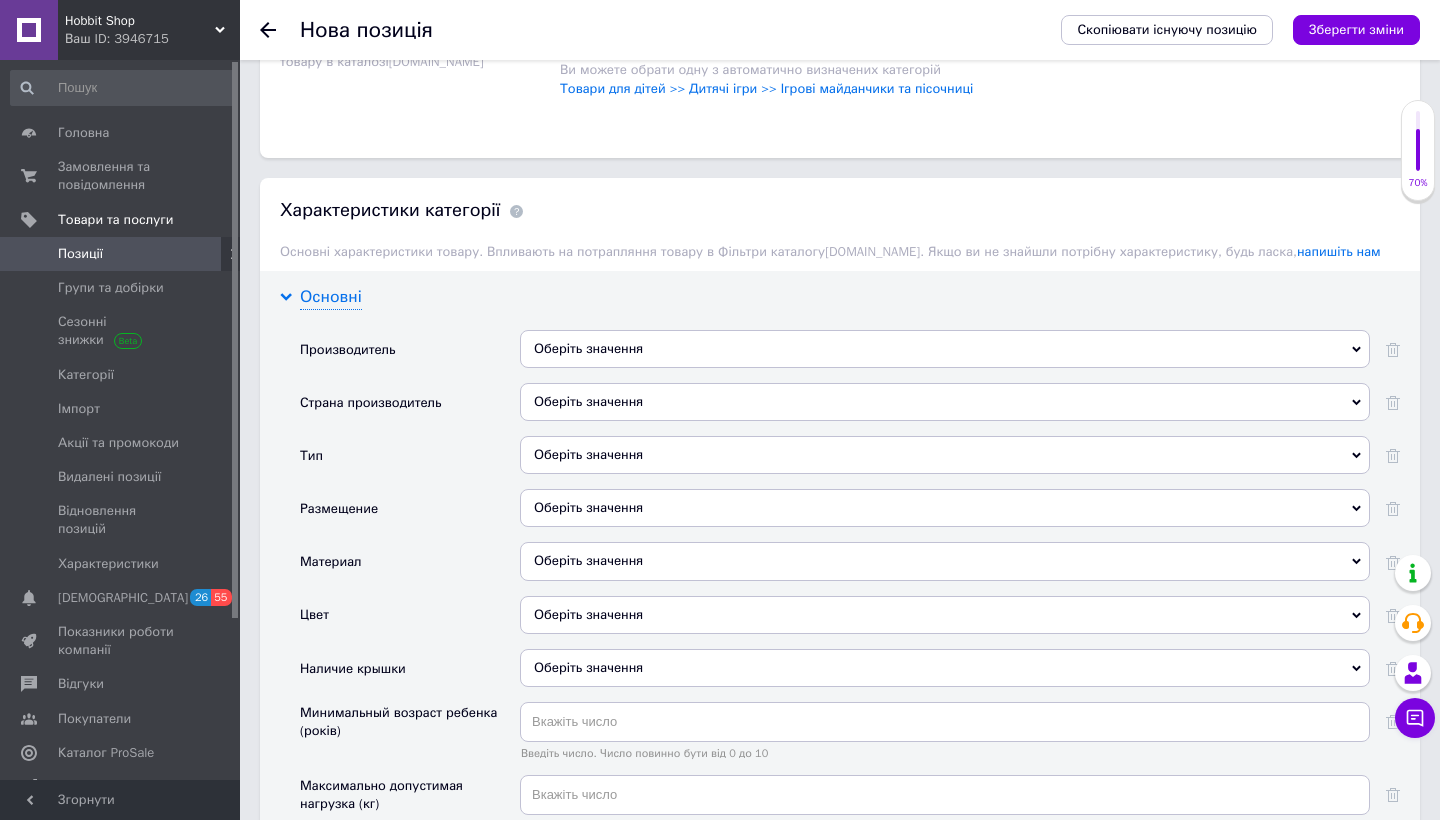 scroll, scrollTop: 1771, scrollLeft: 0, axis: vertical 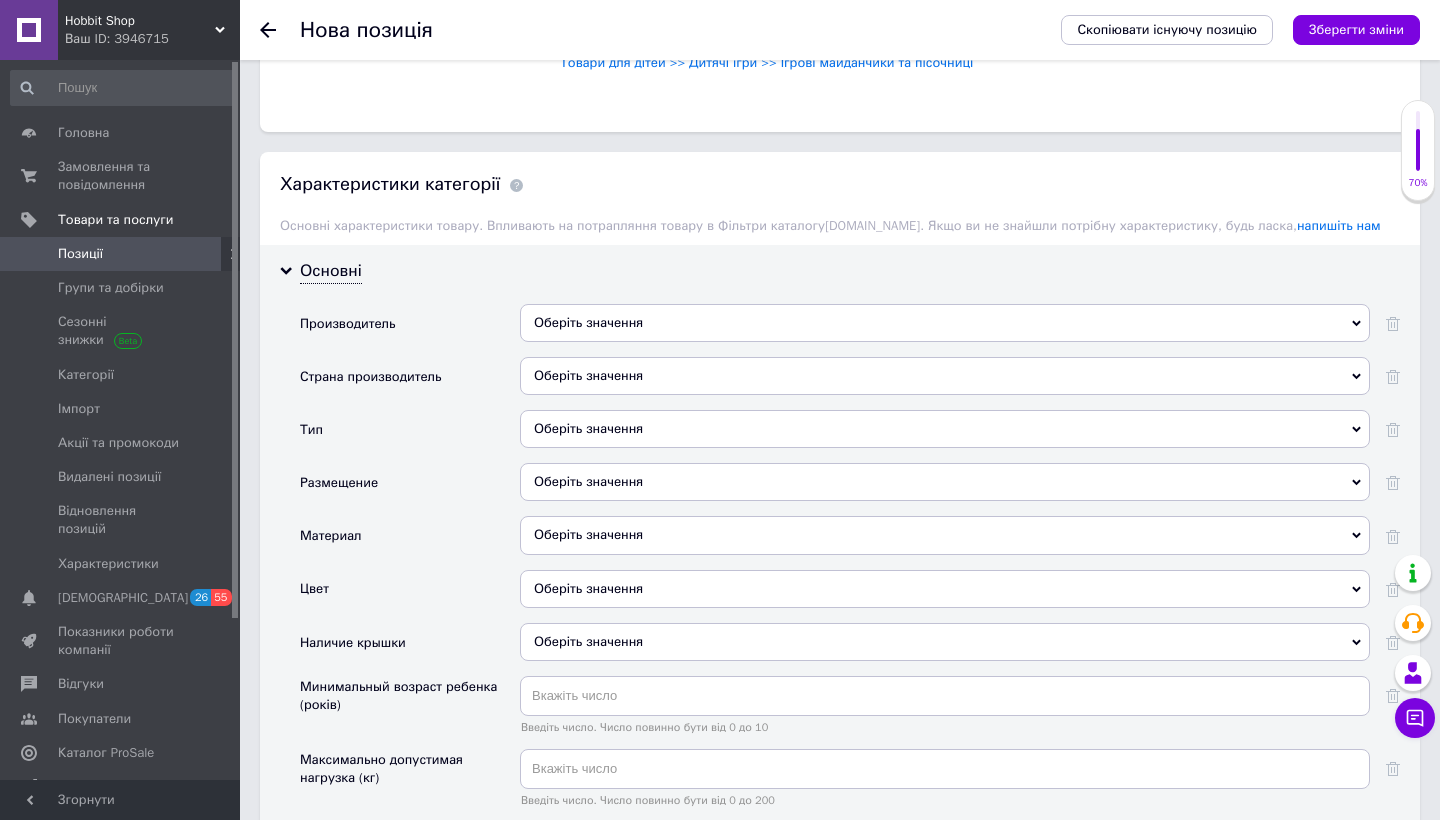 click on "Оберіть значення" at bounding box center [945, 323] 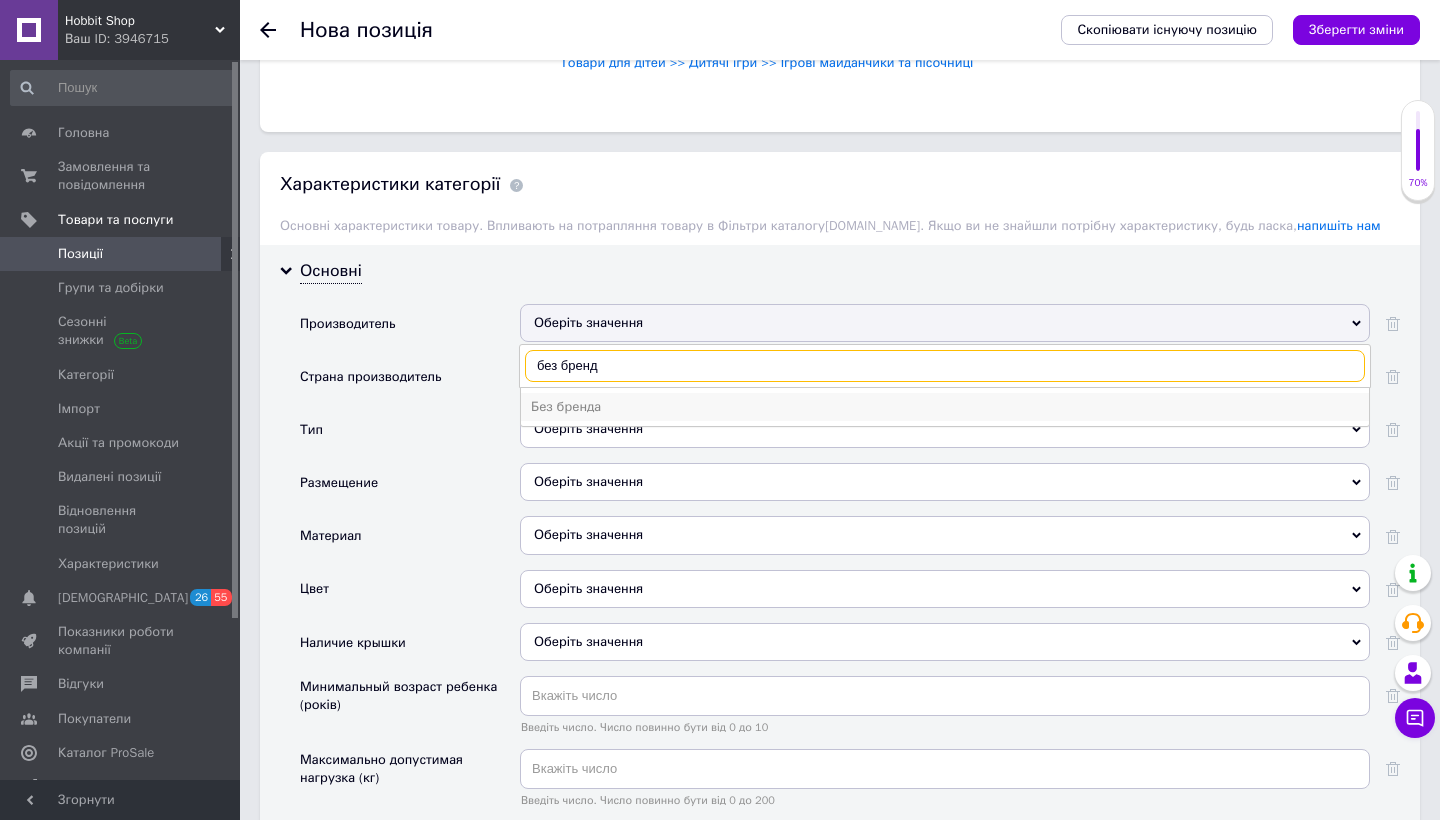 type on "без бренд" 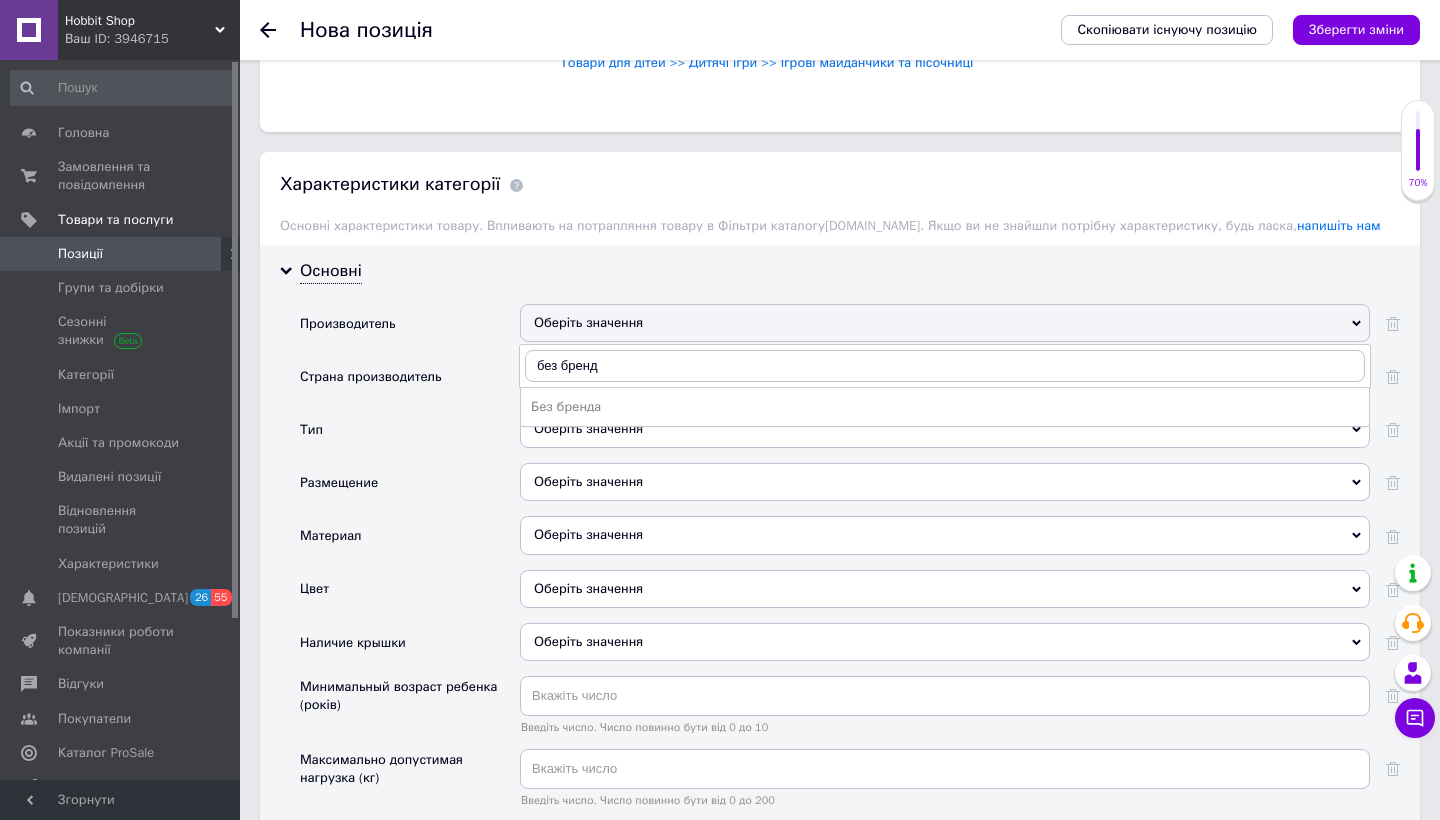 click on "Без бренда" at bounding box center (945, 407) 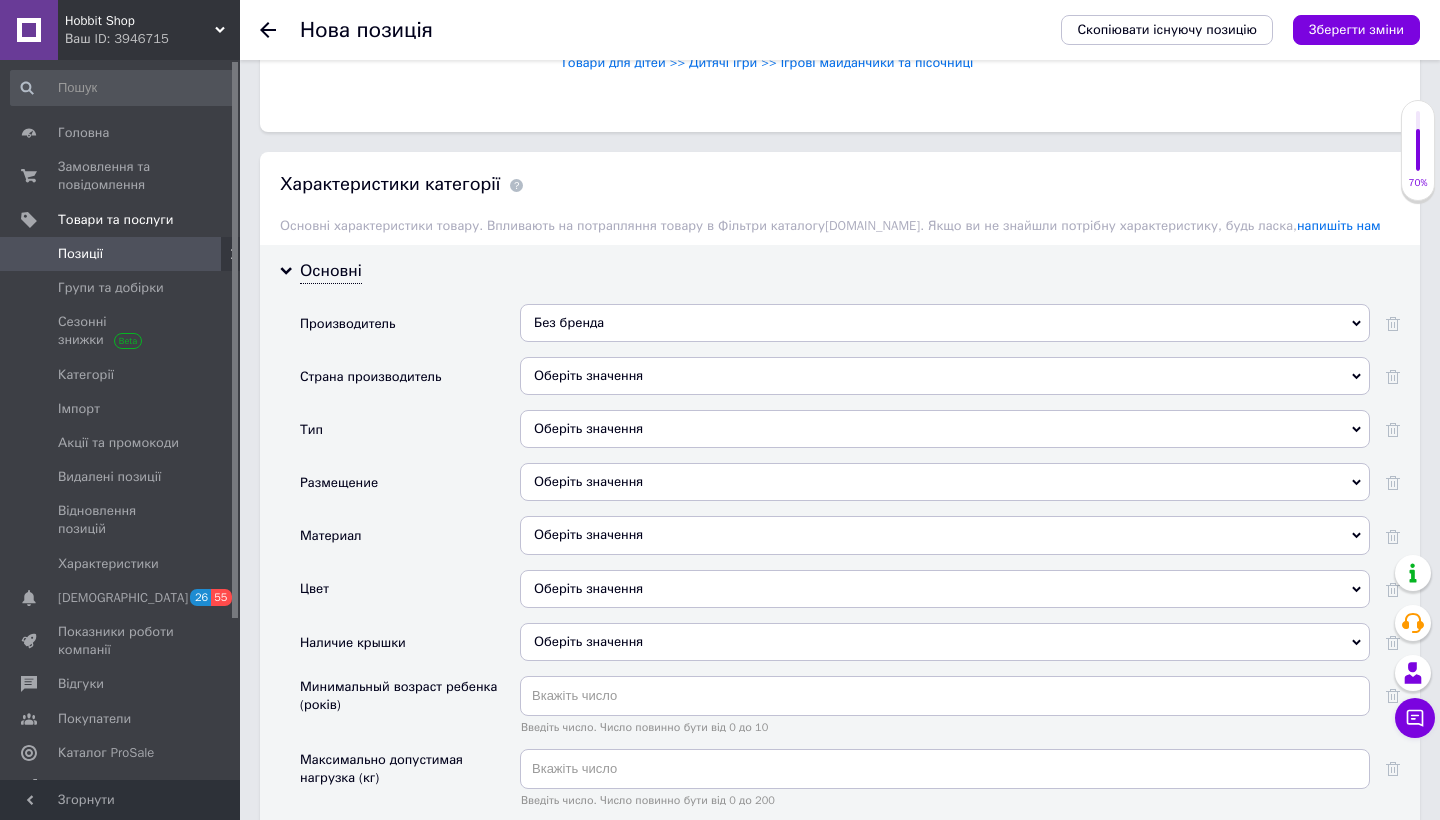 click on "Оберіть значення" at bounding box center (945, 376) 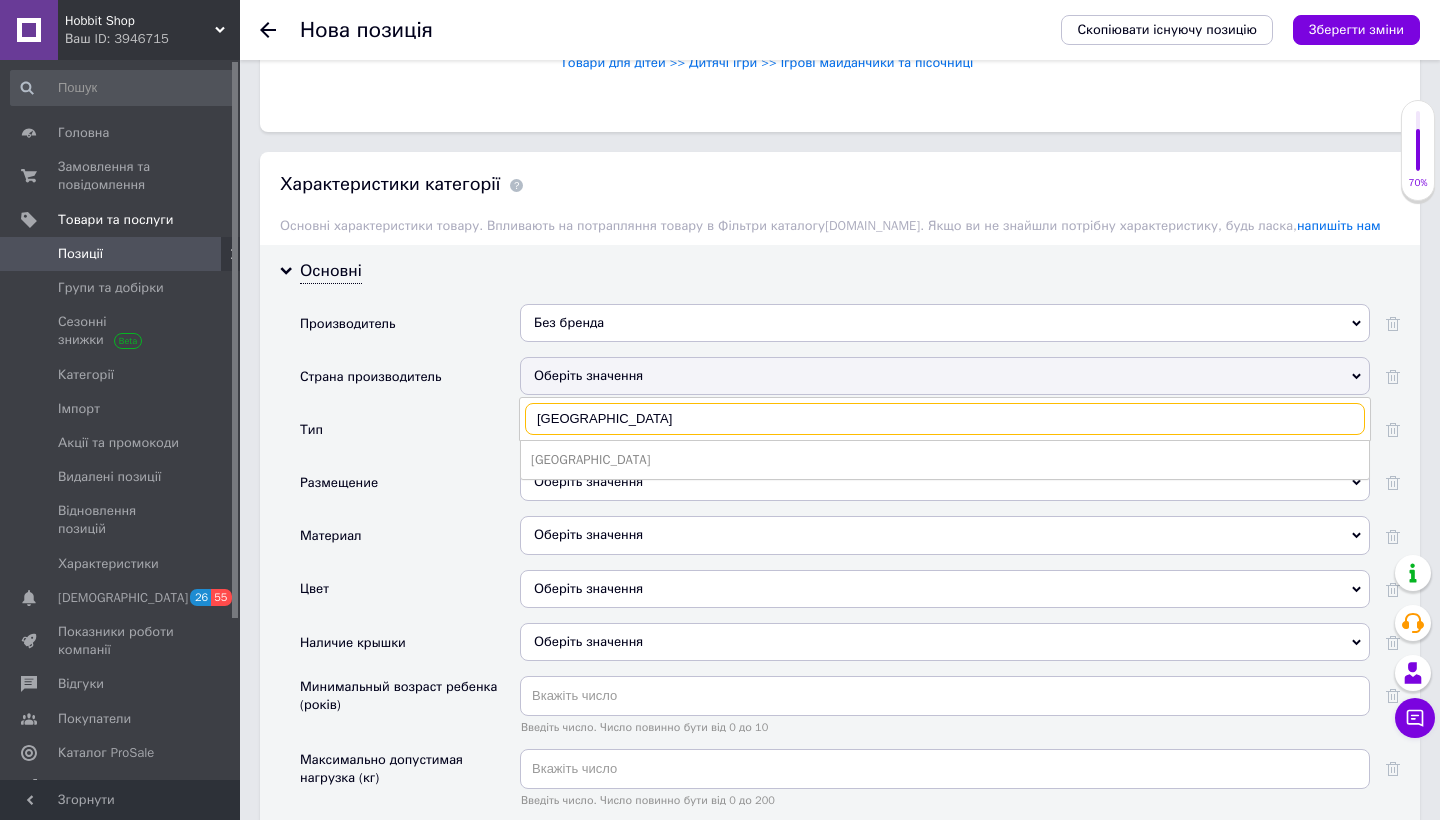 type on "китай" 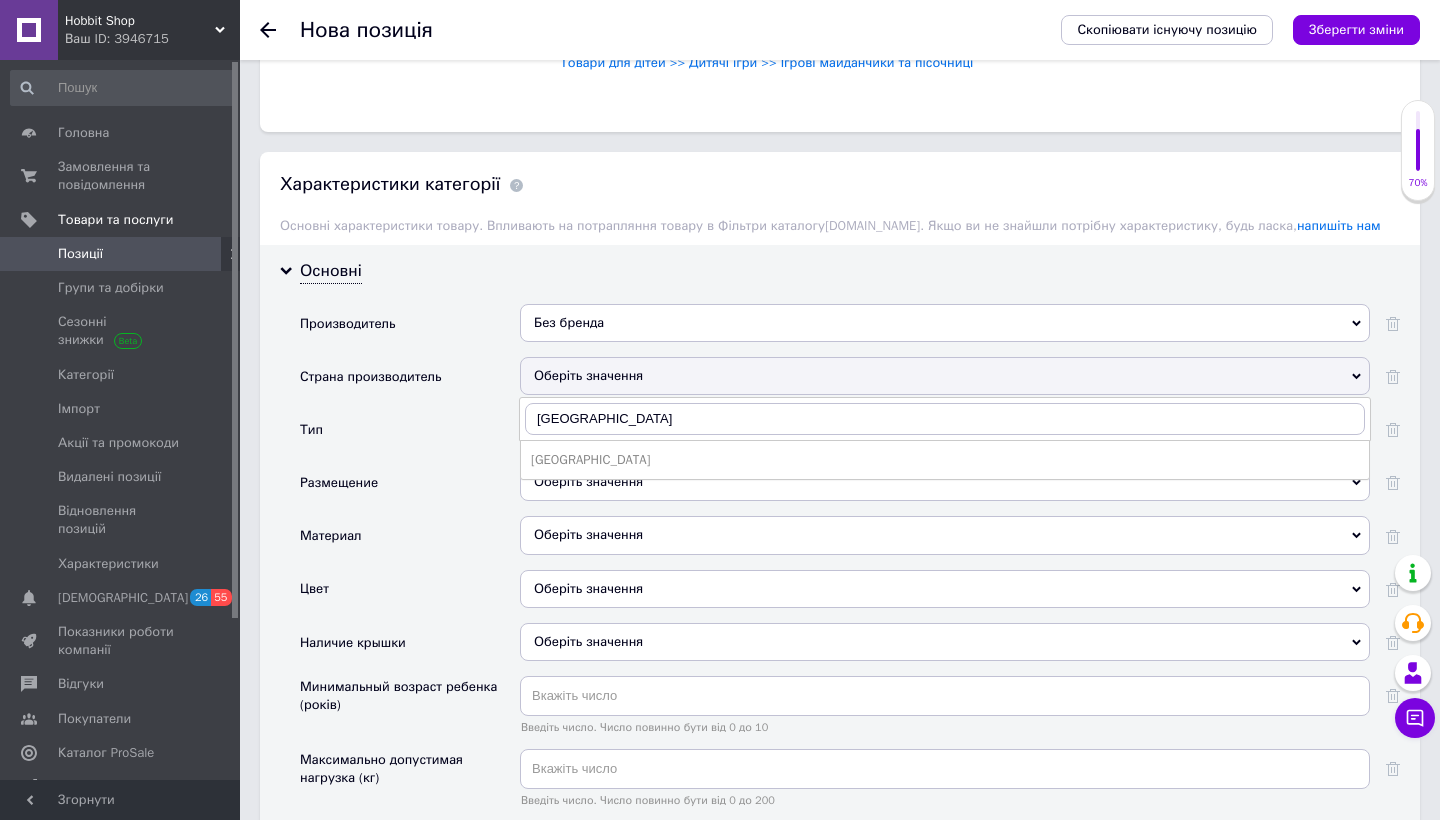 click on "Китай" at bounding box center [945, 460] 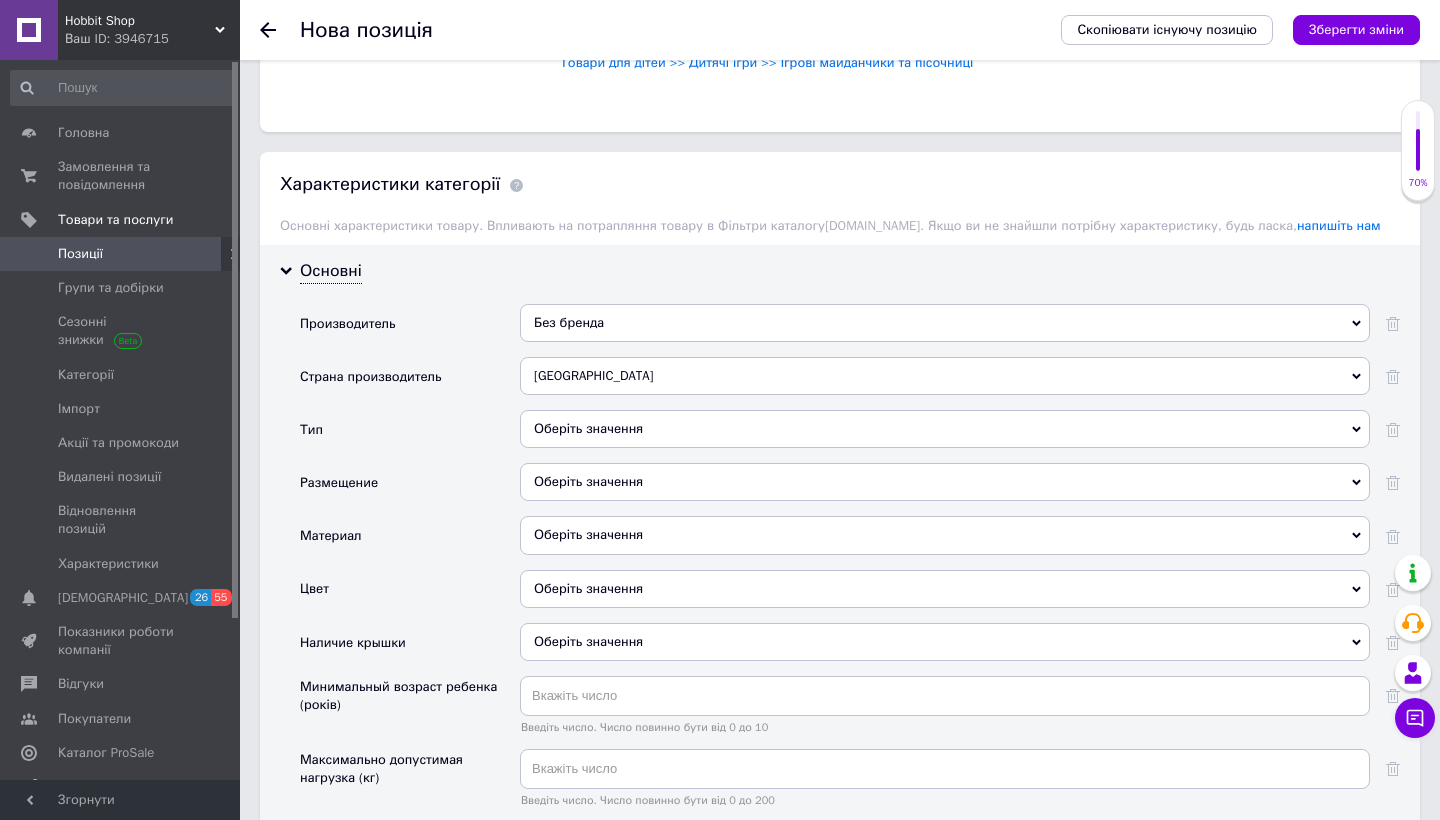click on "Оберіть значення" at bounding box center (945, 429) 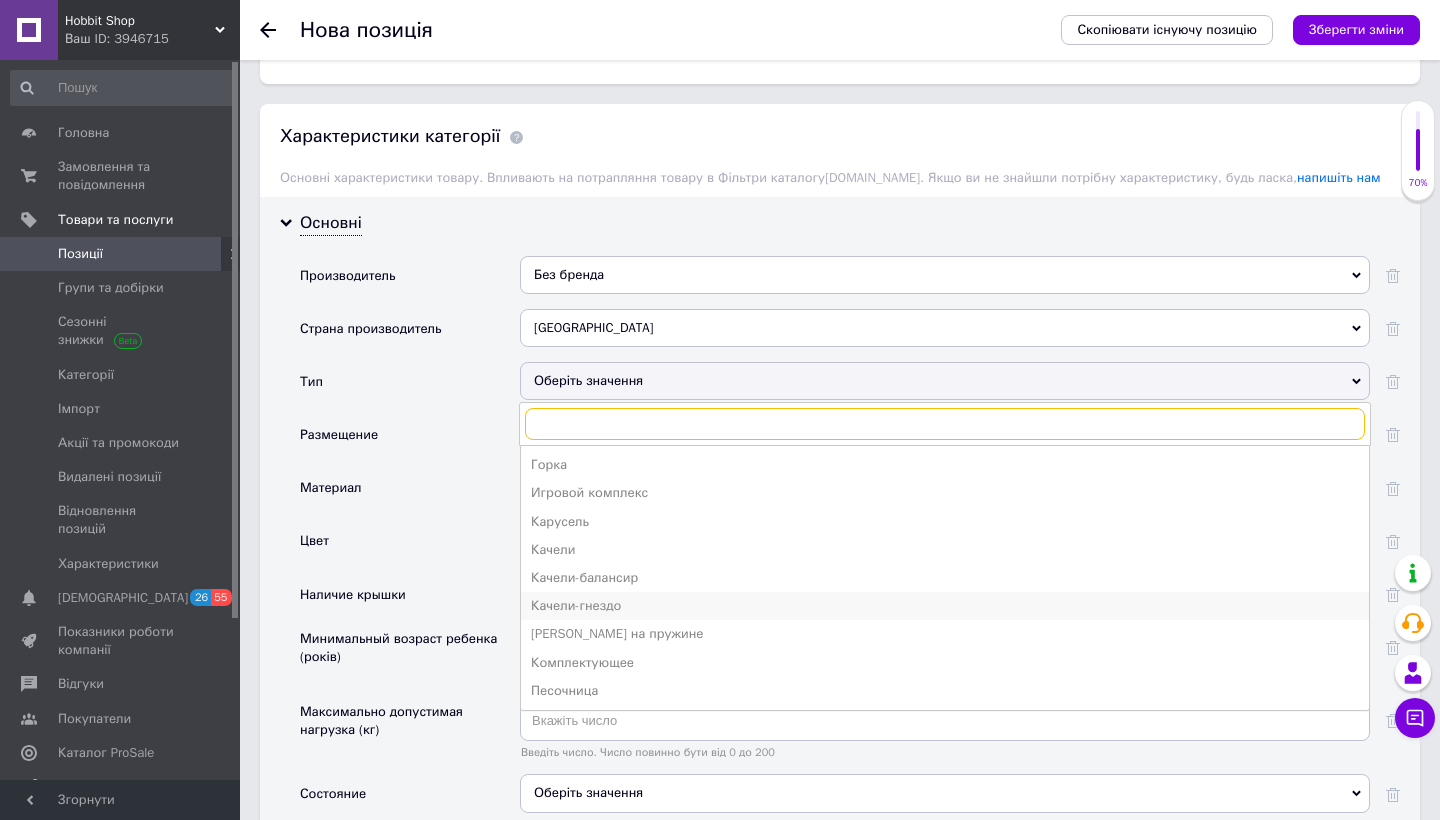 scroll, scrollTop: 1845, scrollLeft: 0, axis: vertical 